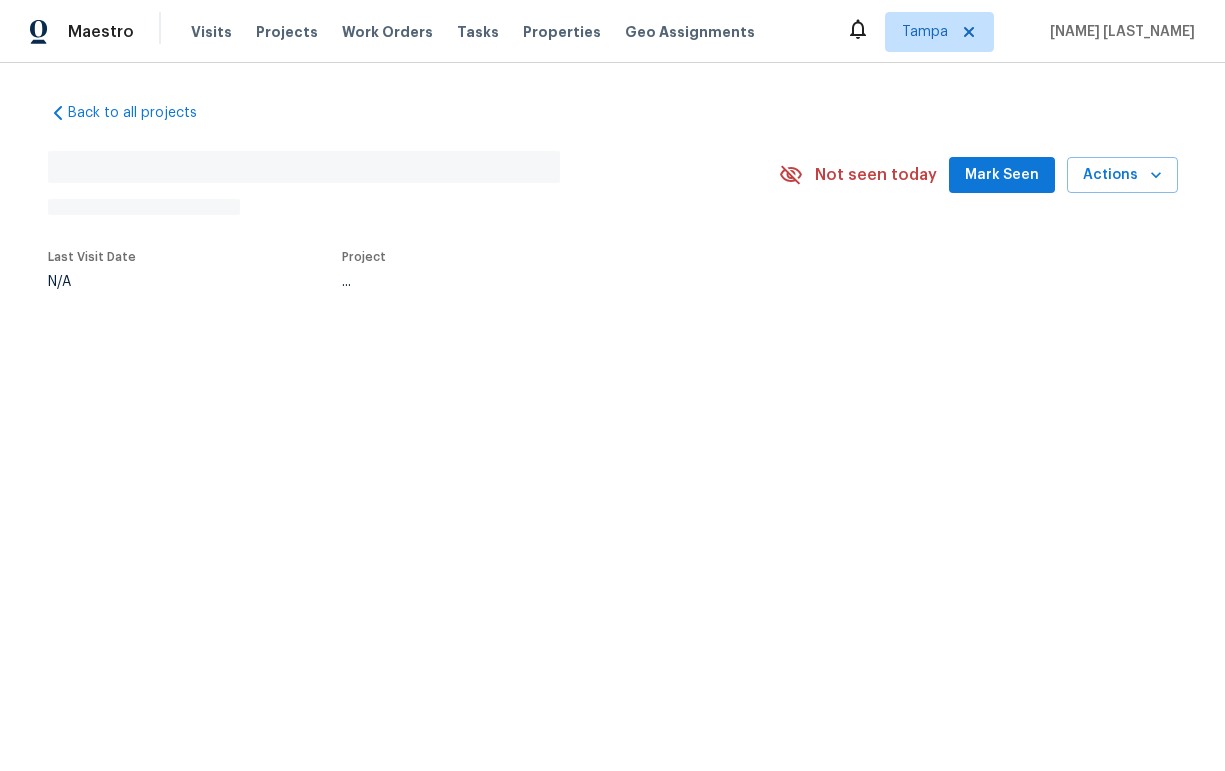 scroll, scrollTop: 0, scrollLeft: 0, axis: both 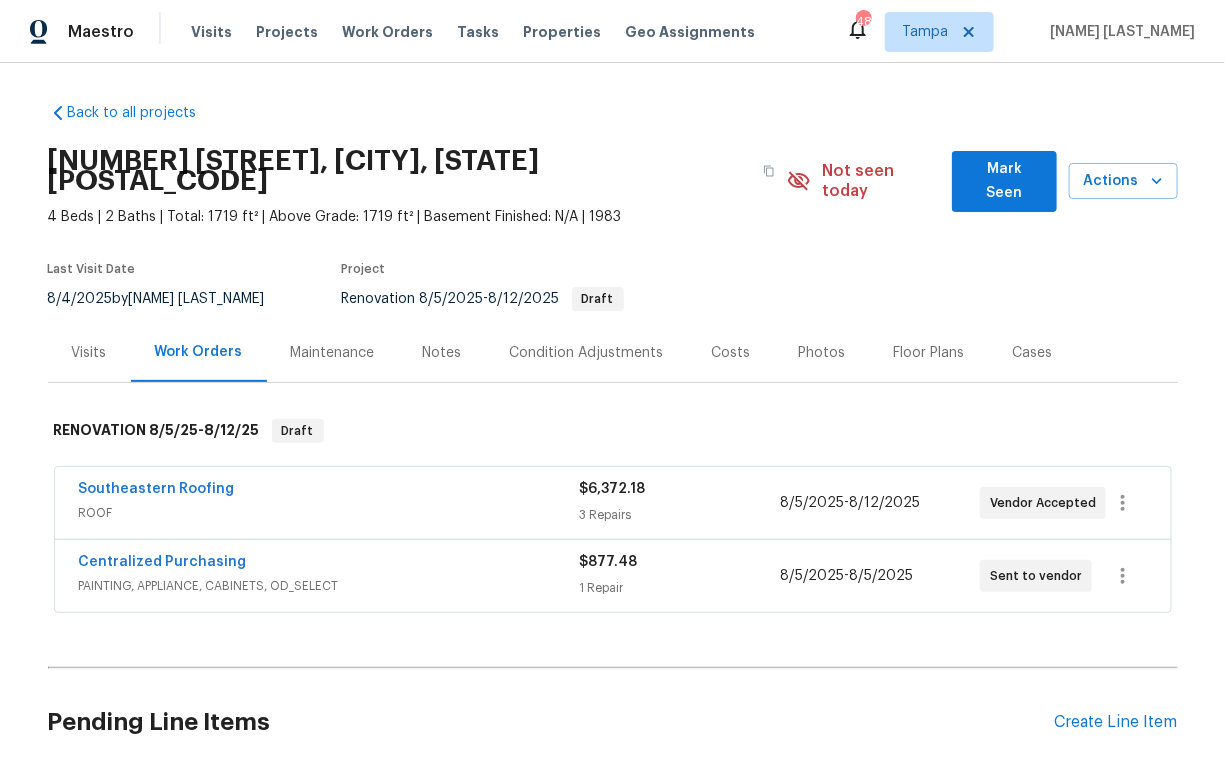 click on "Southeastern Roofing" at bounding box center [157, 489] 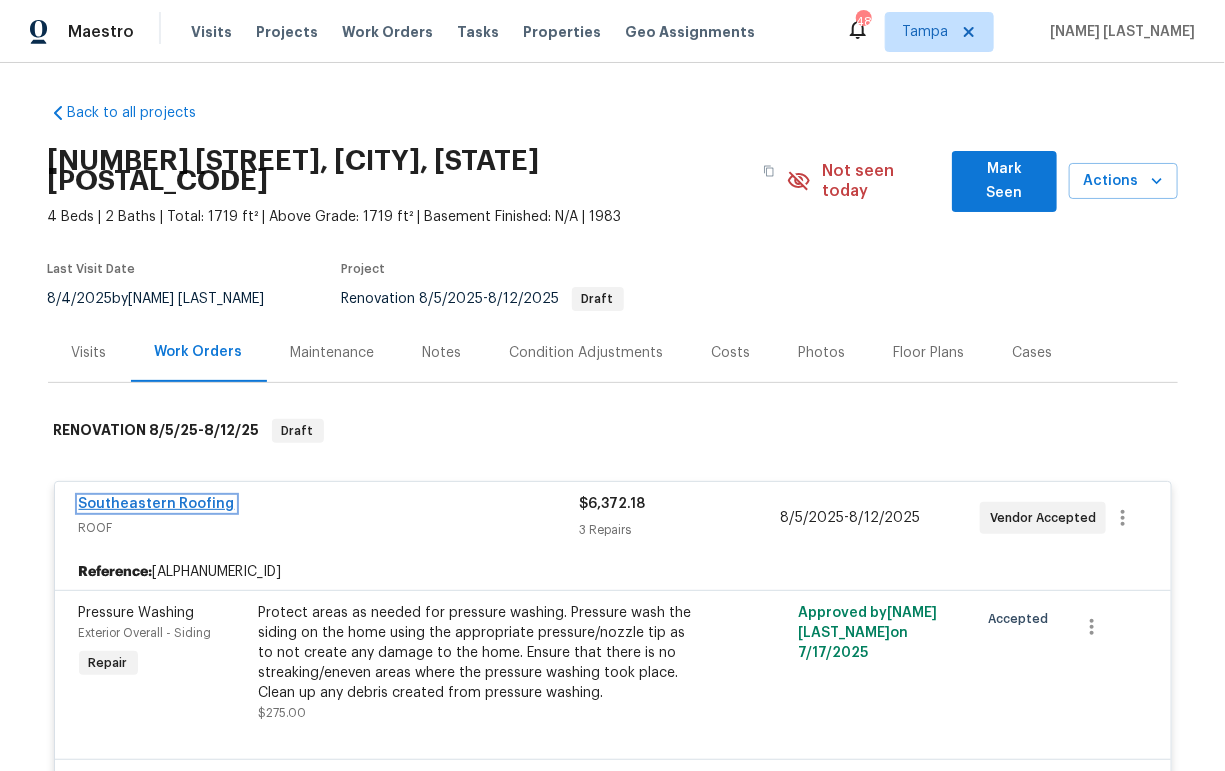 click on "Southeastern Roofing" at bounding box center [157, 504] 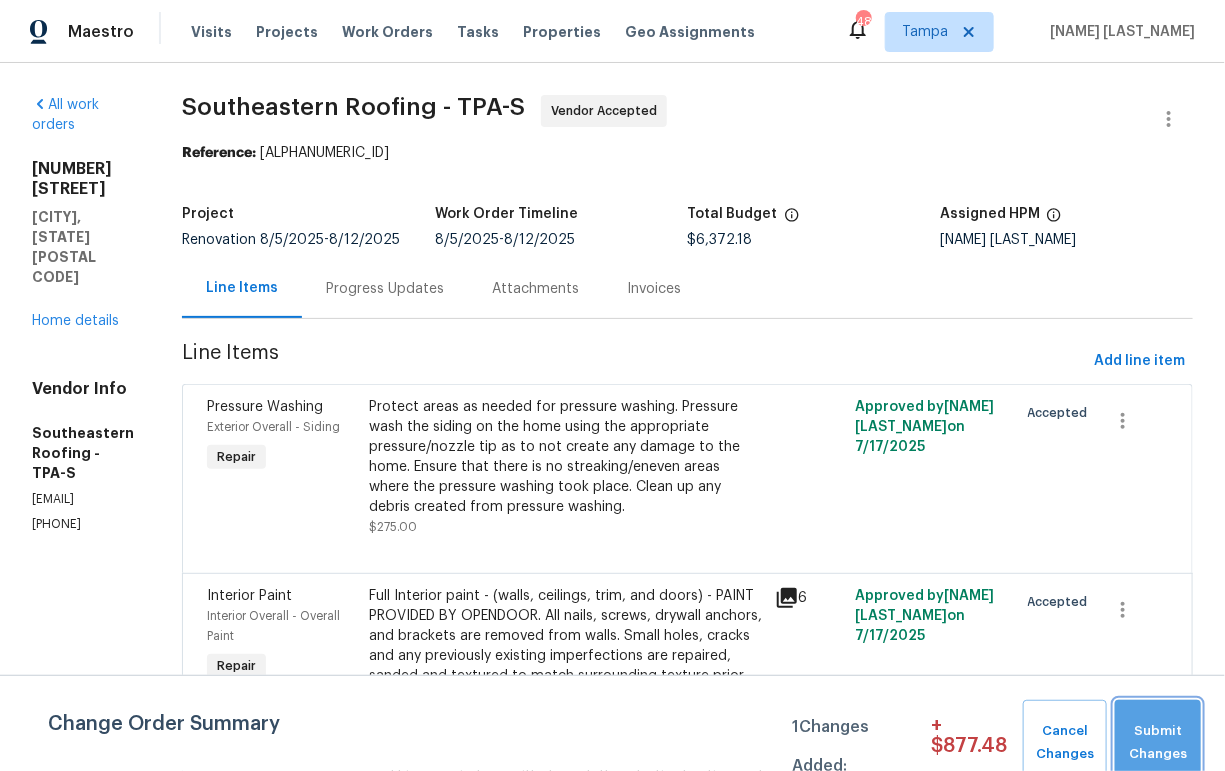 click on "Submit Changes" at bounding box center [1158, 743] 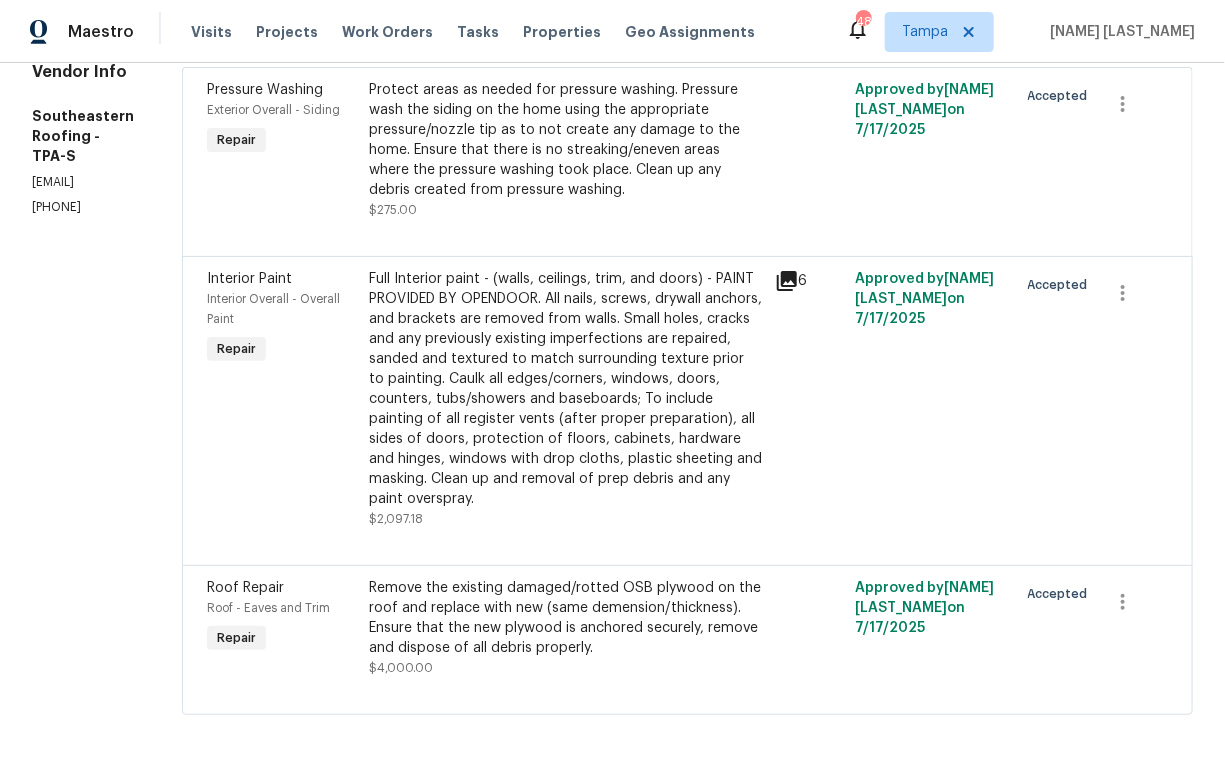 scroll, scrollTop: 331, scrollLeft: 0, axis: vertical 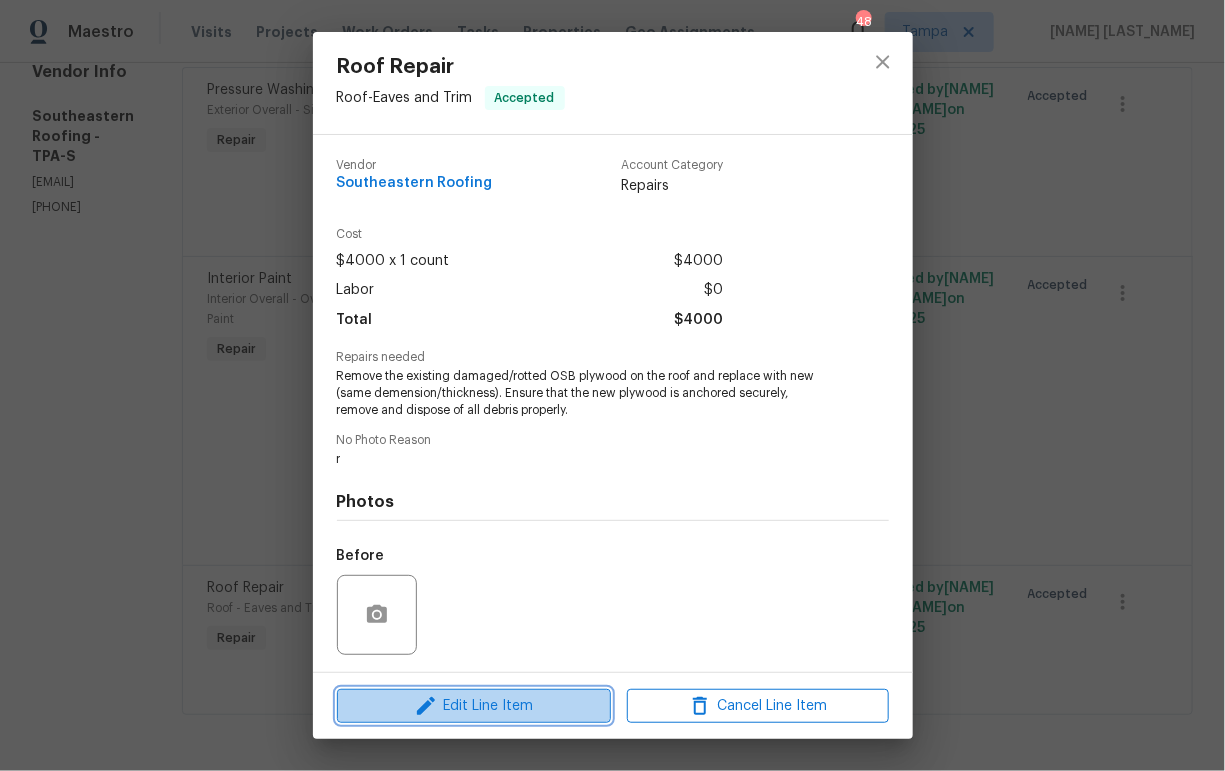 click on "Edit Line Item" at bounding box center [474, 706] 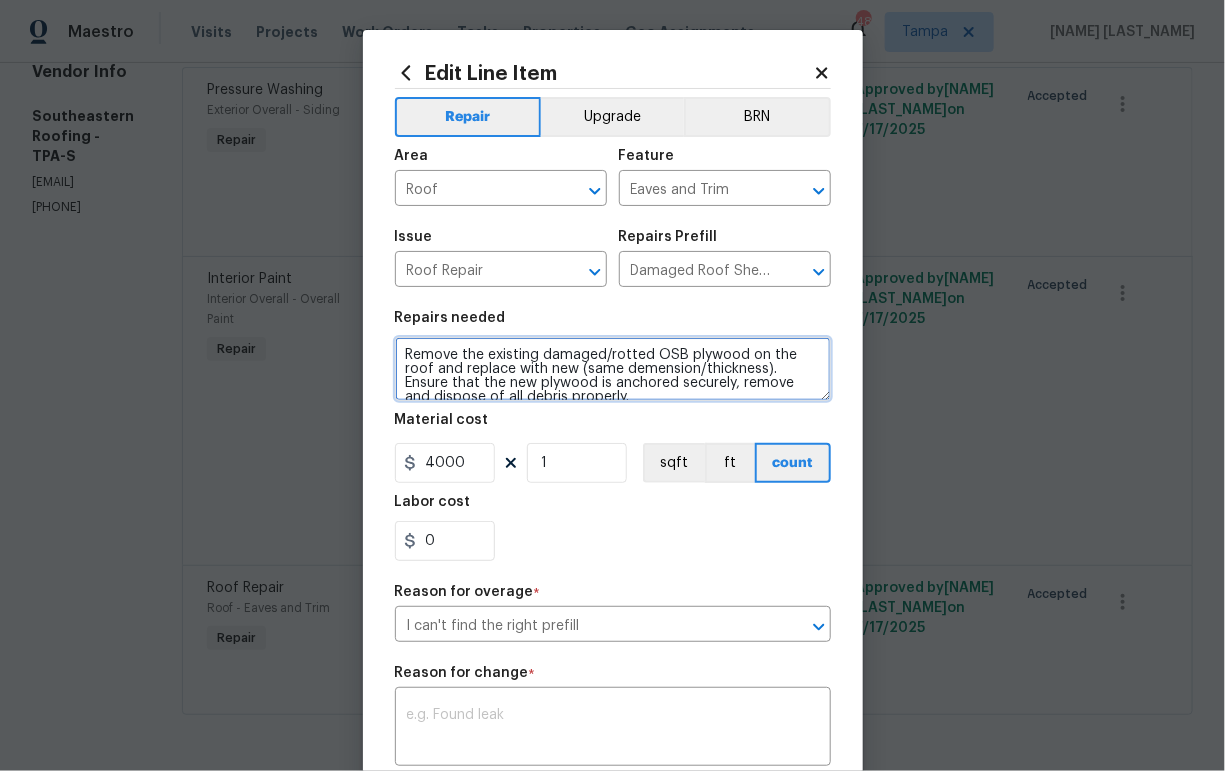 click on "Remove the existing damaged/rotted OSB plywood on the roof and replace with new (same demension/thickness). Ensure that the new plywood is anchored securely, remove and dispose of all debris properly." at bounding box center (613, 369) 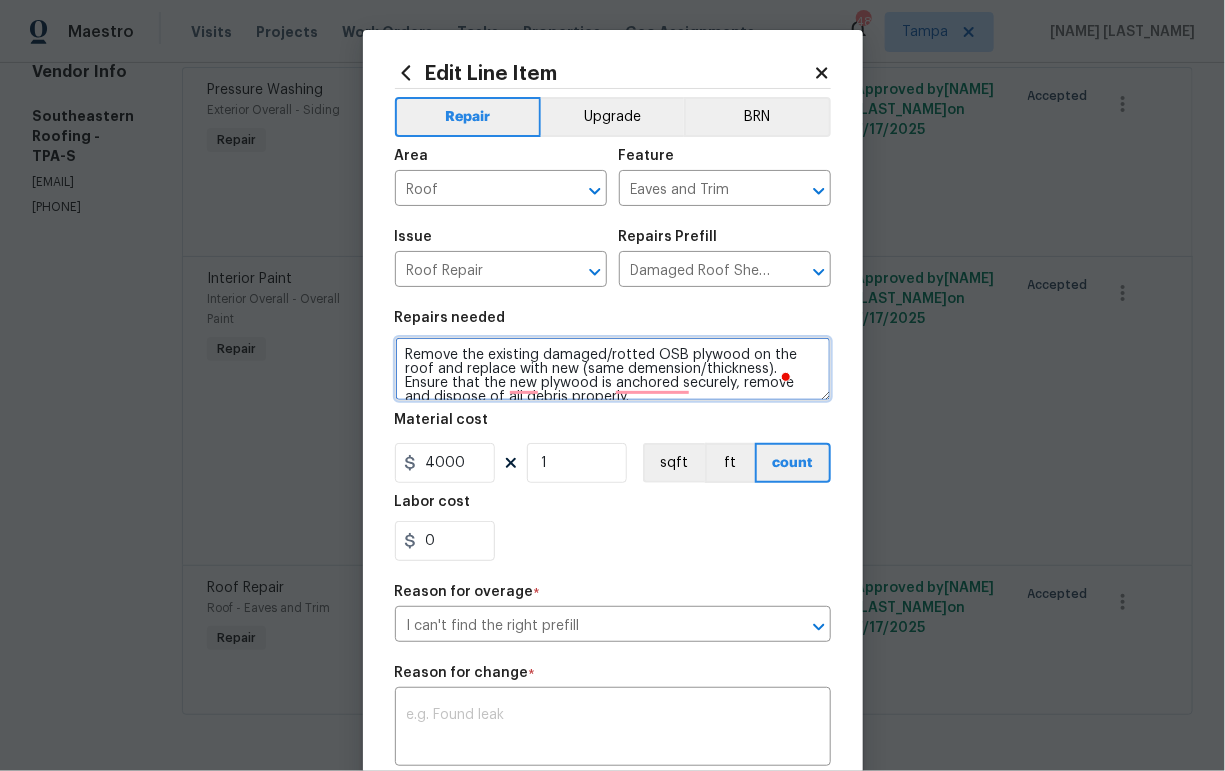 click on "Remove the existing damaged/rotted OSB plywood on the roof and replace with new (same demension/thickness). Ensure that the new plywood is anchored securely, remove and dispose of all debris properly." at bounding box center [613, 369] 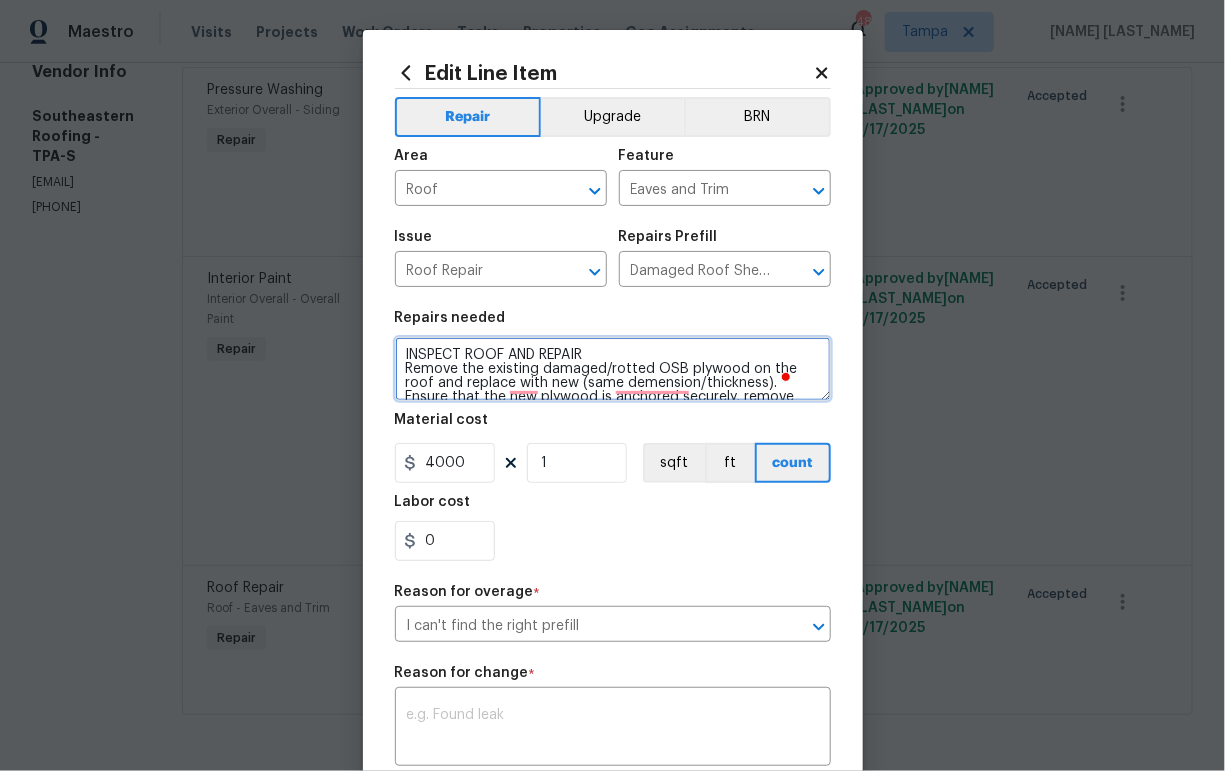 type on "INSPECT ROOF AND REPAIR
Remove the existing damaged/rotted OSB plywood on the roof and replace with new (same demension/thickness). Ensure that the new plywood is anchored securely, remove and dispose of all debris properly." 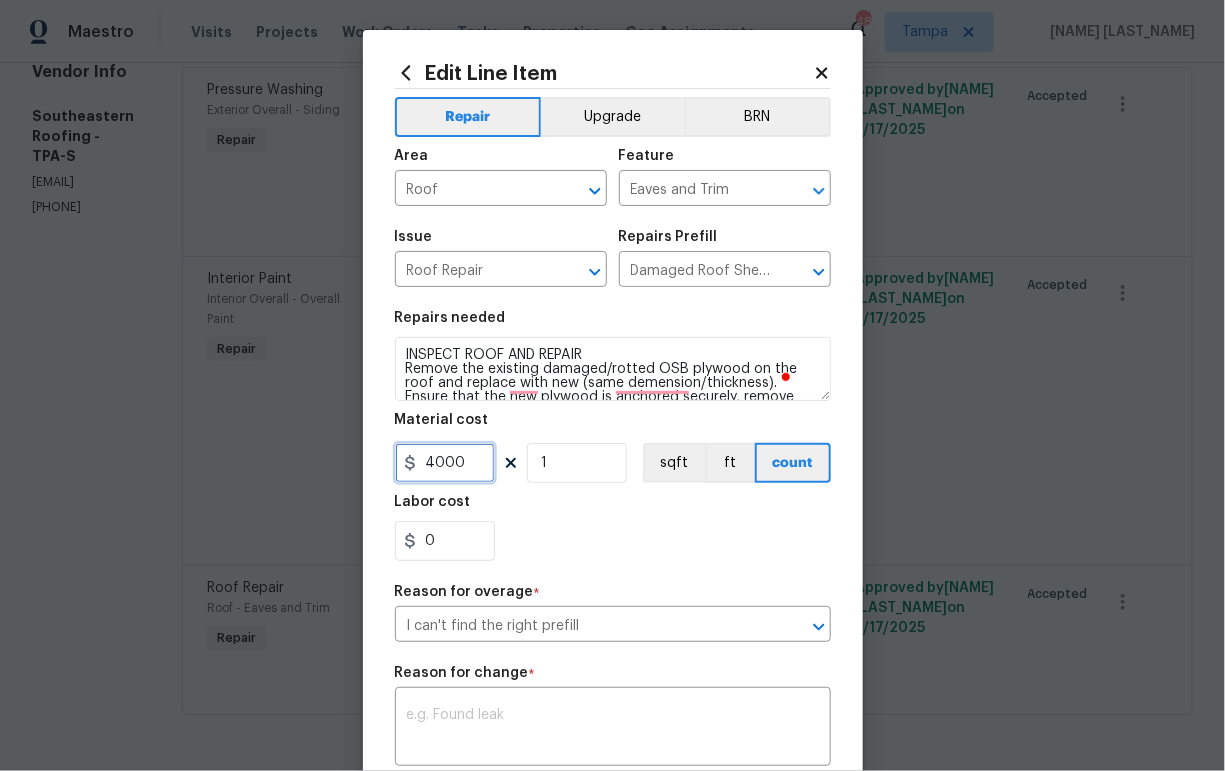 drag, startPoint x: 459, startPoint y: 470, endPoint x: 347, endPoint y: 469, distance: 112.00446 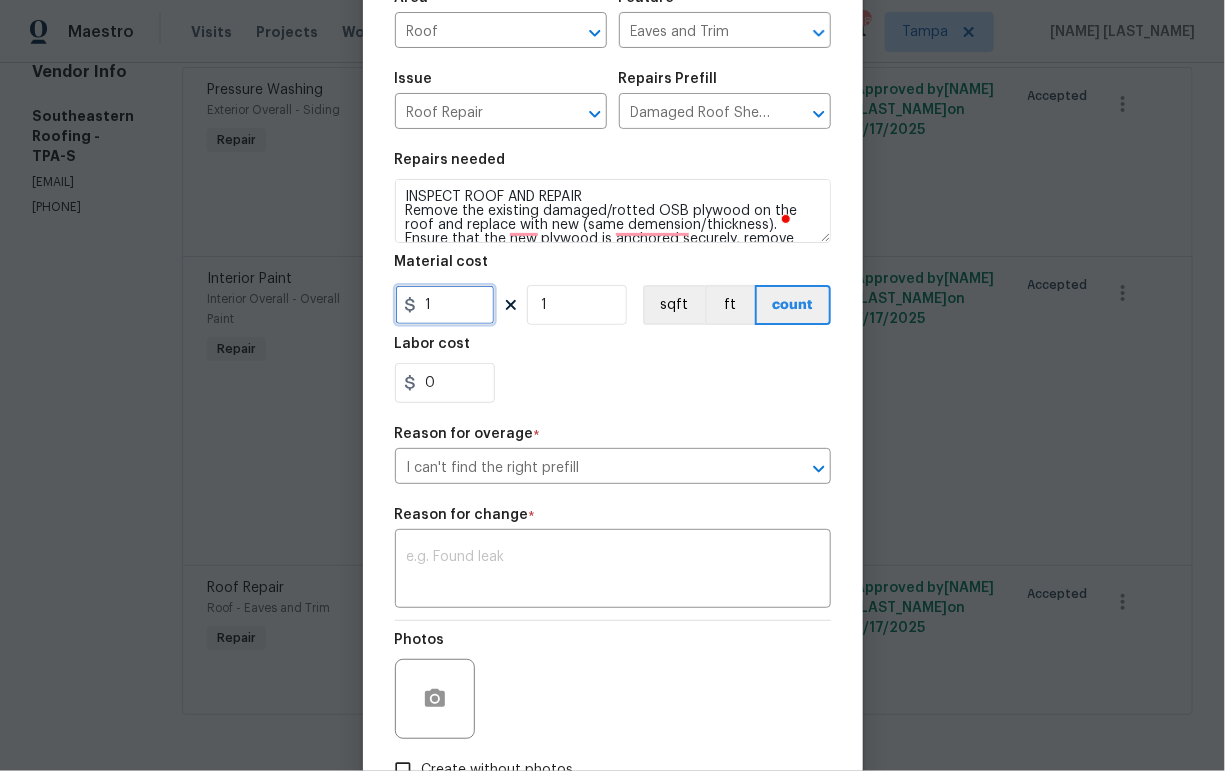 scroll, scrollTop: 213, scrollLeft: 0, axis: vertical 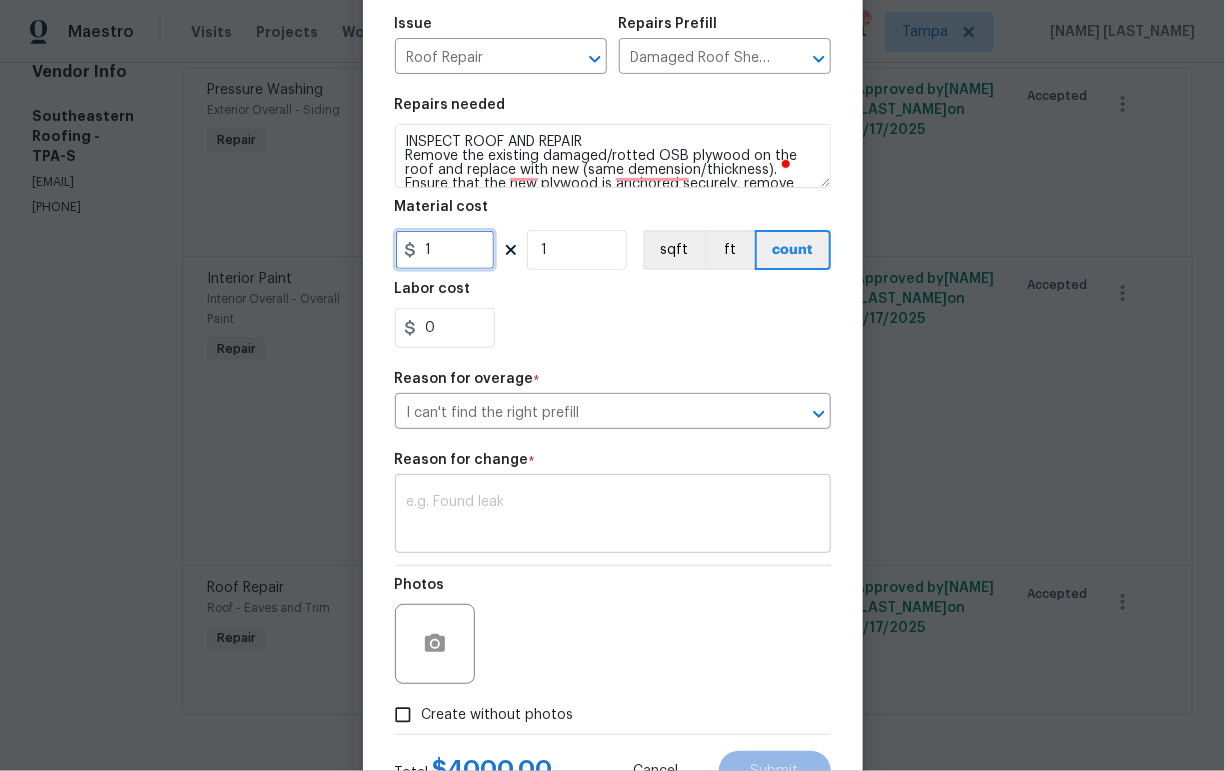 type on "1" 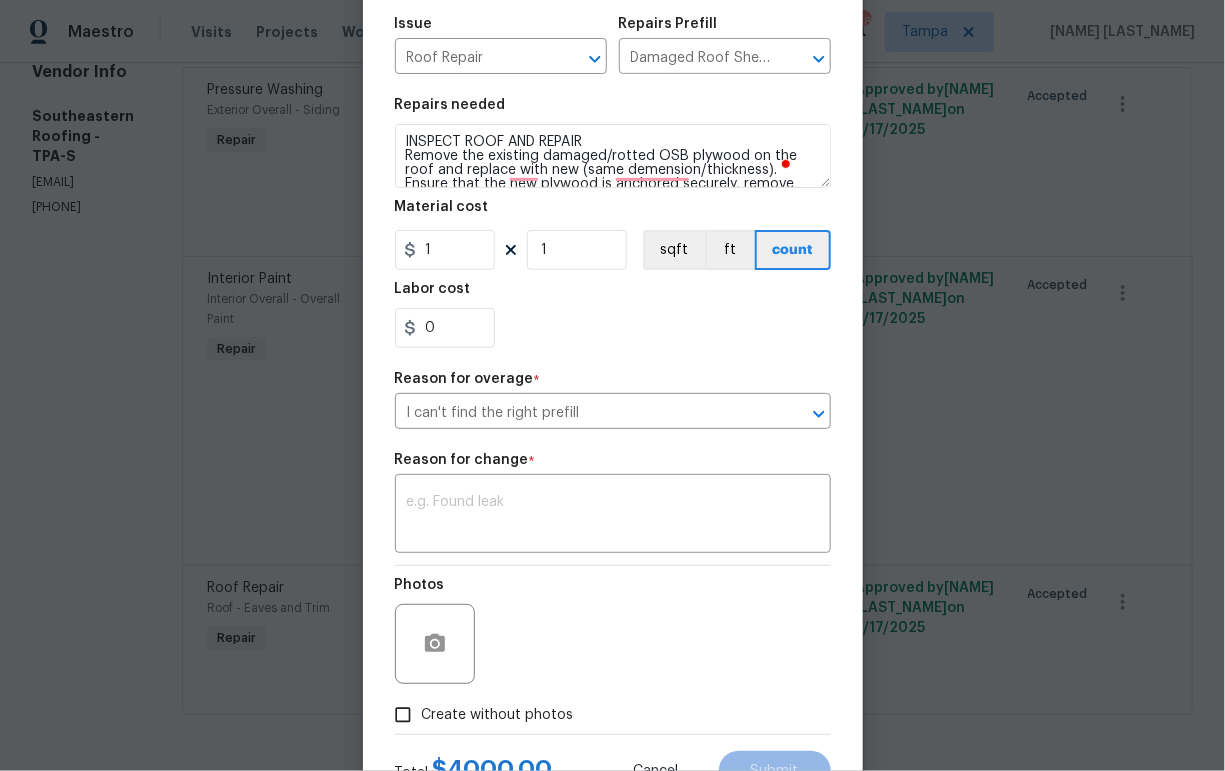 click on "Repair Upgrade BRN Area Roof ​ Feature Eaves and Trim ​ Issue Roof Repair ​ Repairs Prefill Damaged Roof Sheathing $50.00 ​ Repairs needed INSPECT ROOF AND REPAIR
Remove the existing damaged/rotted OSB plywood on the roof and replace with new (same demension/thickness). Ensure that the new plywood is anchored securely, remove and dispose of all debris properly. Material cost 1 1 sqft ft count Labor cost 0 Reason for overage * I can't find the right prefill ​ Reason for change * x ​ Photos Create without photos" at bounding box center [613, 305] 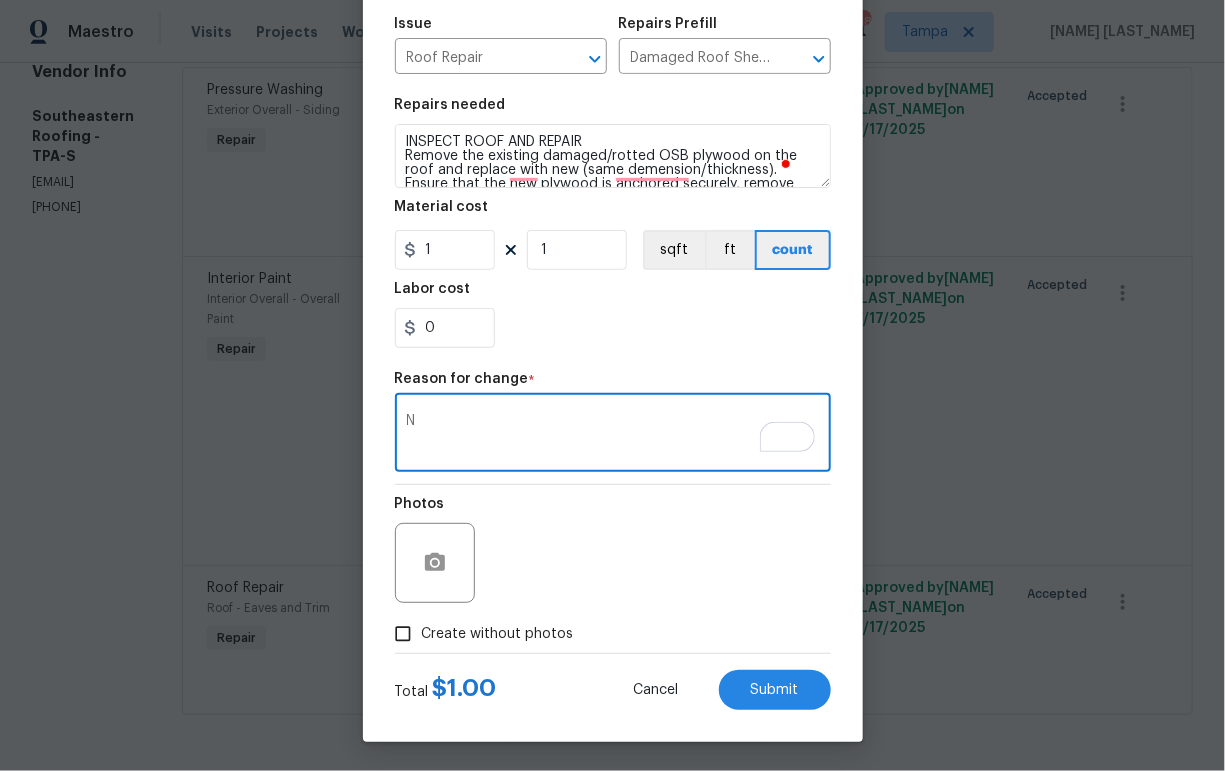 scroll, scrollTop: 216, scrollLeft: 0, axis: vertical 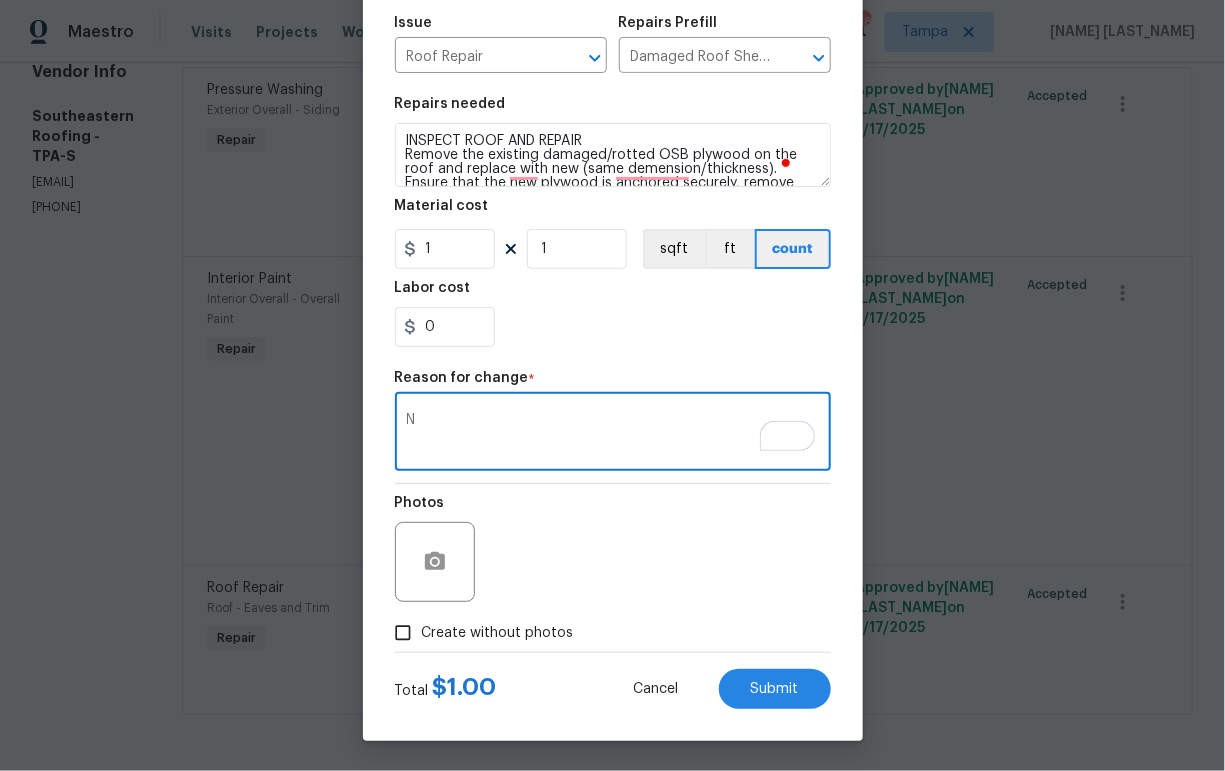 type on "N" 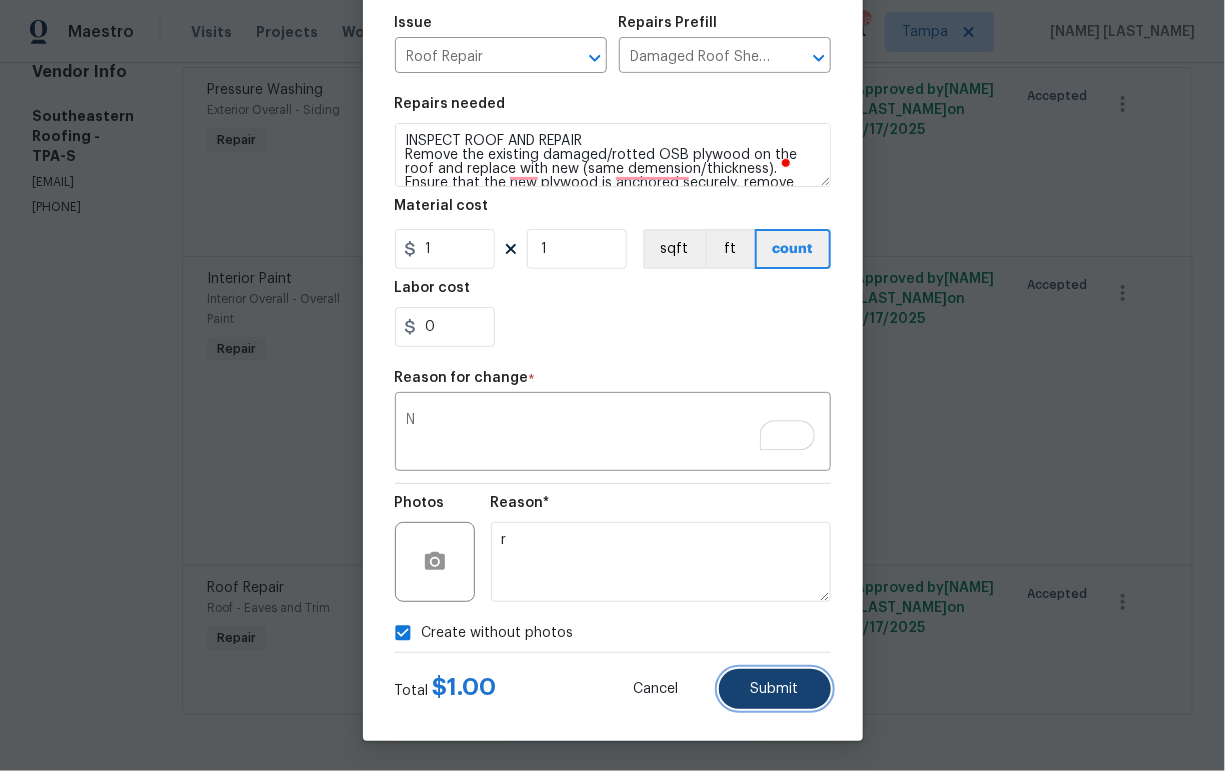 click on "Submit" at bounding box center [775, 689] 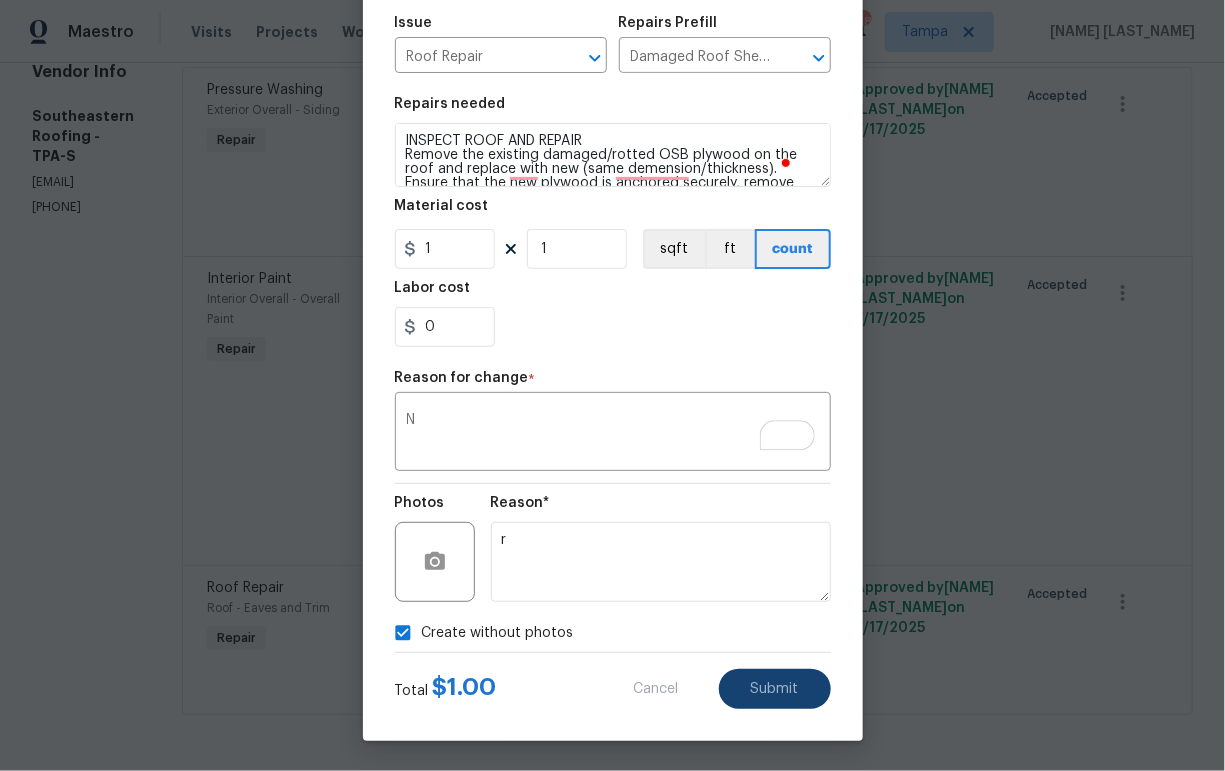 type on "Remove the existing damaged/rotted OSB plywood on the roof and replace with new (same demension/thickness). Ensure that the new plywood is anchored securely, remove and dispose of all debris properly." 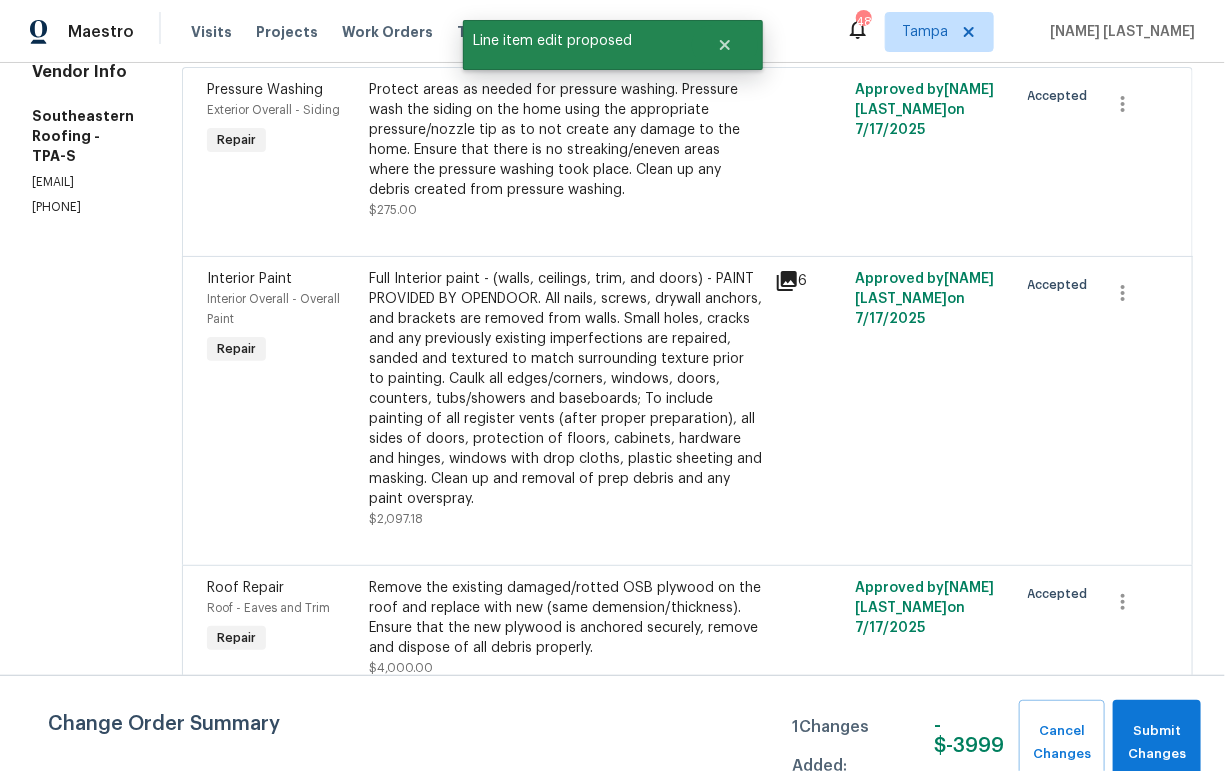 scroll, scrollTop: 0, scrollLeft: 0, axis: both 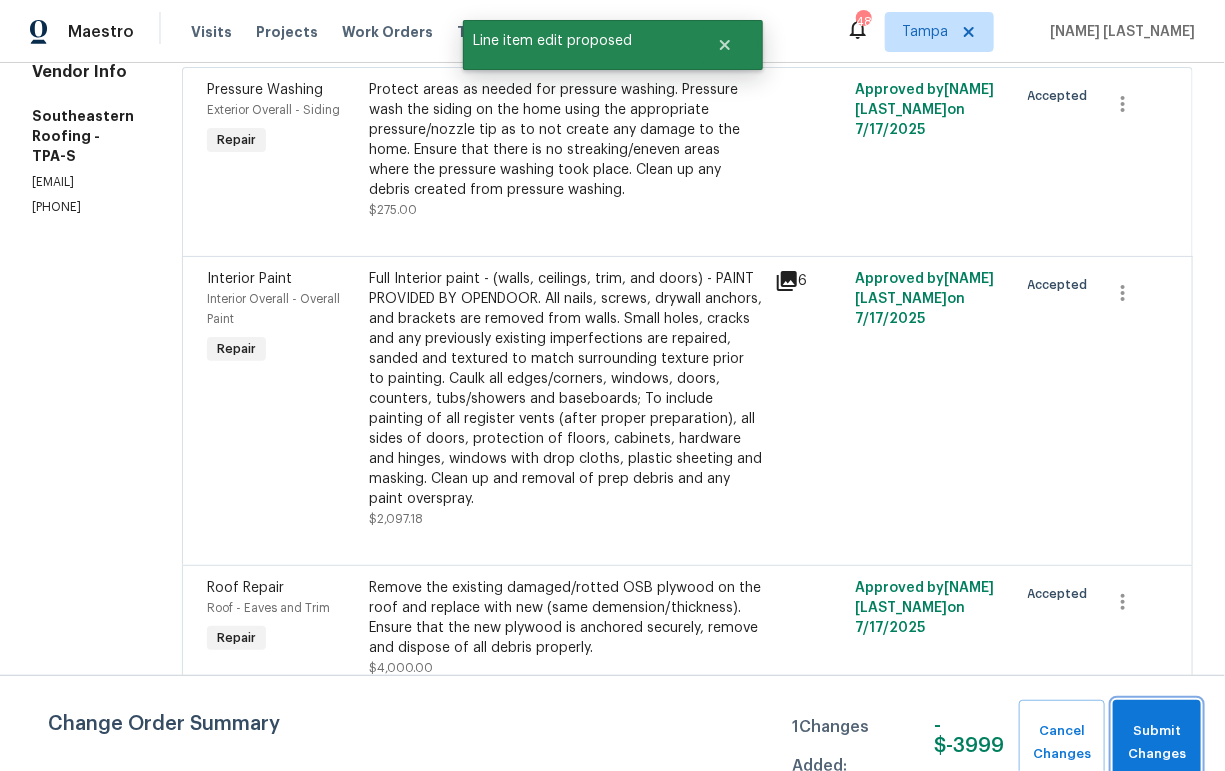 click on "Submit Changes" at bounding box center (1157, 743) 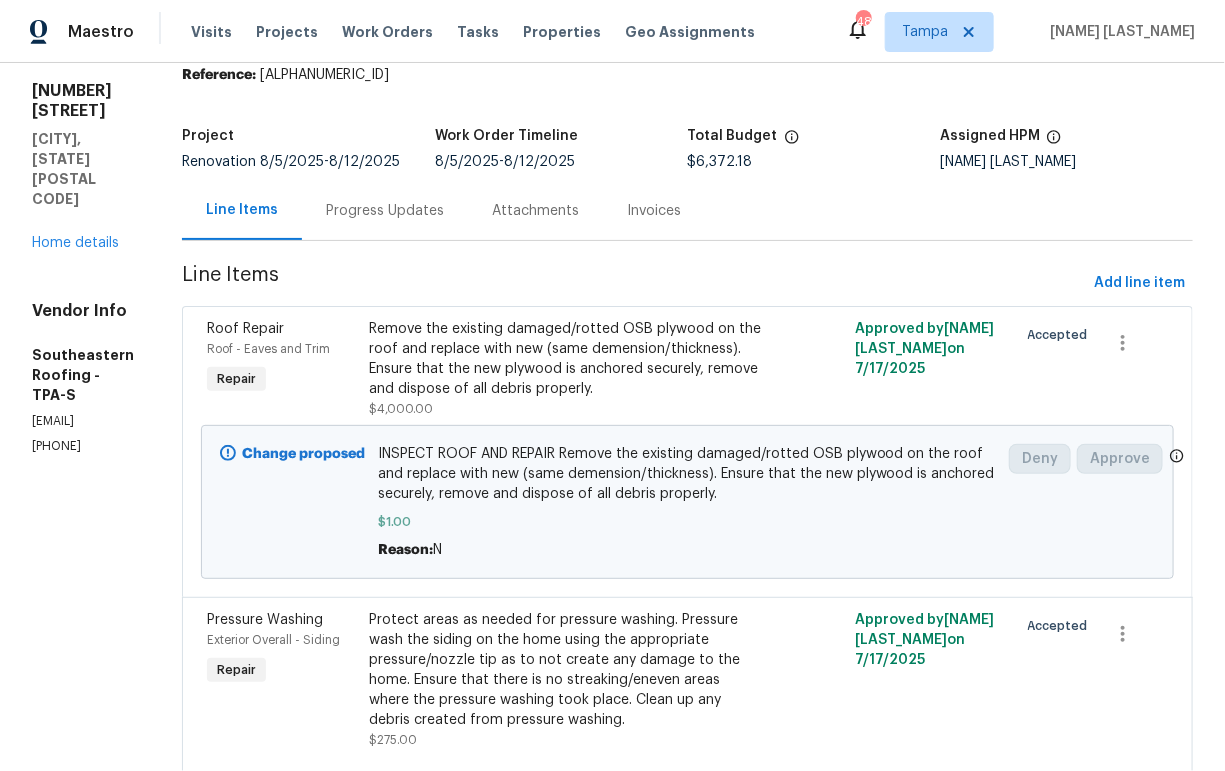scroll, scrollTop: 0, scrollLeft: 0, axis: both 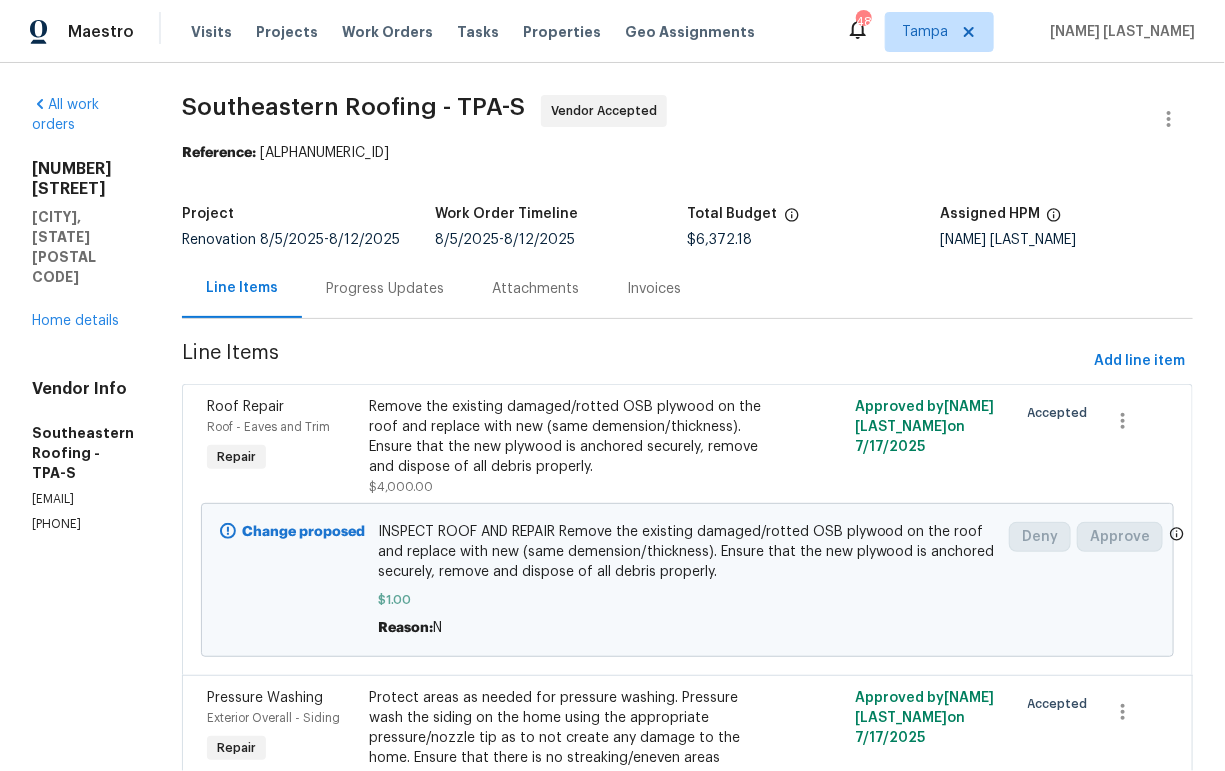 click on "Progress Updates" at bounding box center [385, 289] 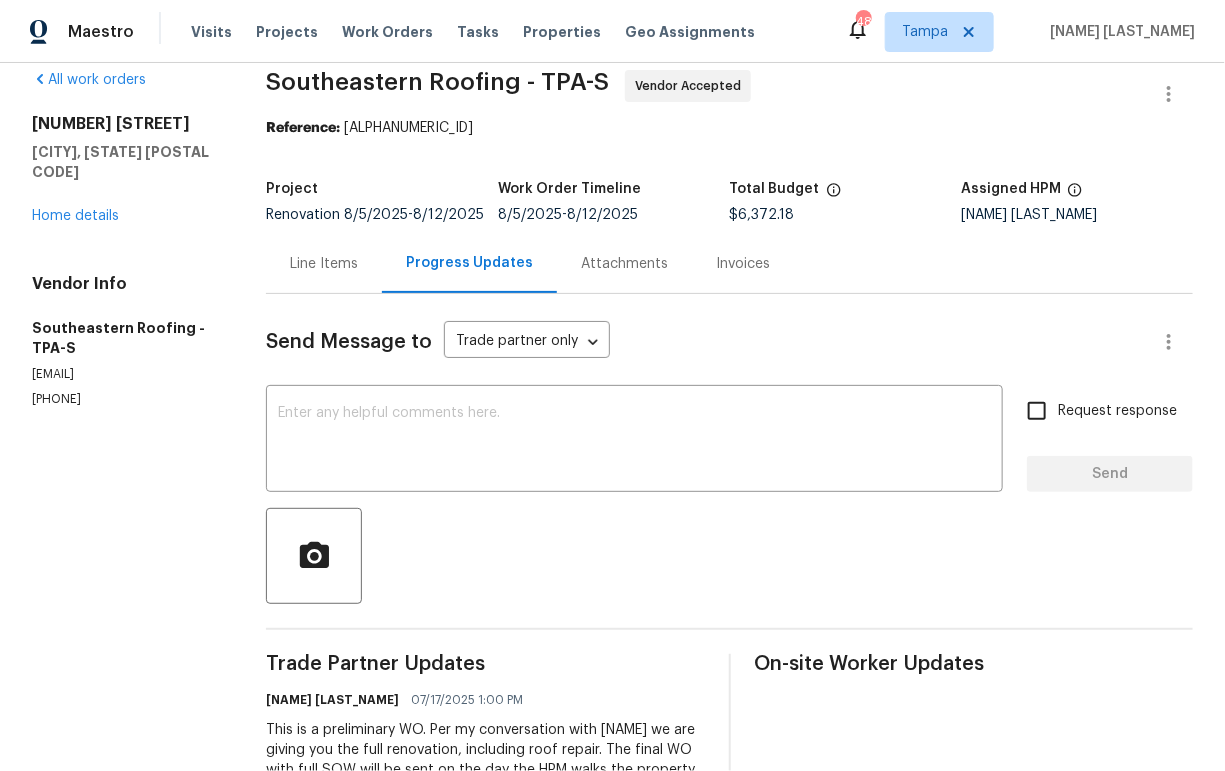 scroll, scrollTop: 103, scrollLeft: 0, axis: vertical 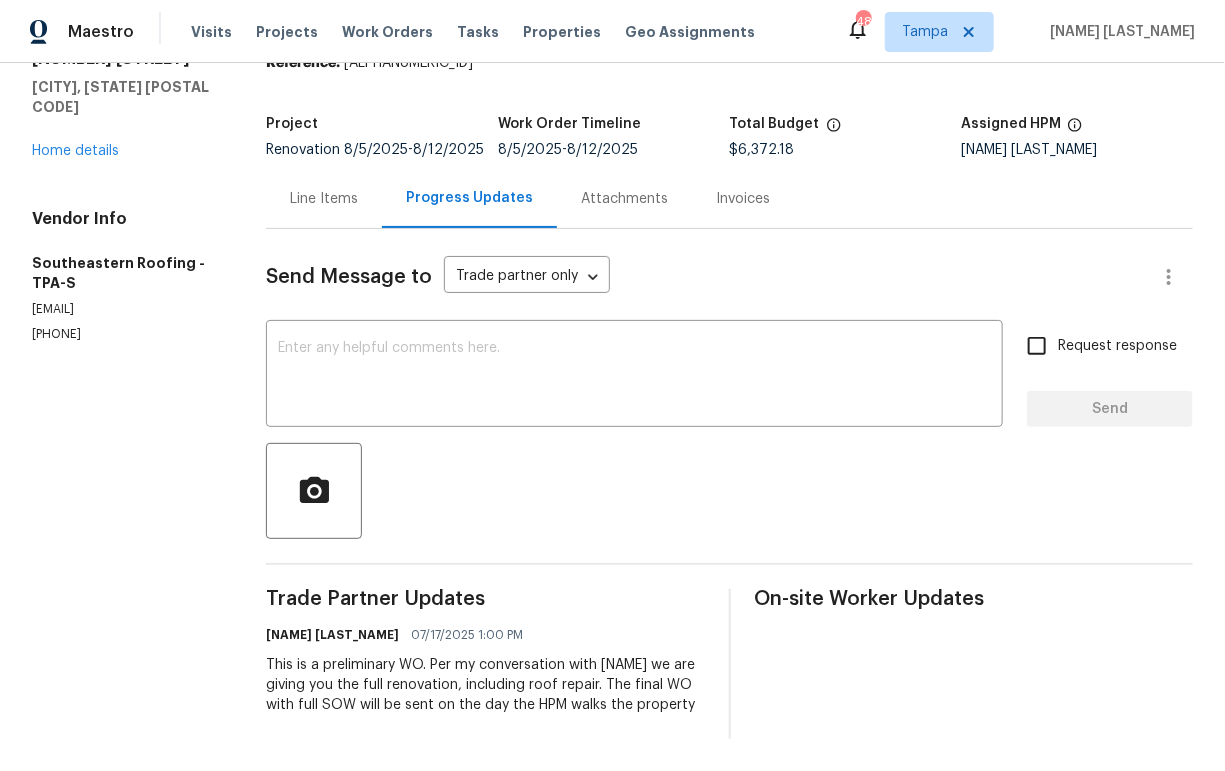 click on "Line Items" at bounding box center (324, 199) 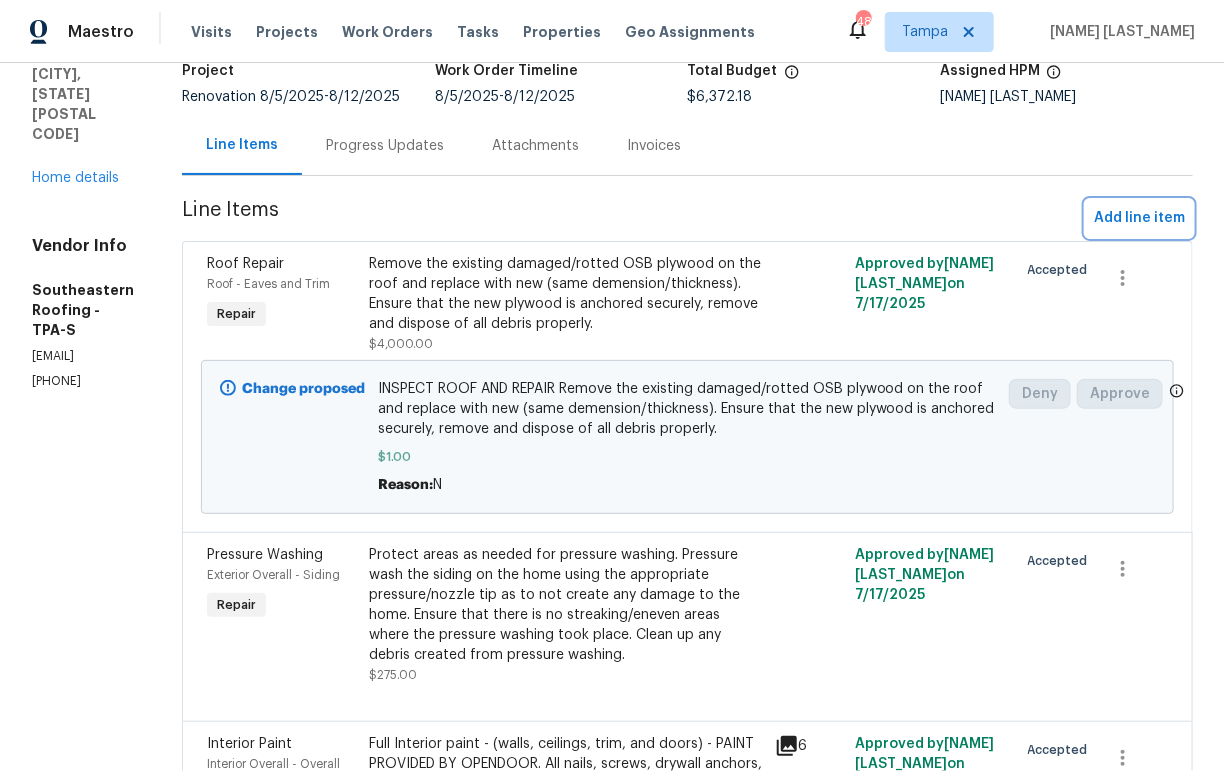 click on "Add line item" at bounding box center (1139, 218) 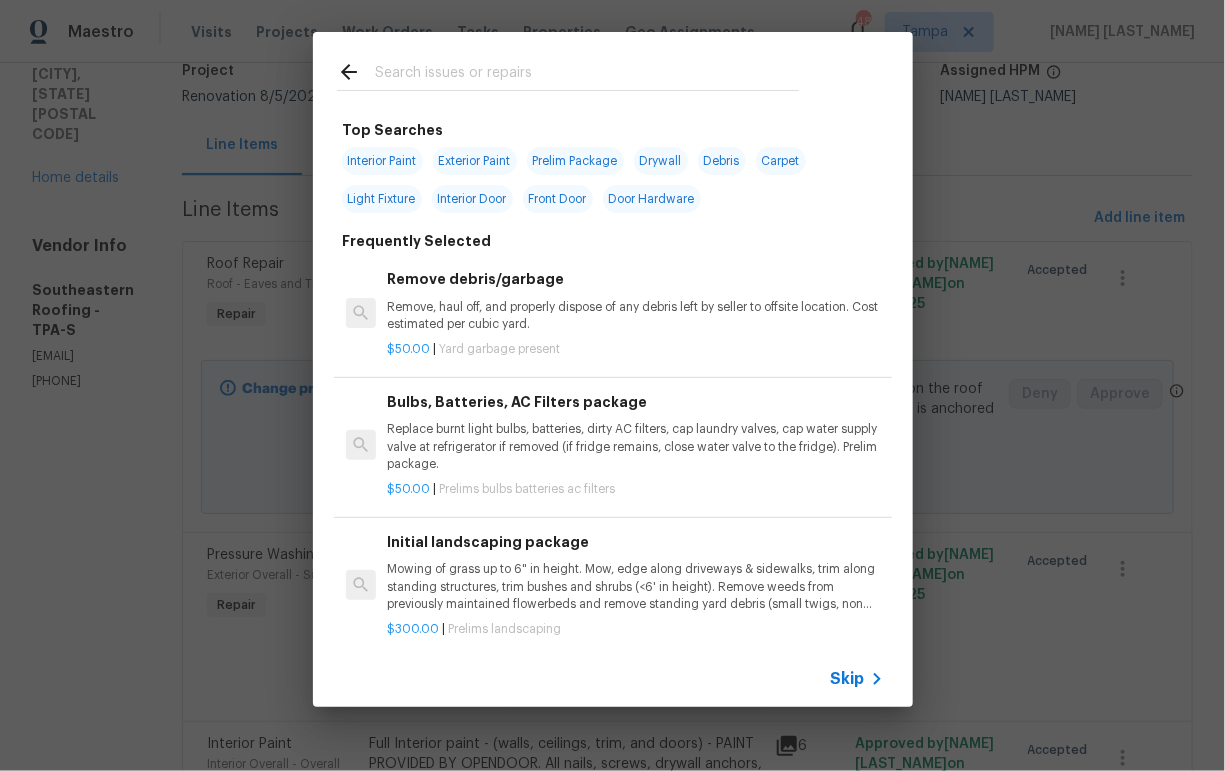 click at bounding box center [587, 75] 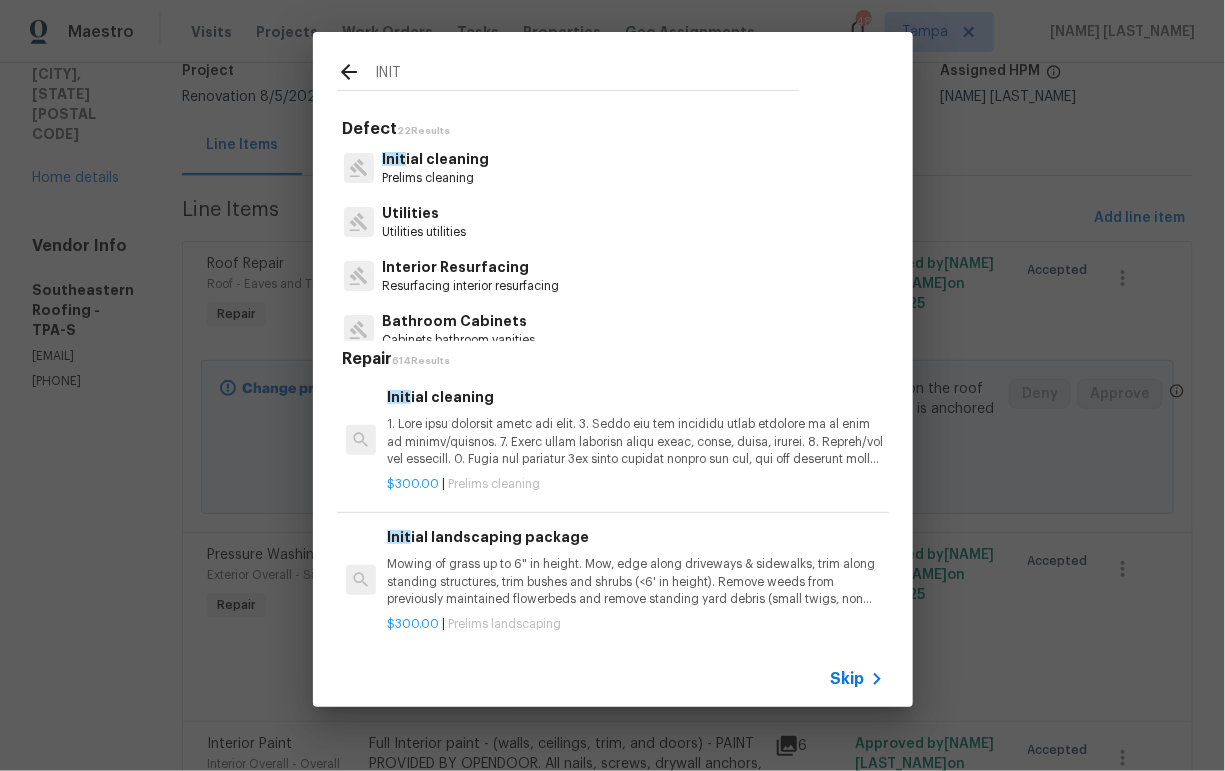 type on "INIT" 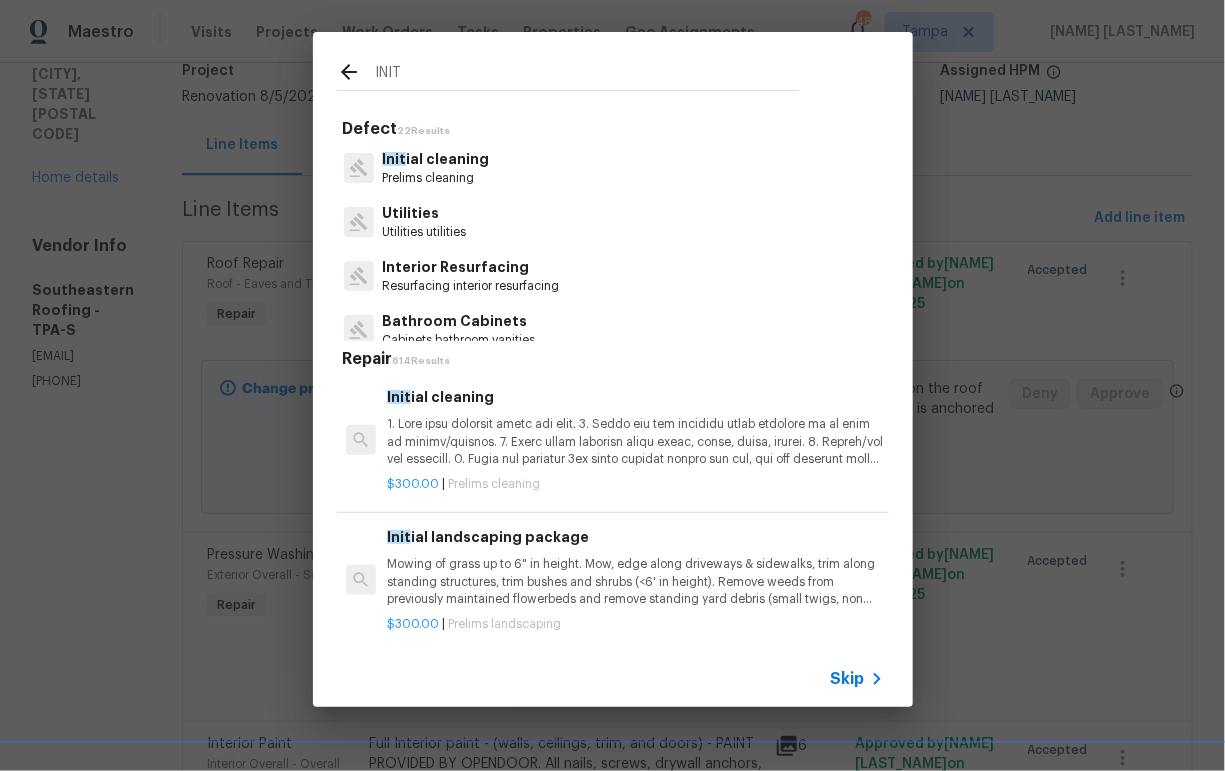 click on "Prelims cleaning" at bounding box center (435, 178) 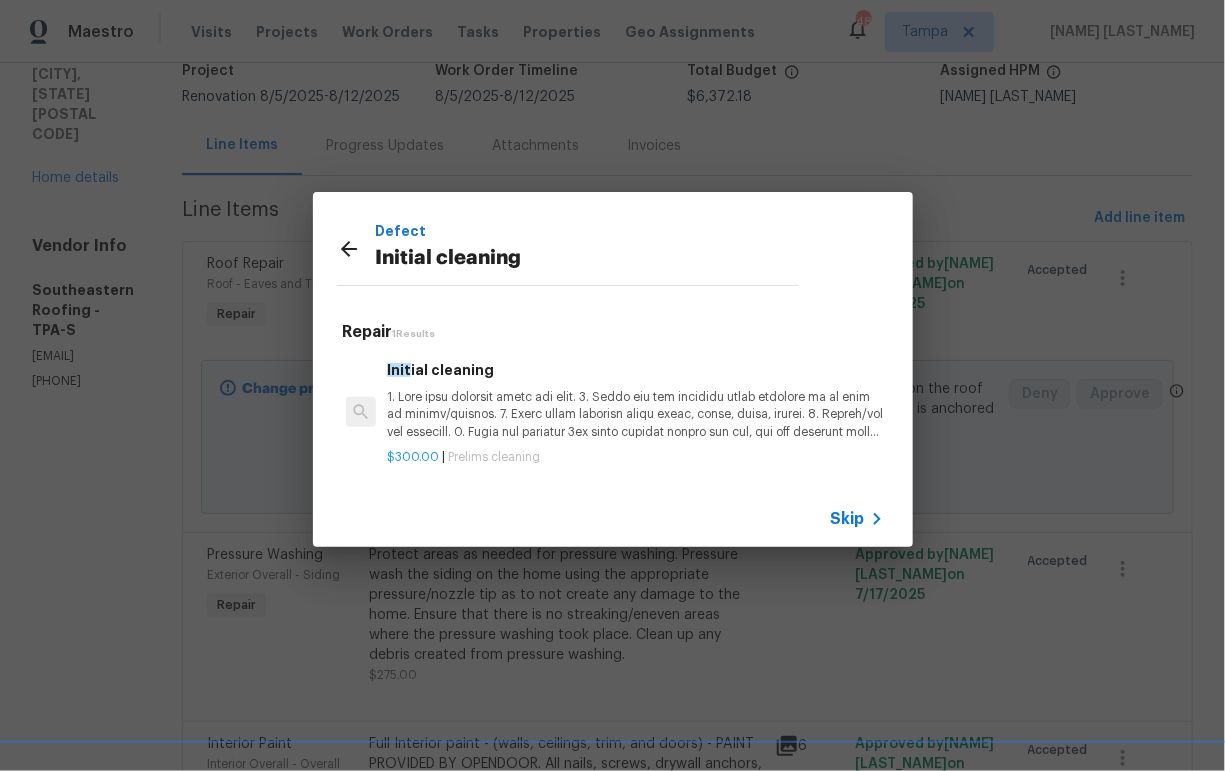 click at bounding box center (635, 414) 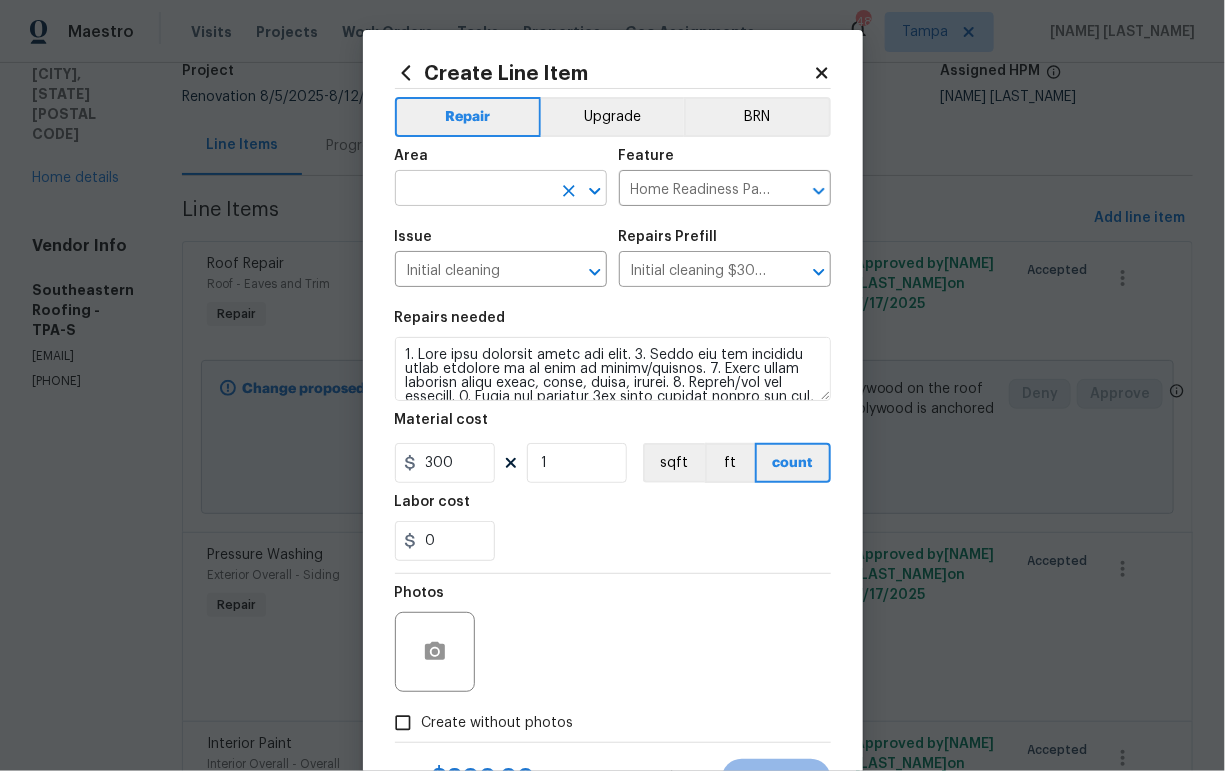 click at bounding box center [473, 190] 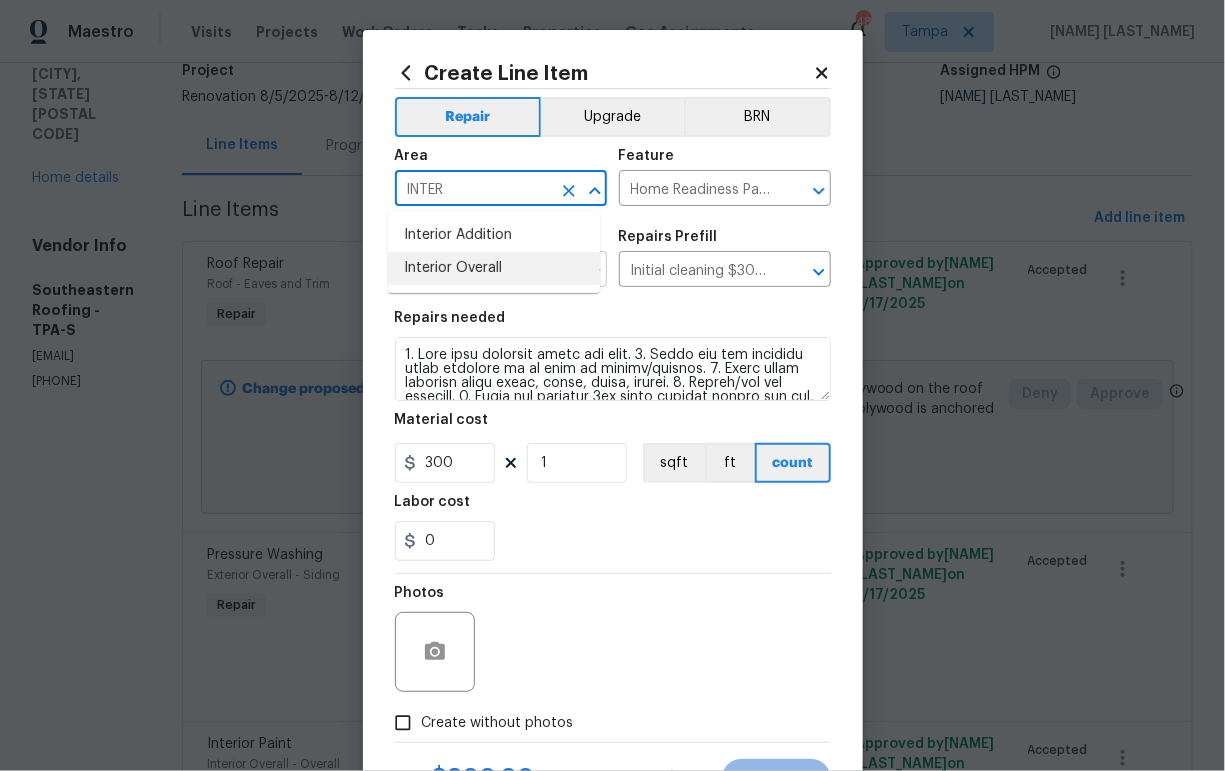 drag, startPoint x: 461, startPoint y: 264, endPoint x: 516, endPoint y: 269, distance: 55.226807 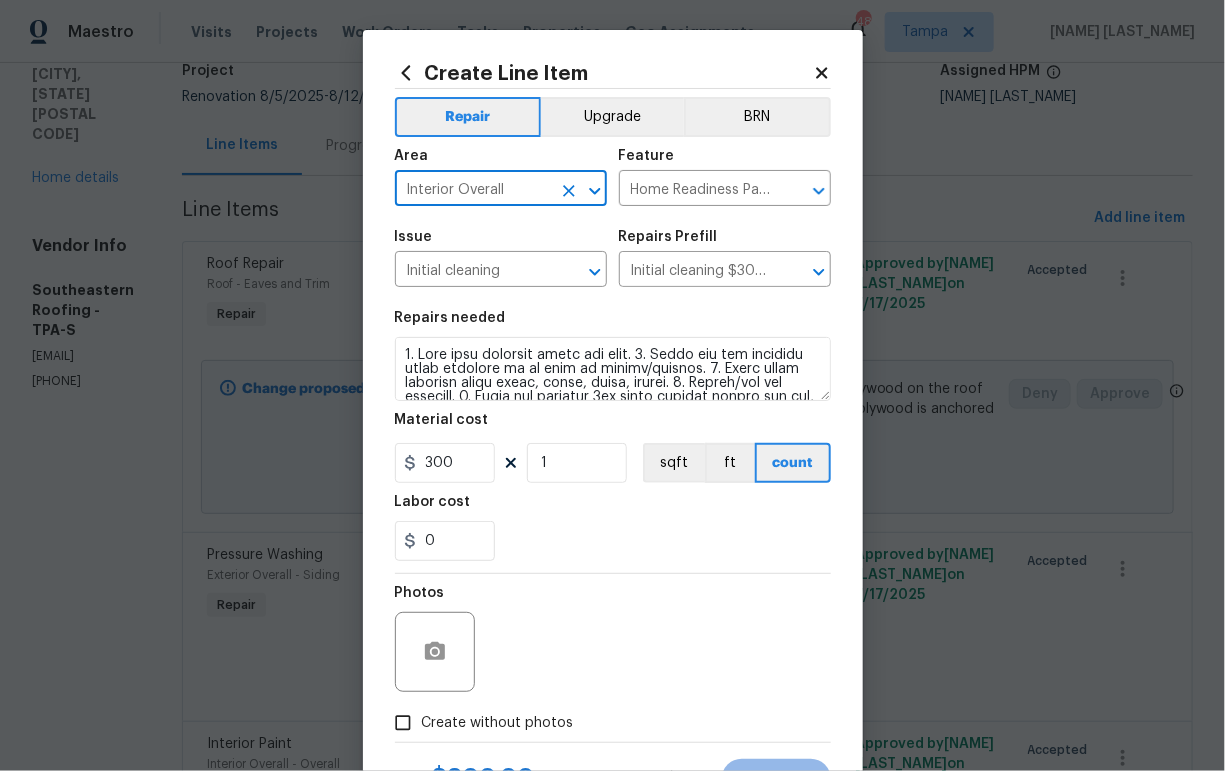 type on "Interior Overall" 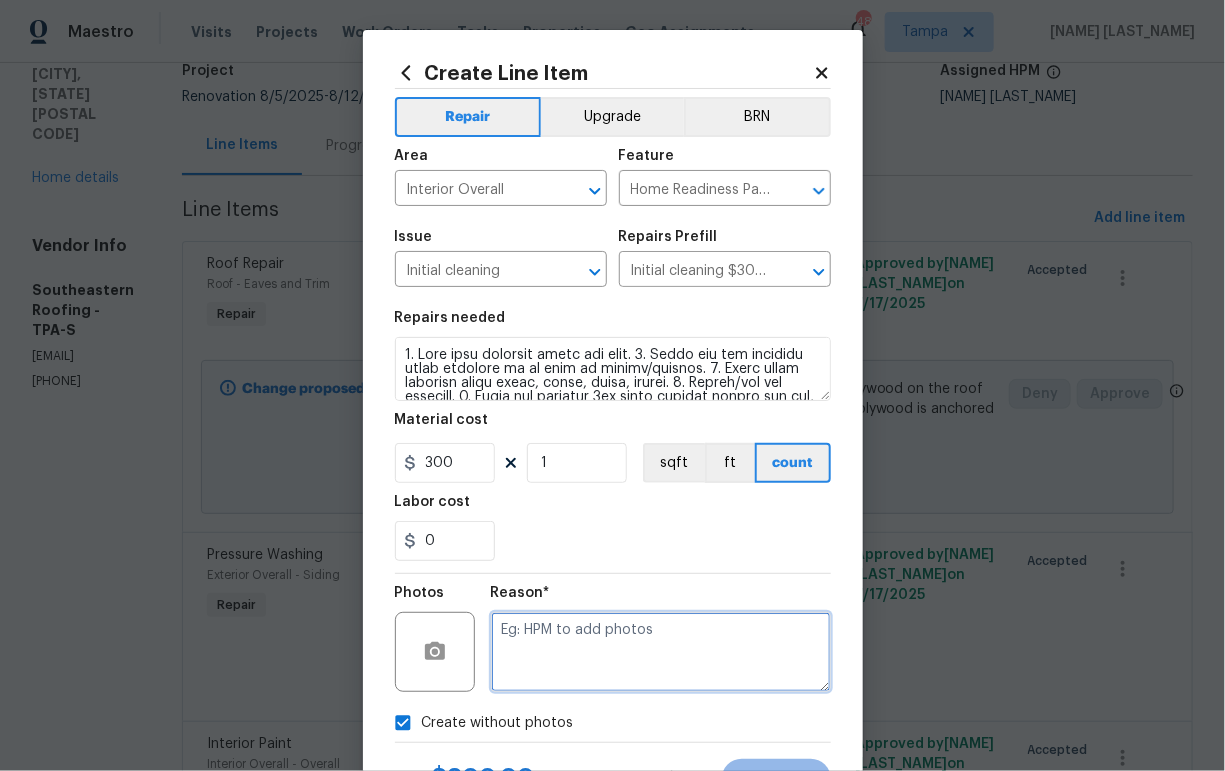 click at bounding box center [661, 652] 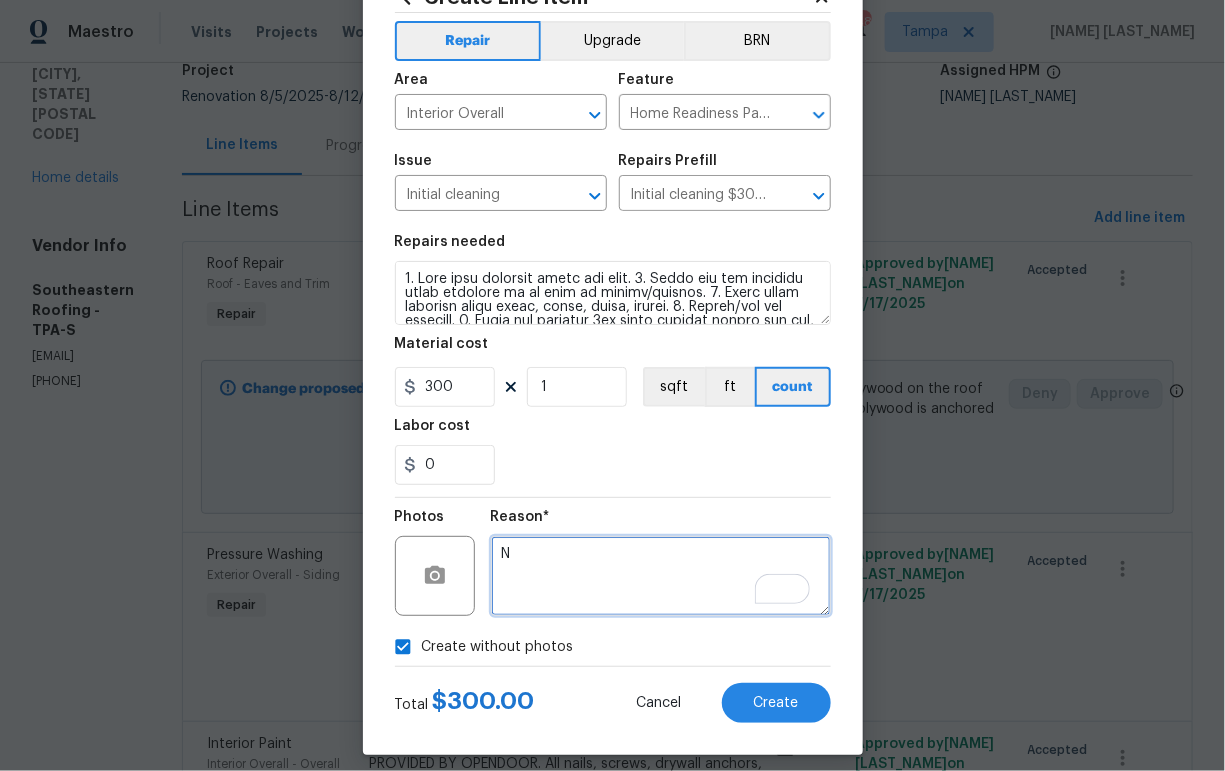 scroll, scrollTop: 91, scrollLeft: 0, axis: vertical 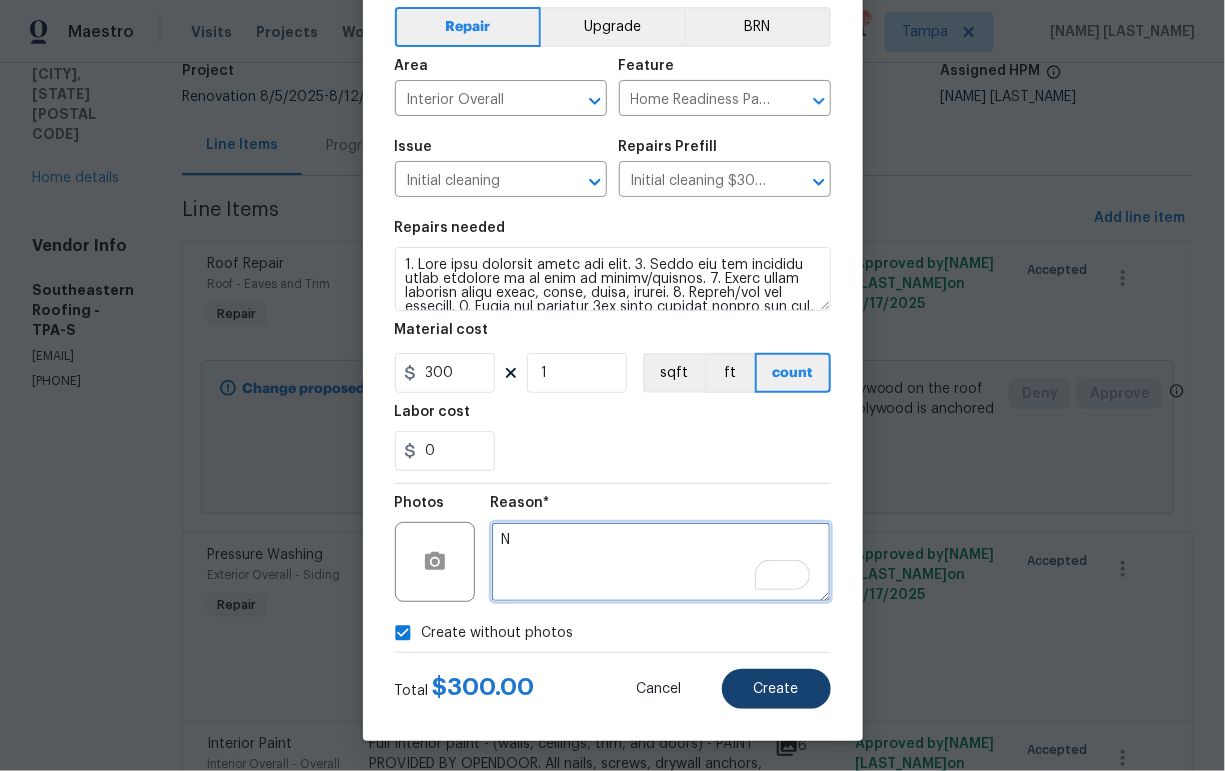 type on "N" 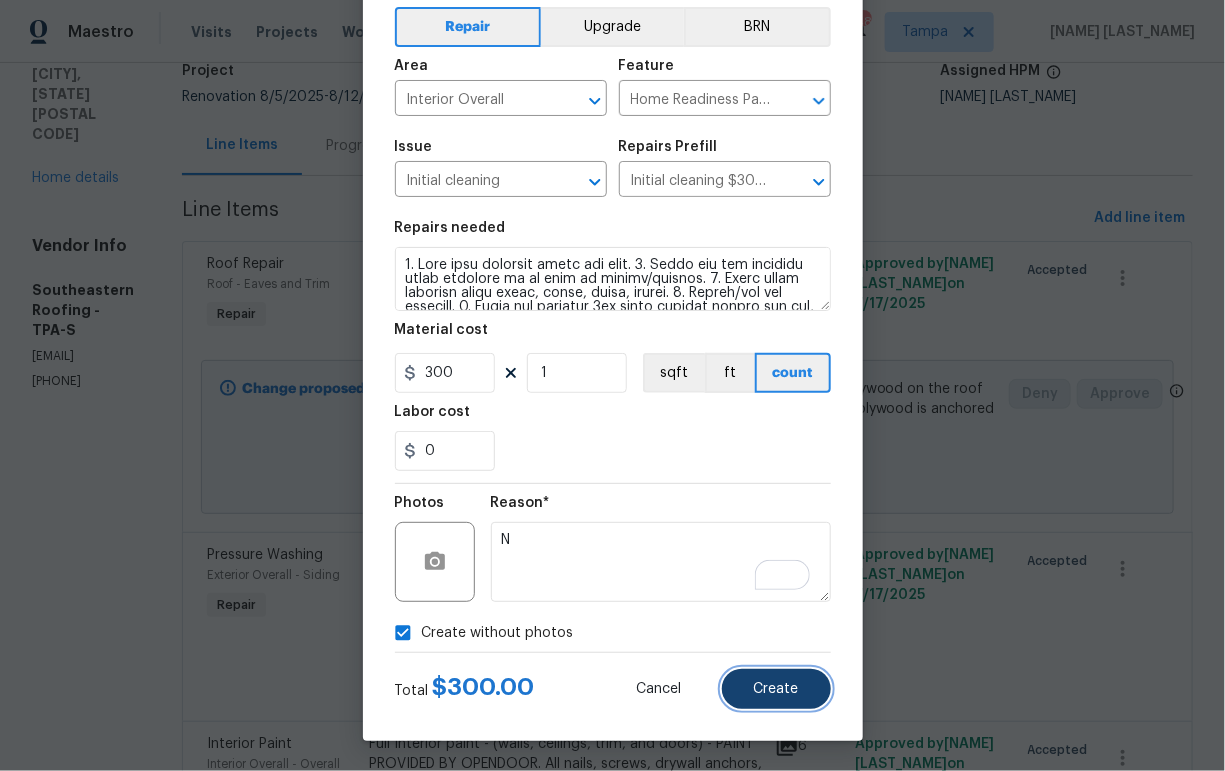 click on "Create" at bounding box center [776, 689] 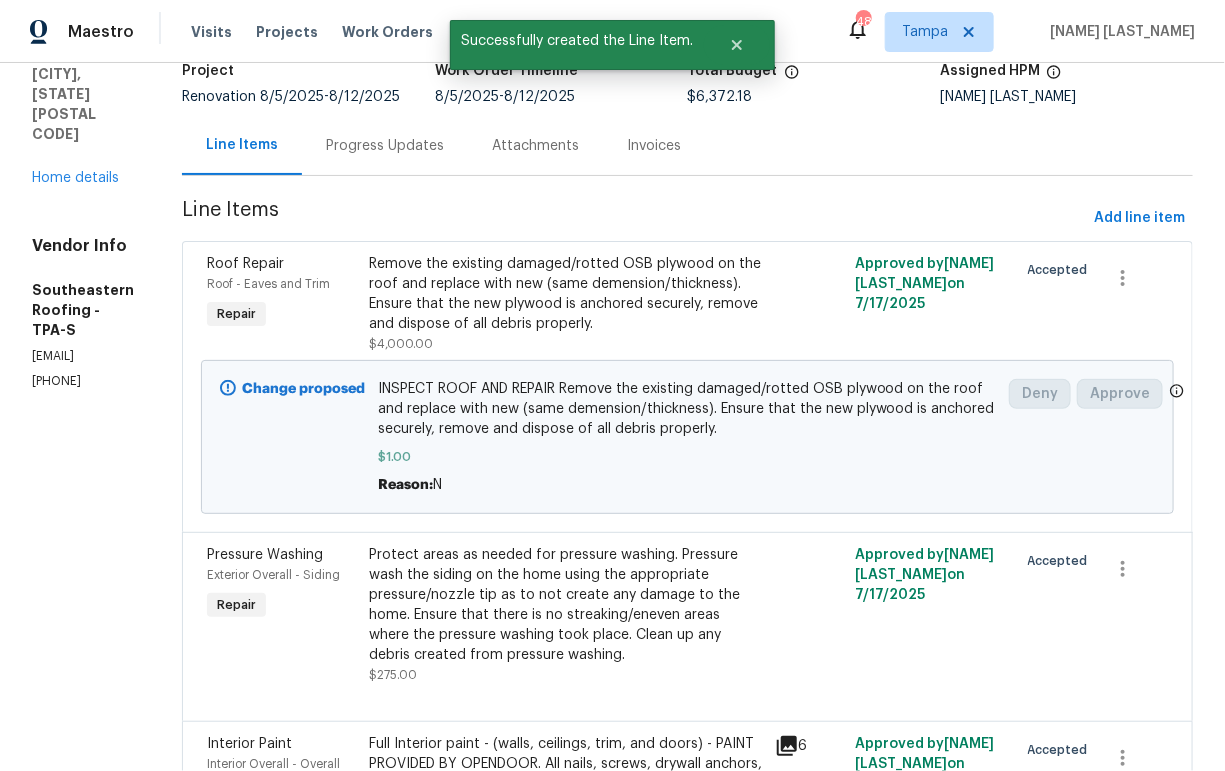 scroll, scrollTop: 0, scrollLeft: 0, axis: both 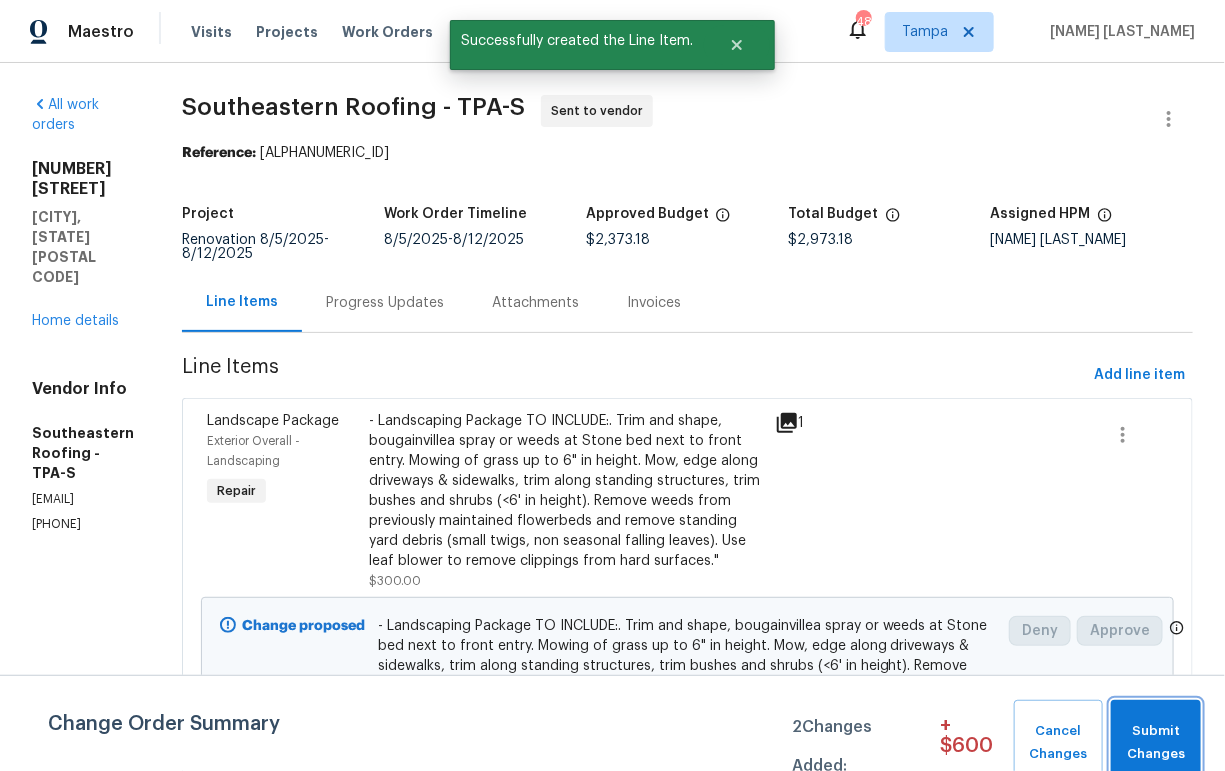 click on "Submit Changes" at bounding box center (1156, 743) 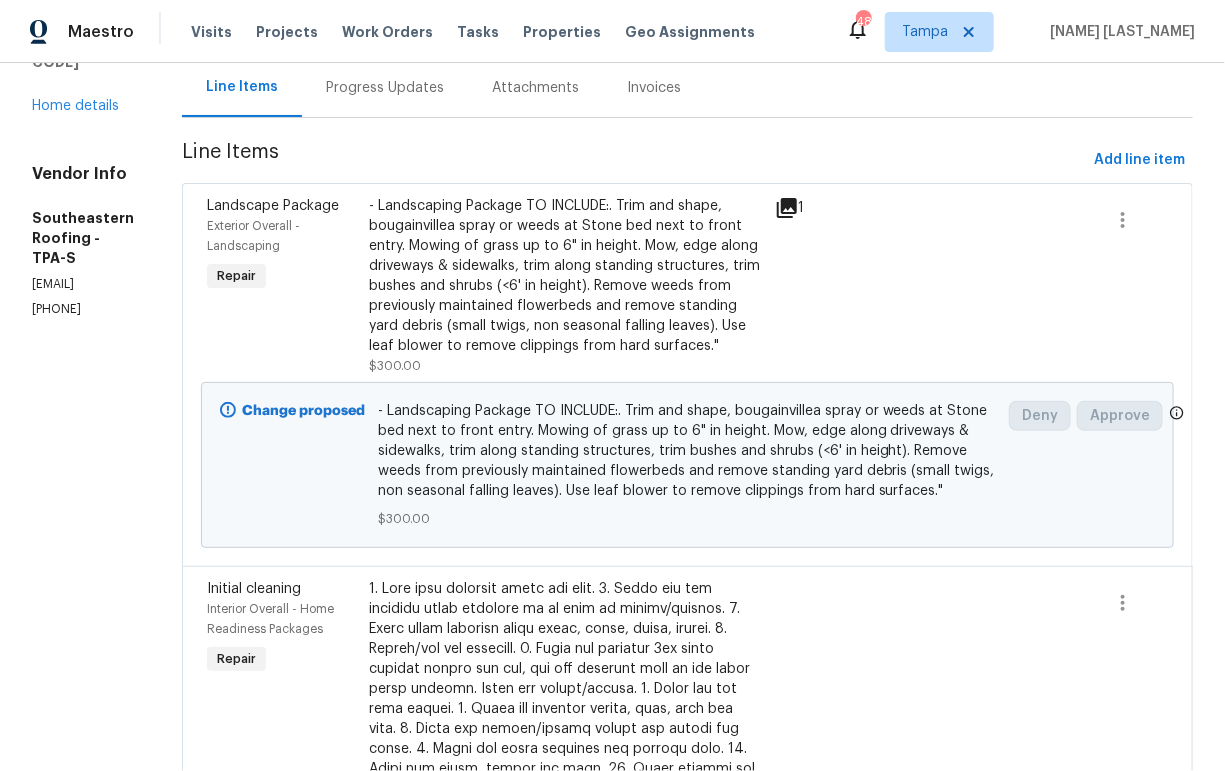 scroll, scrollTop: 0, scrollLeft: 0, axis: both 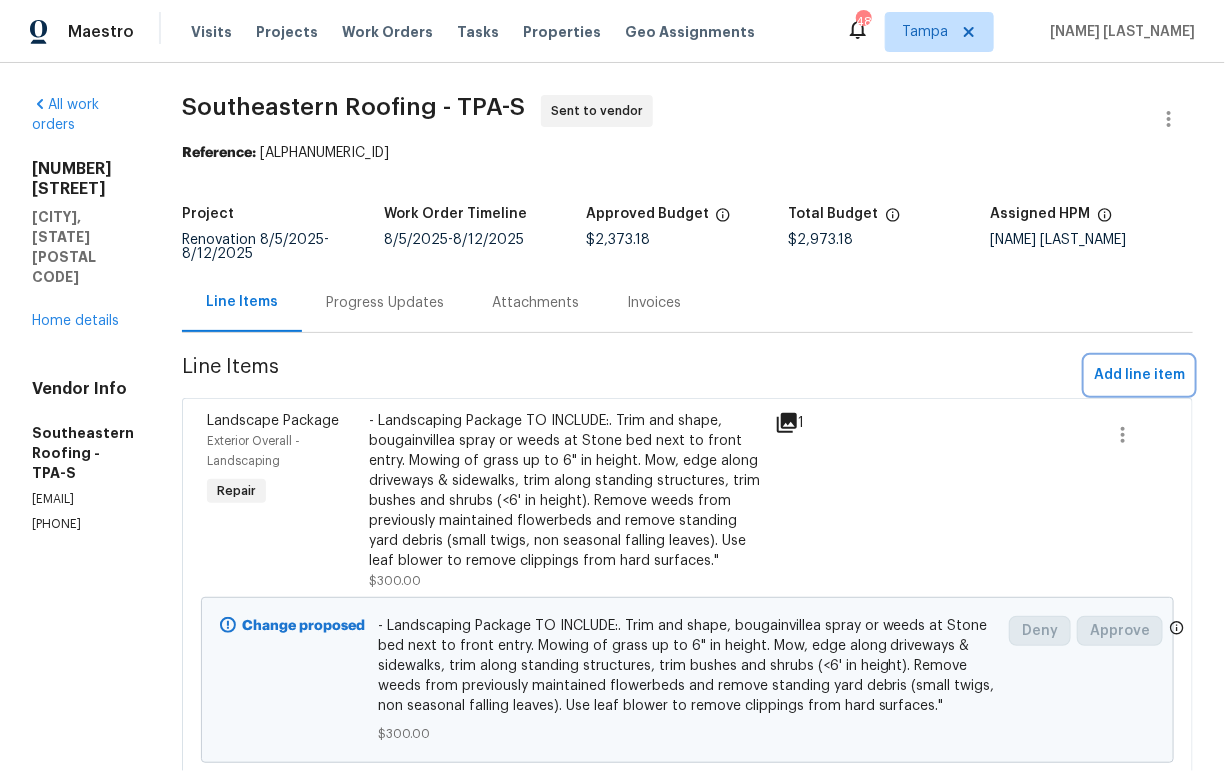 click on "Add line item" at bounding box center [1139, 375] 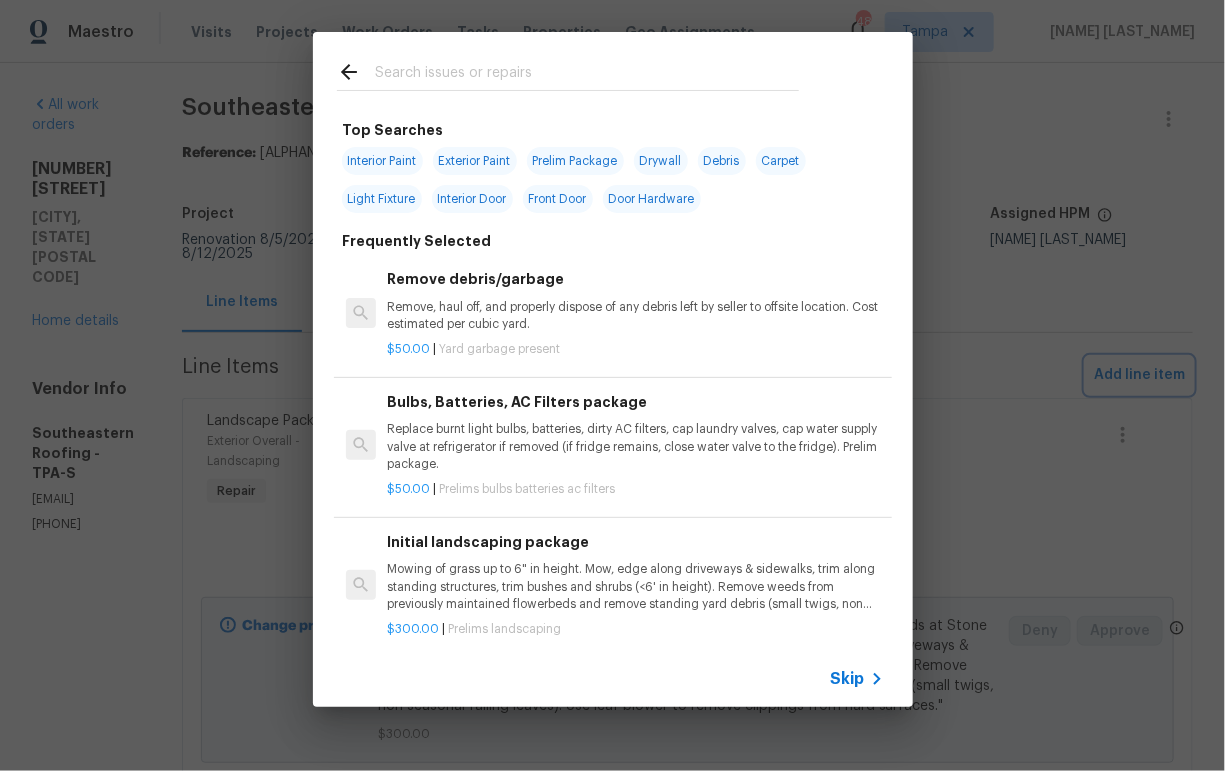 click on "Top Searches Interior Paint Exterior Paint Prelim Package Drywall Debris Carpet Light Fixture Interior Door Front Door Door Hardware Frequently Selected Remove debris/garbage Remove, haul off, and properly dispose of any debris left by seller to offsite location. Cost estimated per cubic yard. $50.00   |   Yard garbage present Bulbs, Batteries, AC Filters package Replace burnt light bulbs, batteries, dirty AC filters, cap laundry valves, cap water supply valve at refrigerator if removed (if fridge remains, close water valve to the fridge). Prelim package. $50.00   |   Prelims bulbs batteries ac filters Initial landscaping package Mowing of grass up to 6" in height. Mow, edge along driveways & sidewalks, trim along standing structures, trim bushes and shrubs (<6' in height). Remove weeds from previously maintained flowerbeds and remove standing yard debris (small twigs, non seasonal falling leaves).  Use leaf blower to remove clippings from hard surfaces." $300.00   |   Prelims landscaping $10.00   |   $75.00" at bounding box center (612, 369) 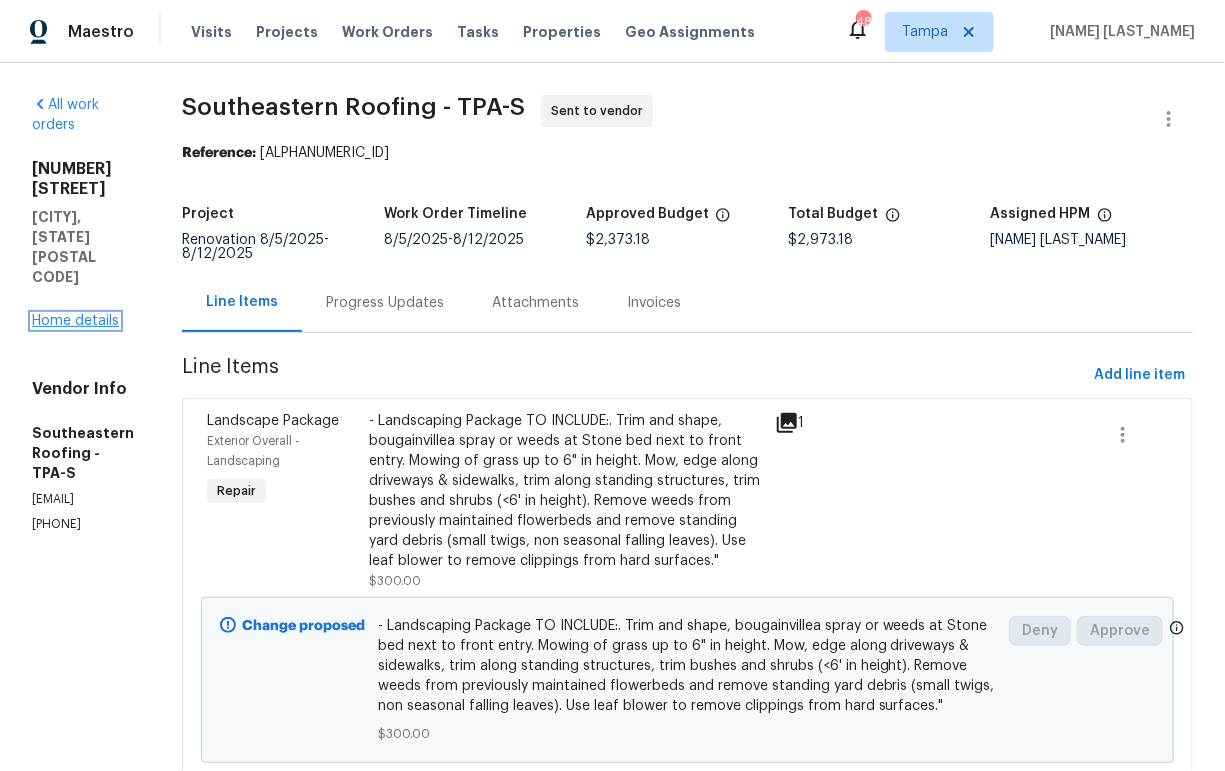 click on "Home details" at bounding box center [75, 321] 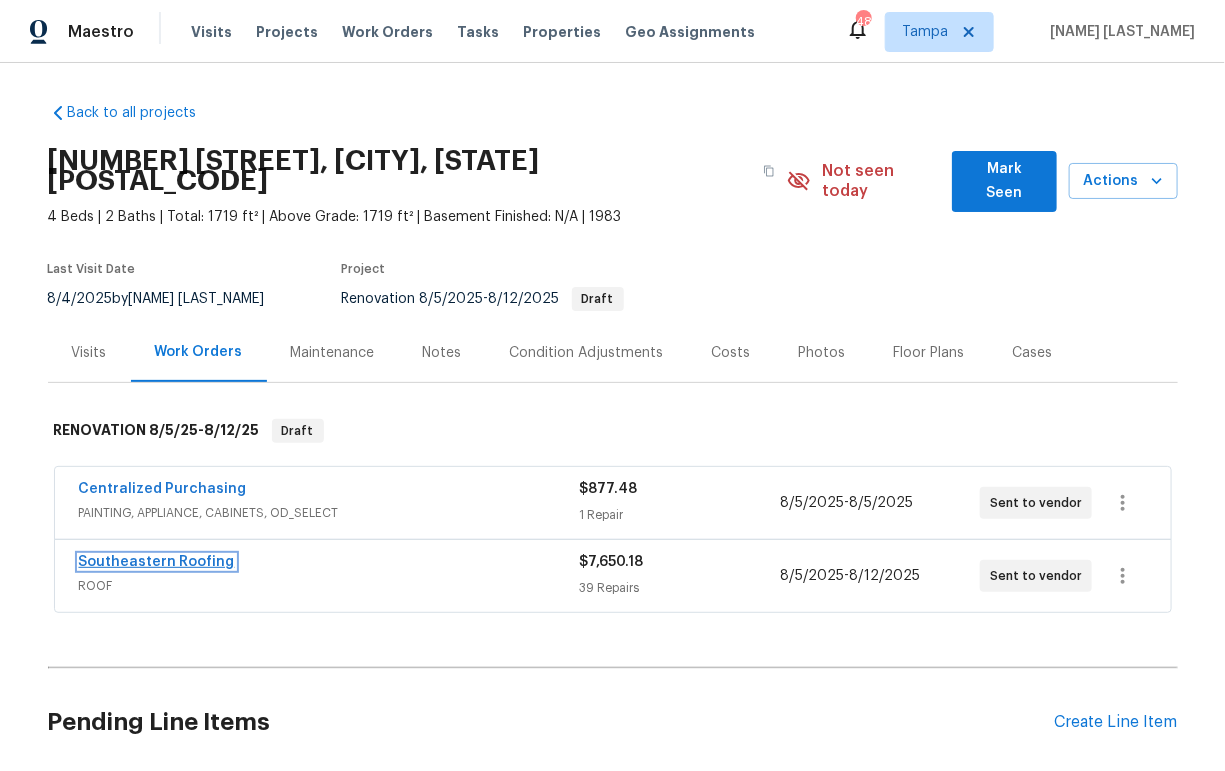 click on "Southeastern Roofing" at bounding box center (157, 562) 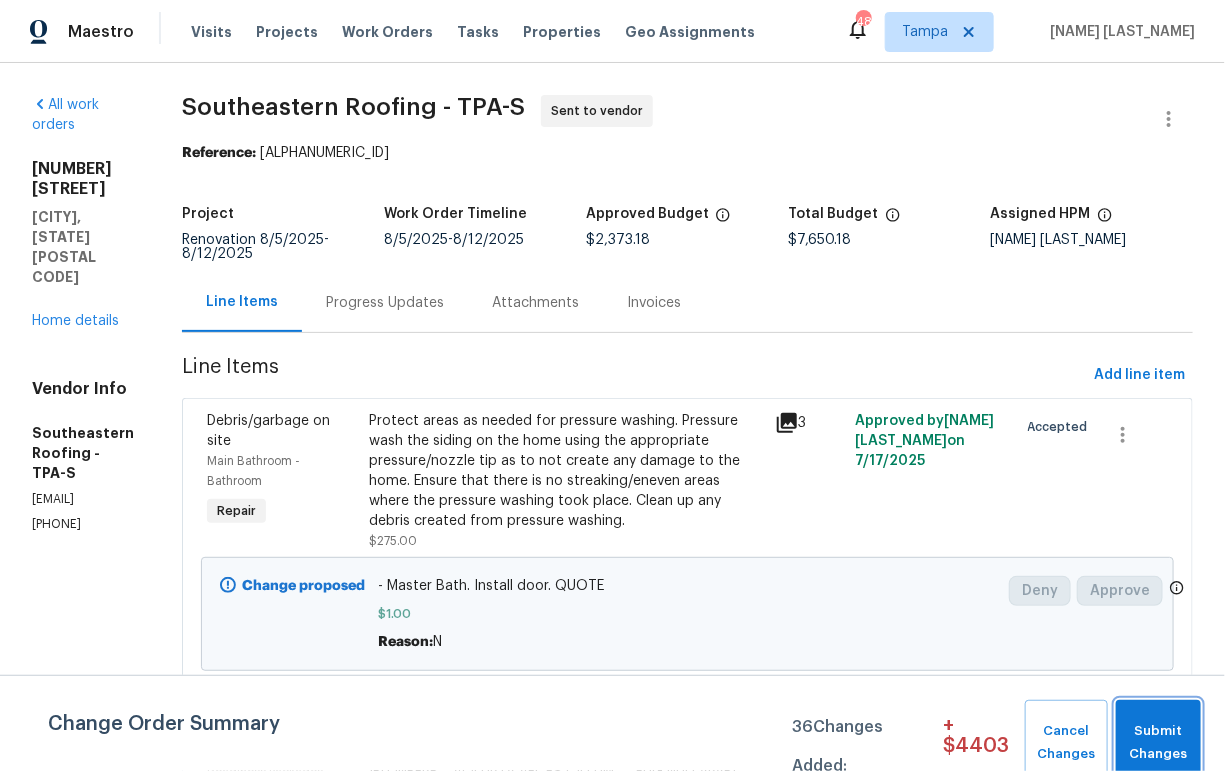 click on "Submit Changes" at bounding box center (1158, 743) 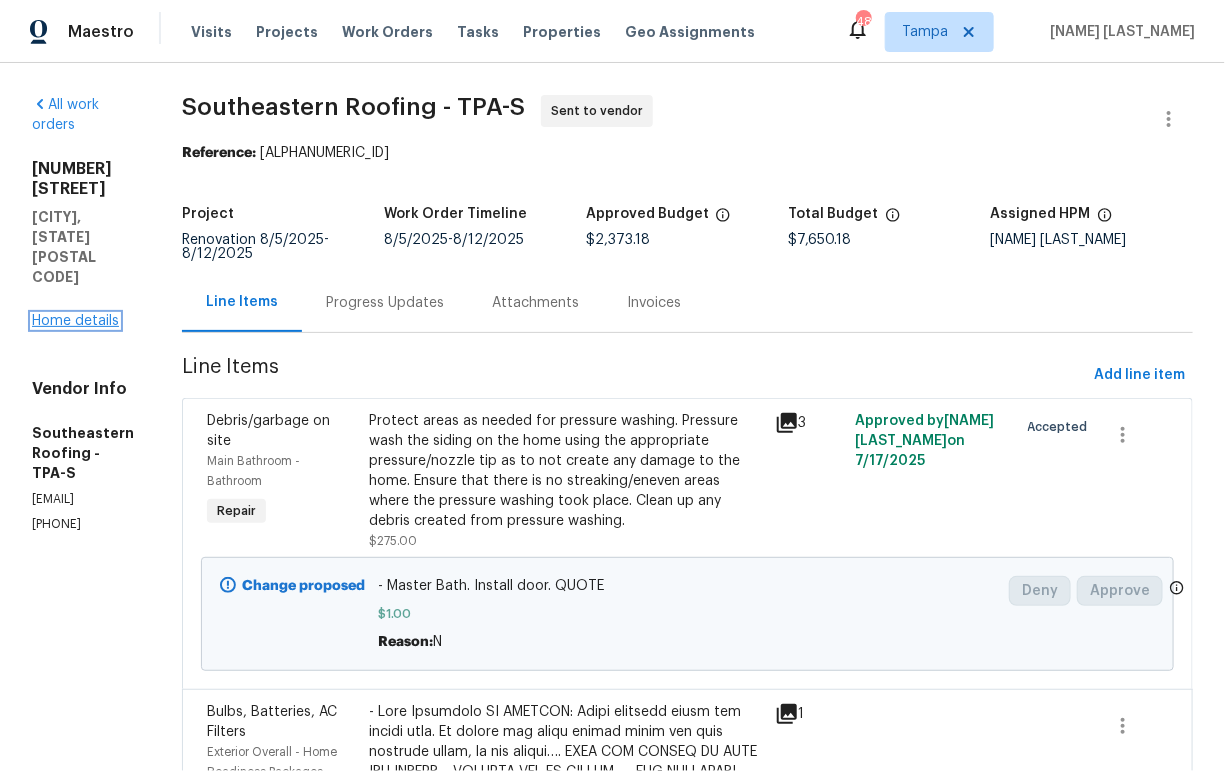 click on "Home details" at bounding box center (75, 321) 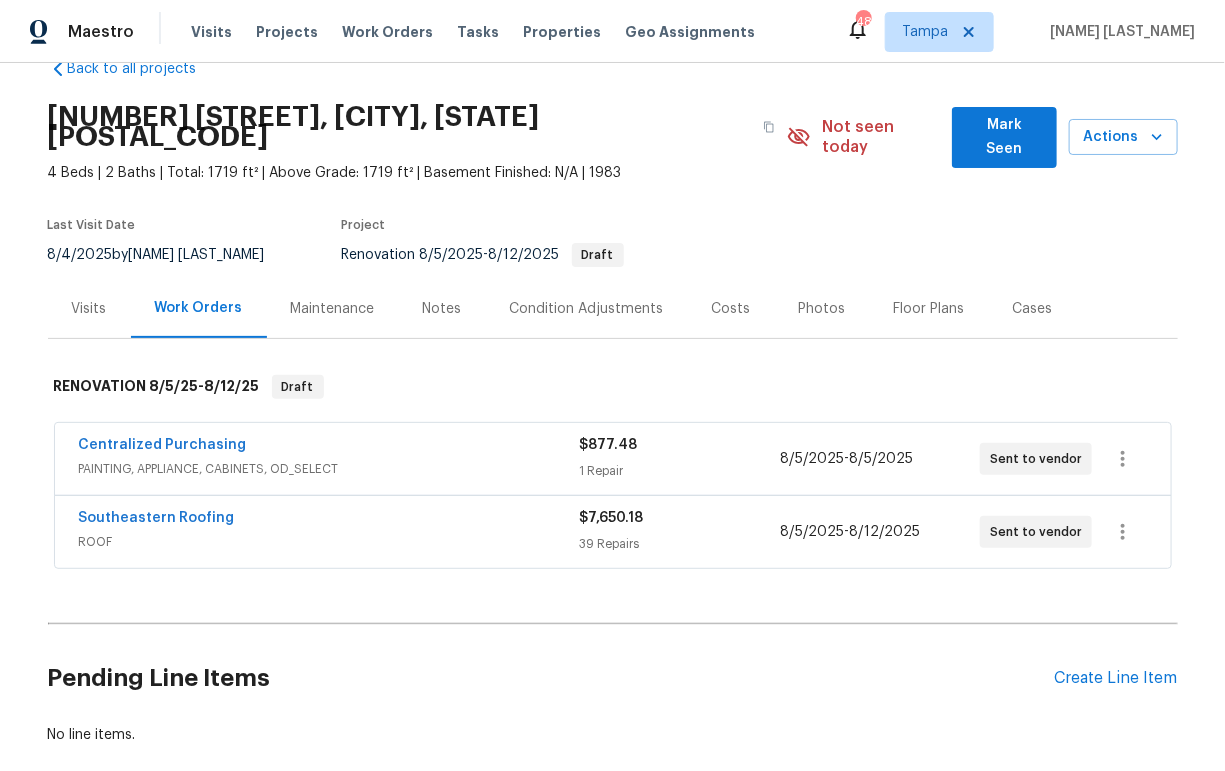 scroll, scrollTop: 146, scrollLeft: 0, axis: vertical 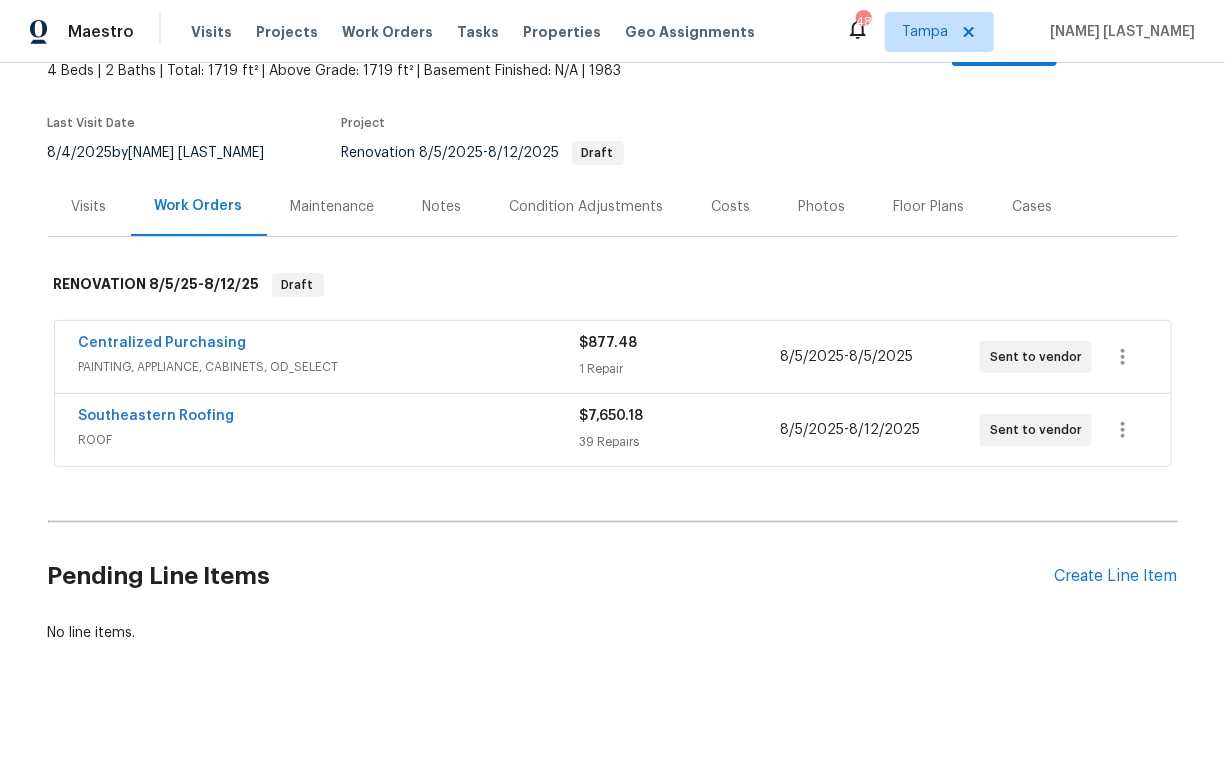 click on "Notes" at bounding box center (442, 207) 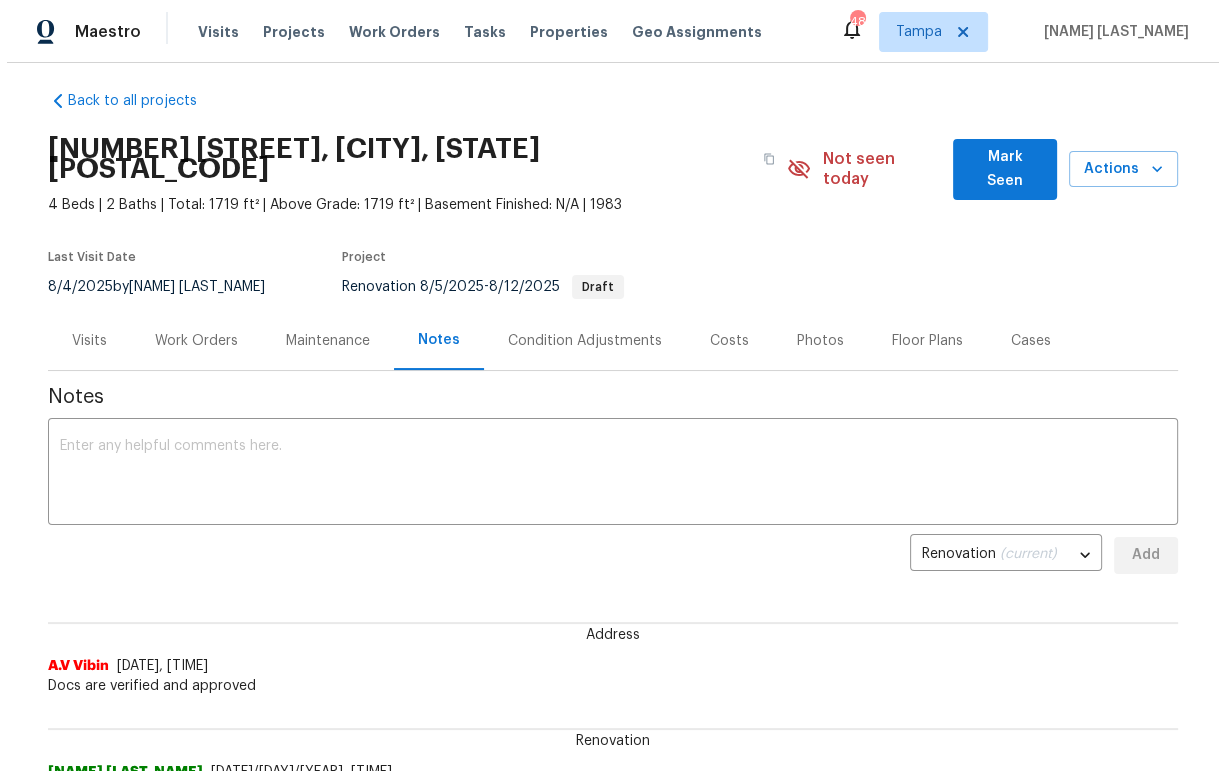 scroll, scrollTop: 0, scrollLeft: 0, axis: both 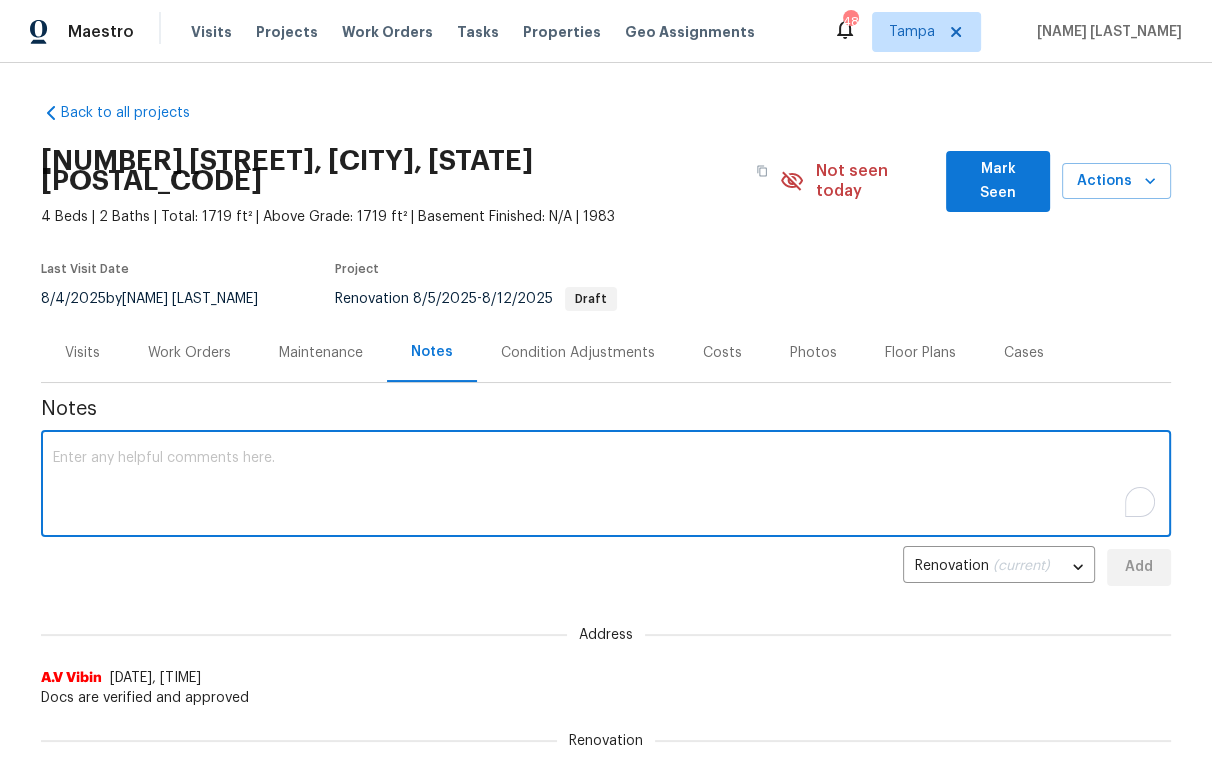 click at bounding box center (606, 486) 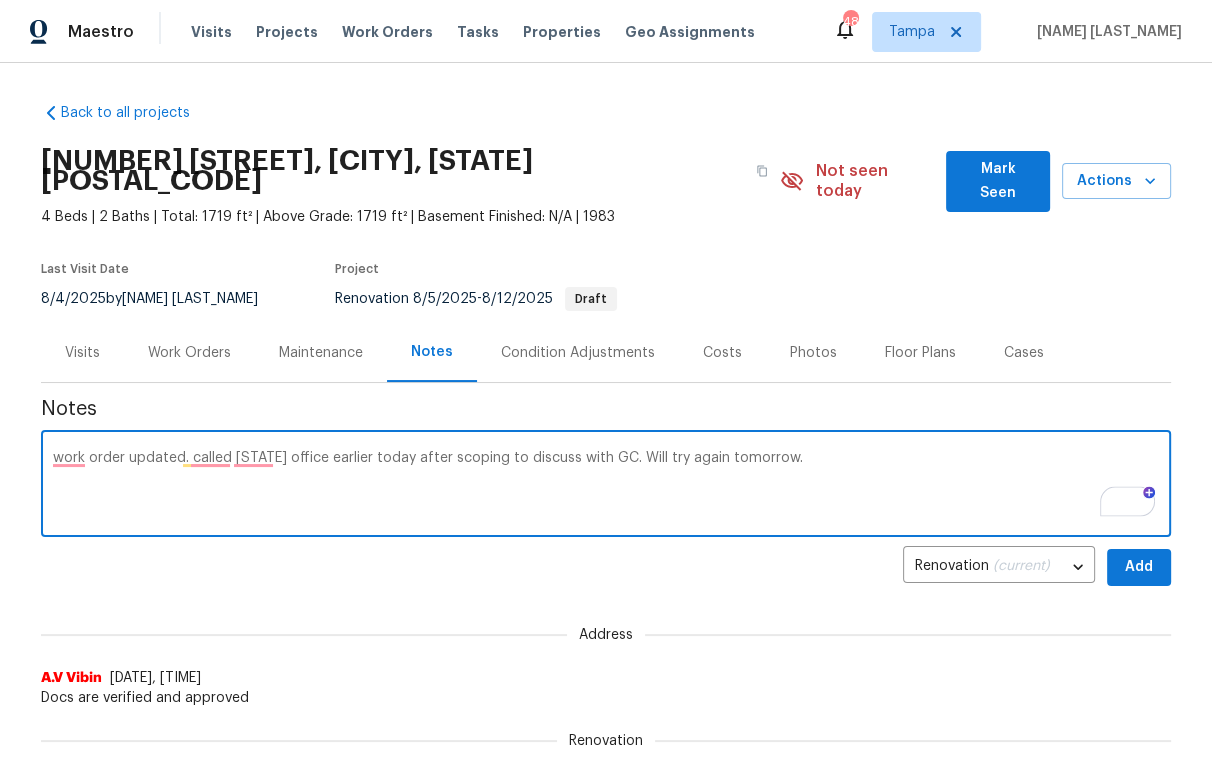 type on "work order updated. called [STATE] office earlier today after scoping to discuss with GC. Will try again tomorrow." 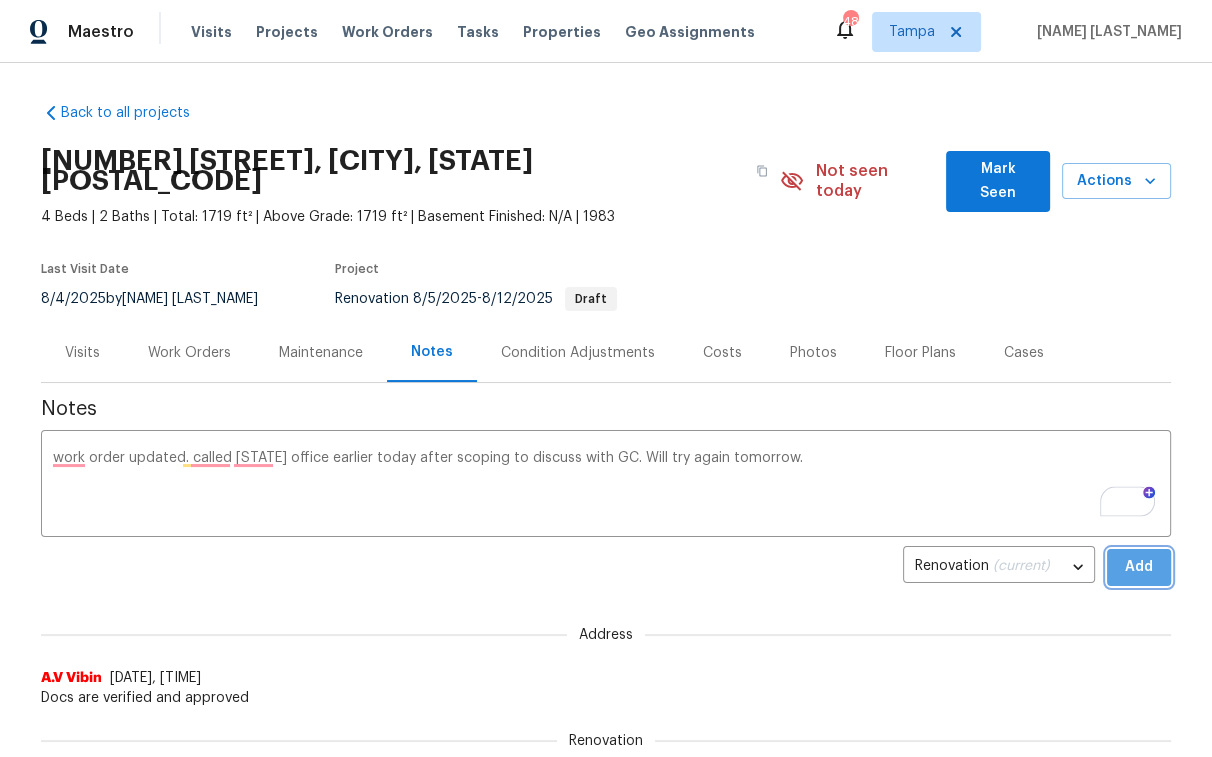 click on "Add" at bounding box center (1139, 567) 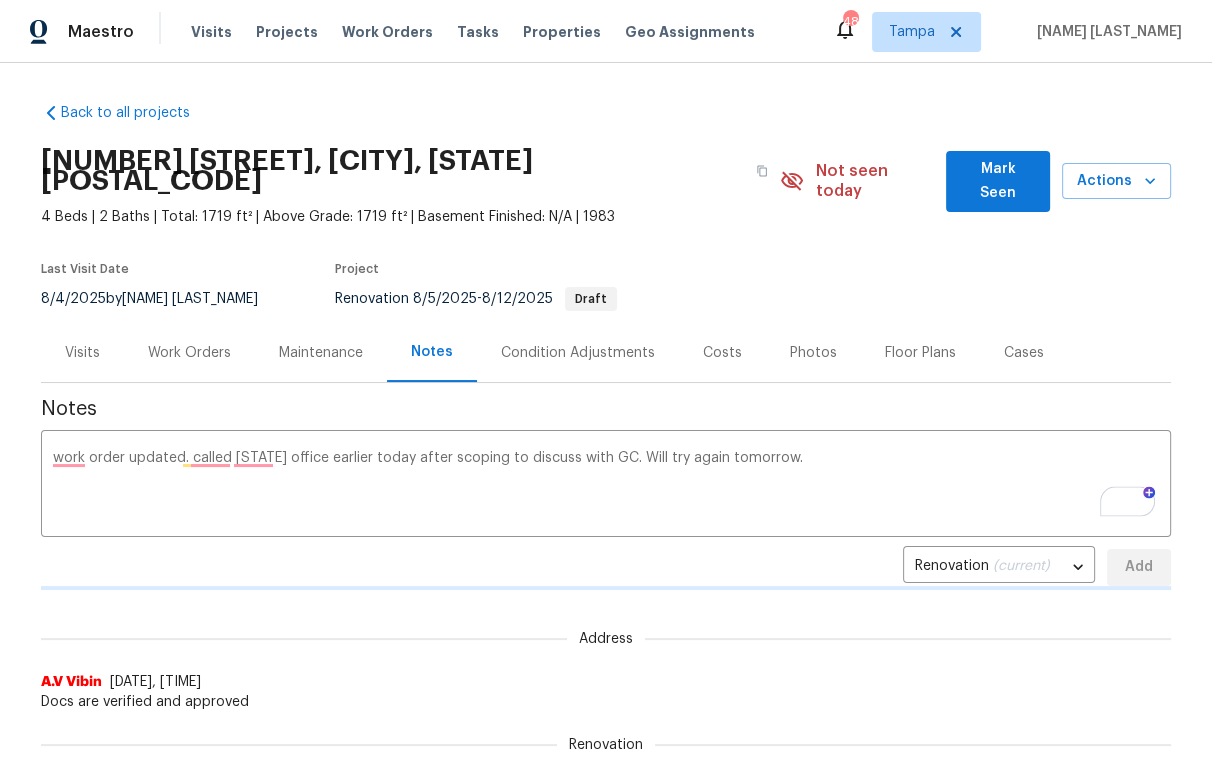 type 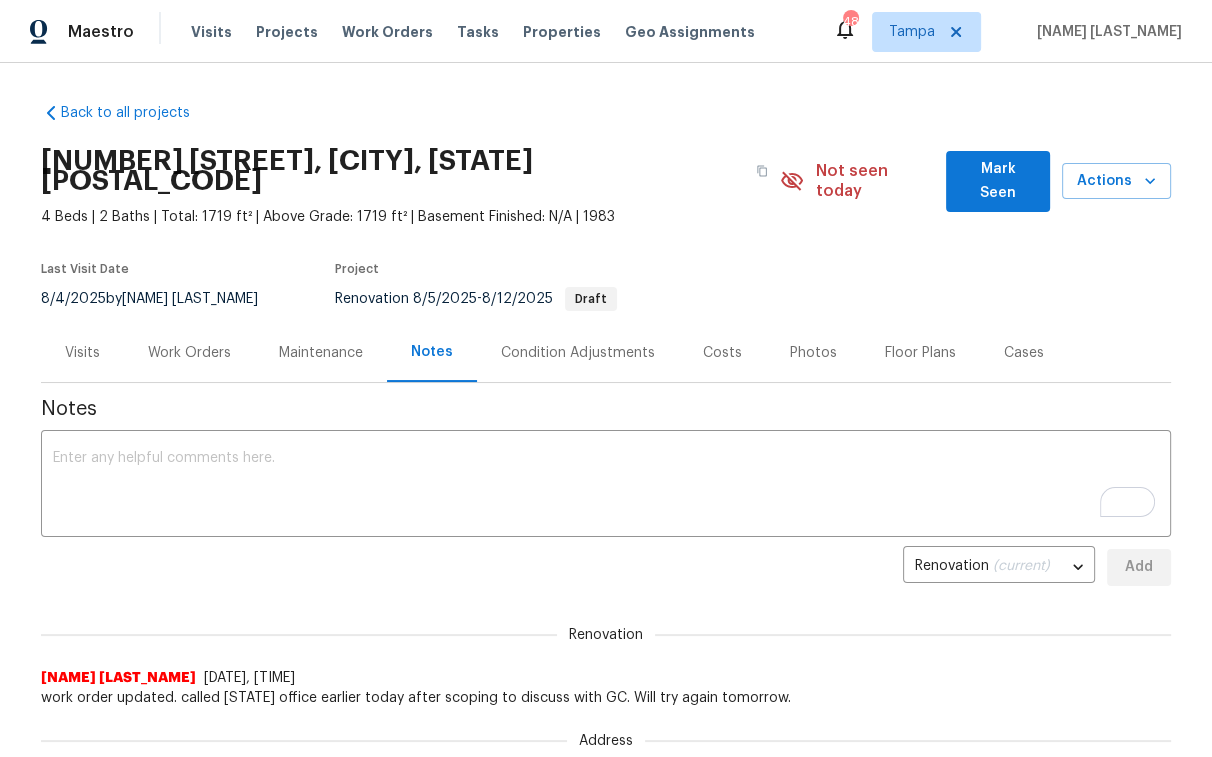 click on "Work Orders" at bounding box center [189, 353] 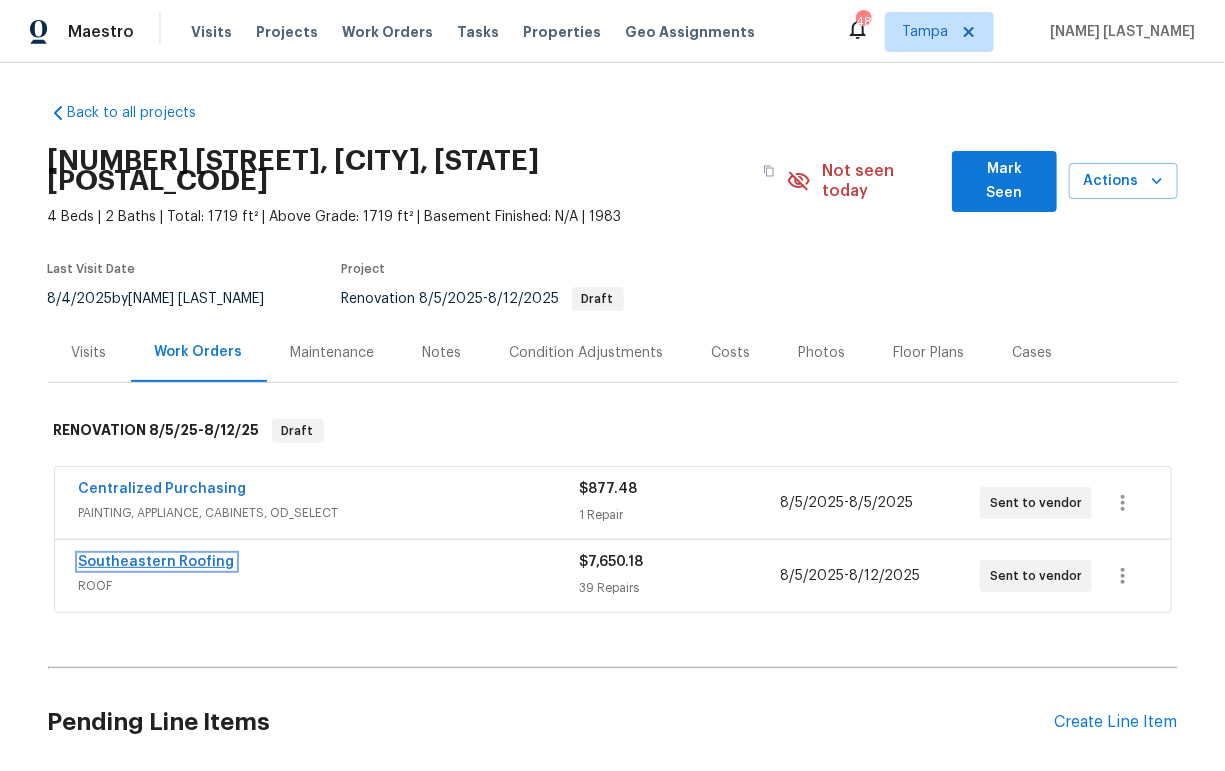 click on "Southeastern Roofing" at bounding box center [157, 562] 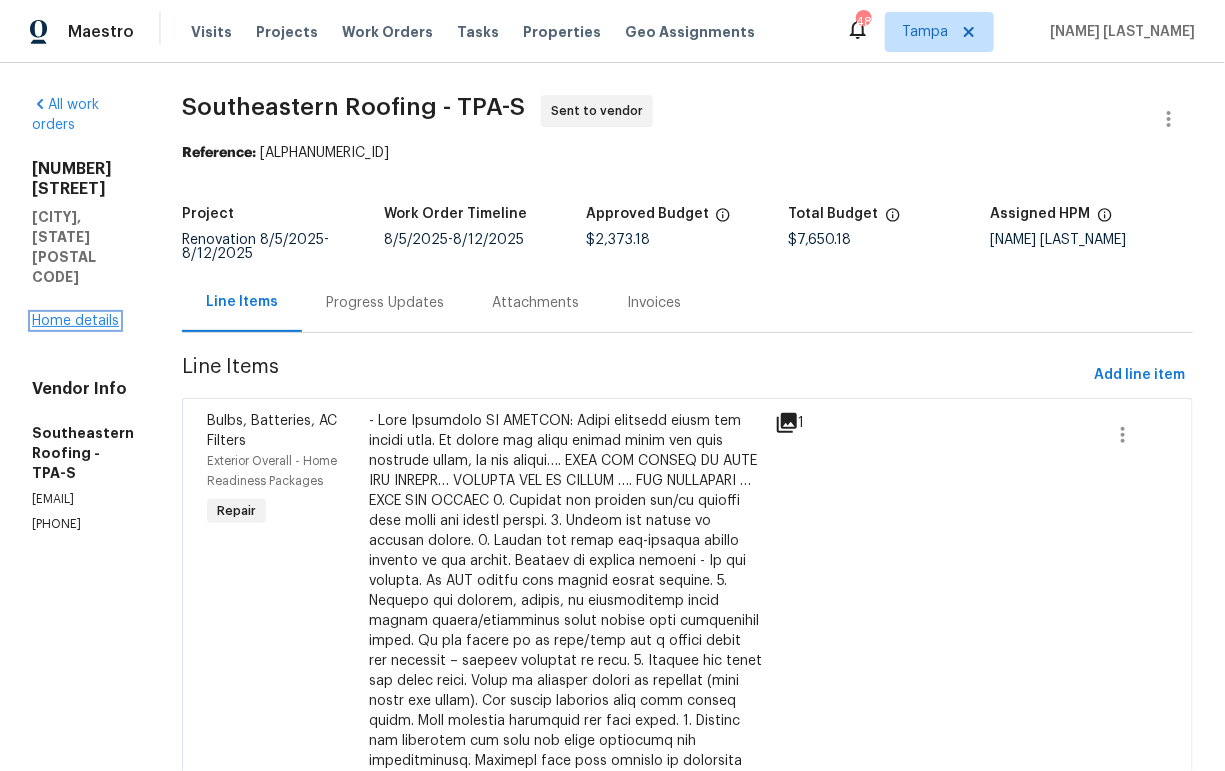 click on "Home details" at bounding box center (75, 321) 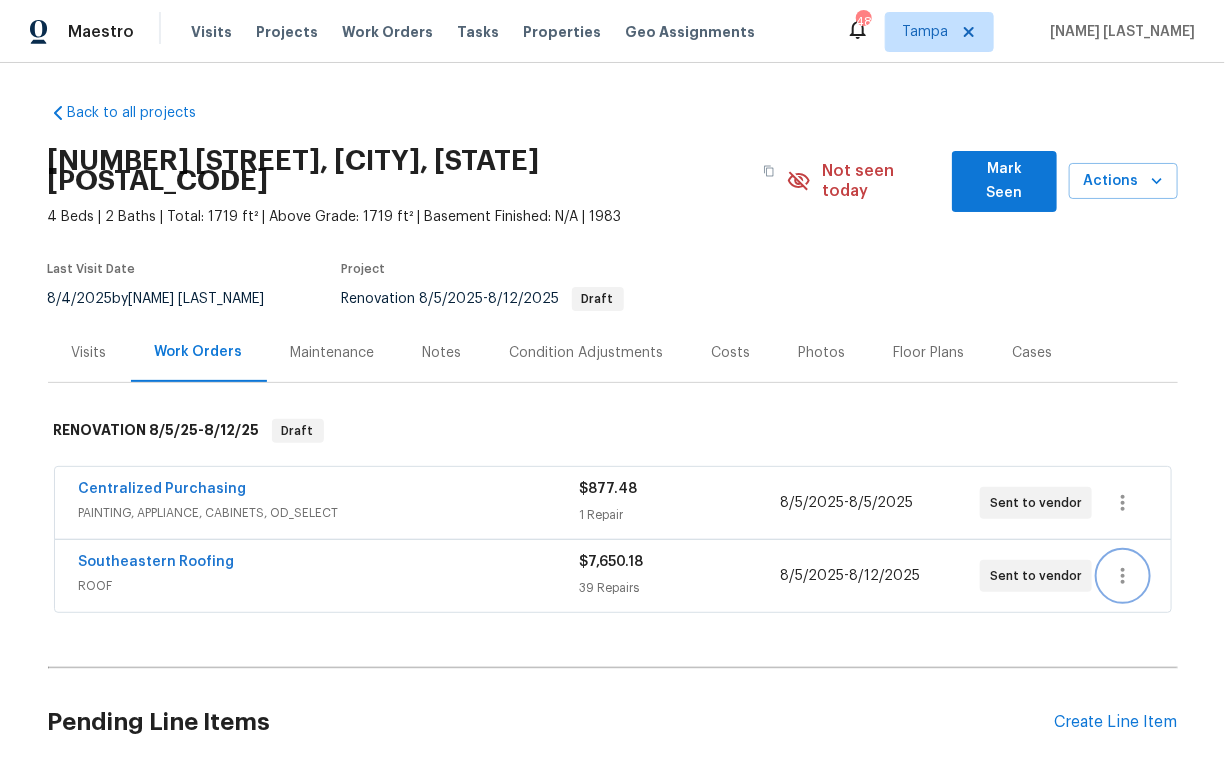 click 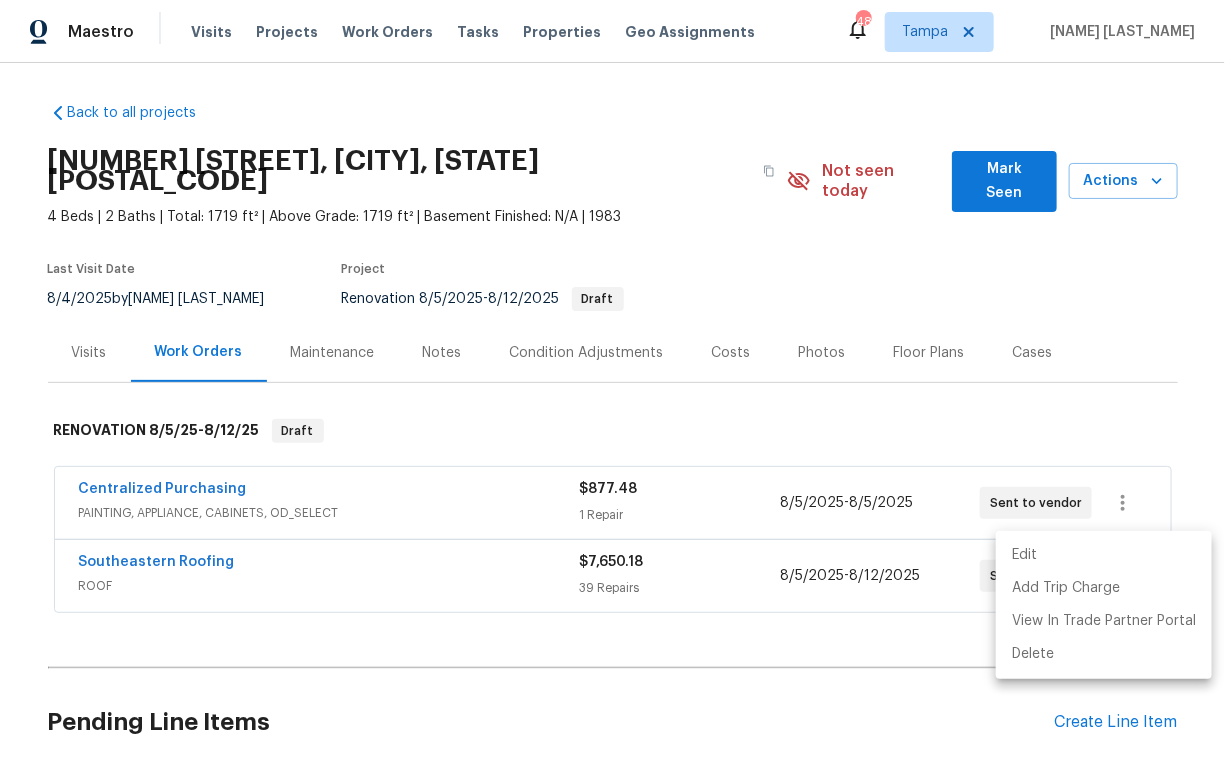 click on "Edit" at bounding box center [1104, 555] 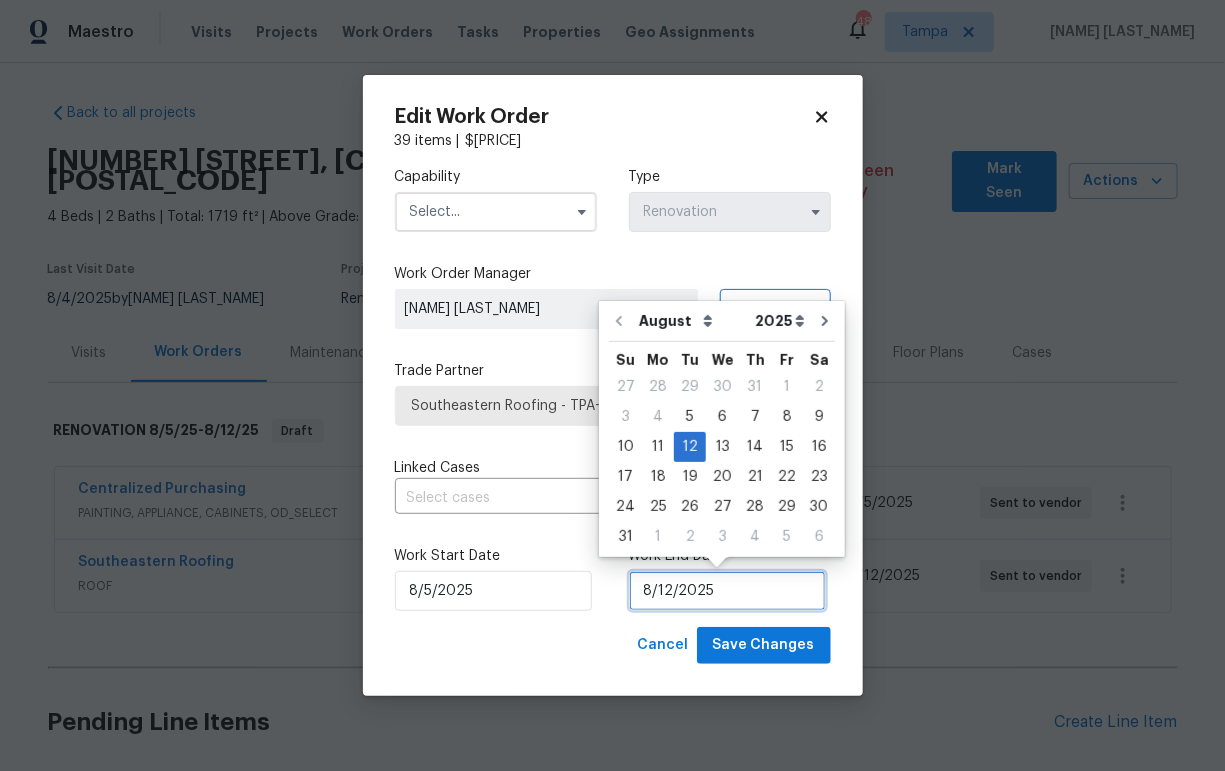 click on "8/12/2025" at bounding box center (727, 591) 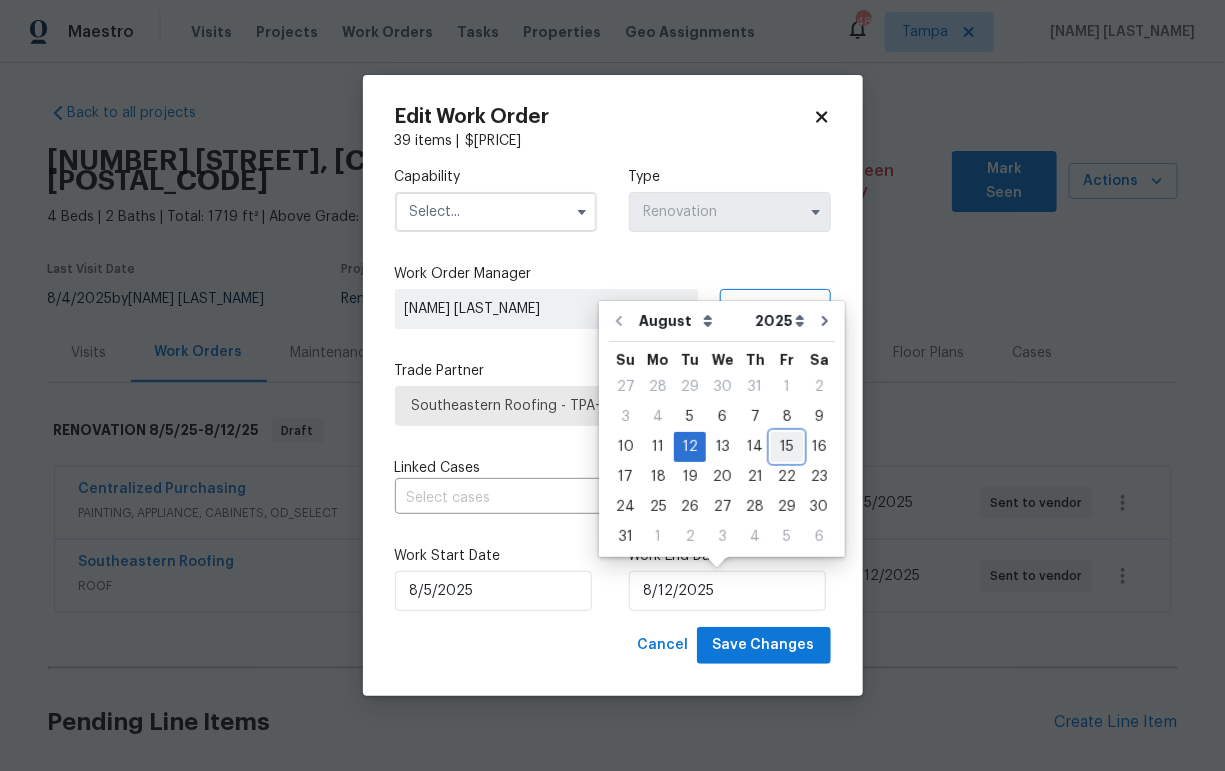 click on "15" at bounding box center (787, 447) 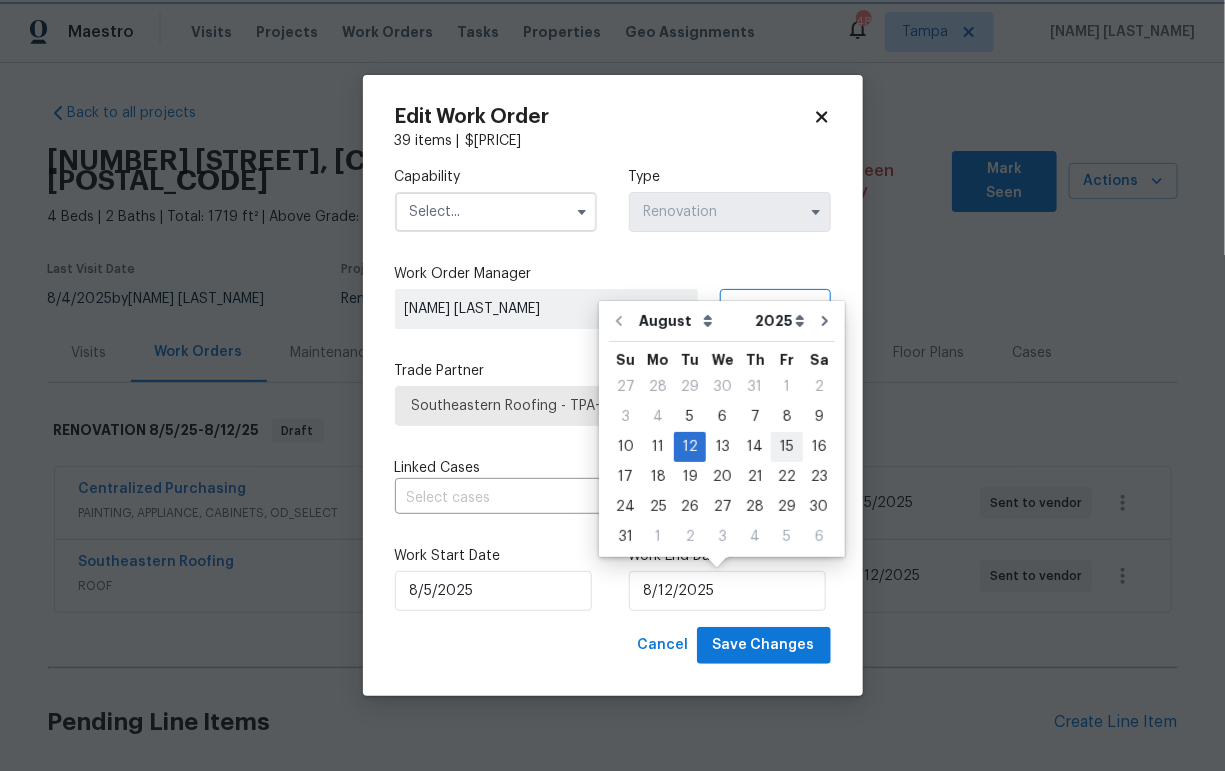 type on "8/15/2025" 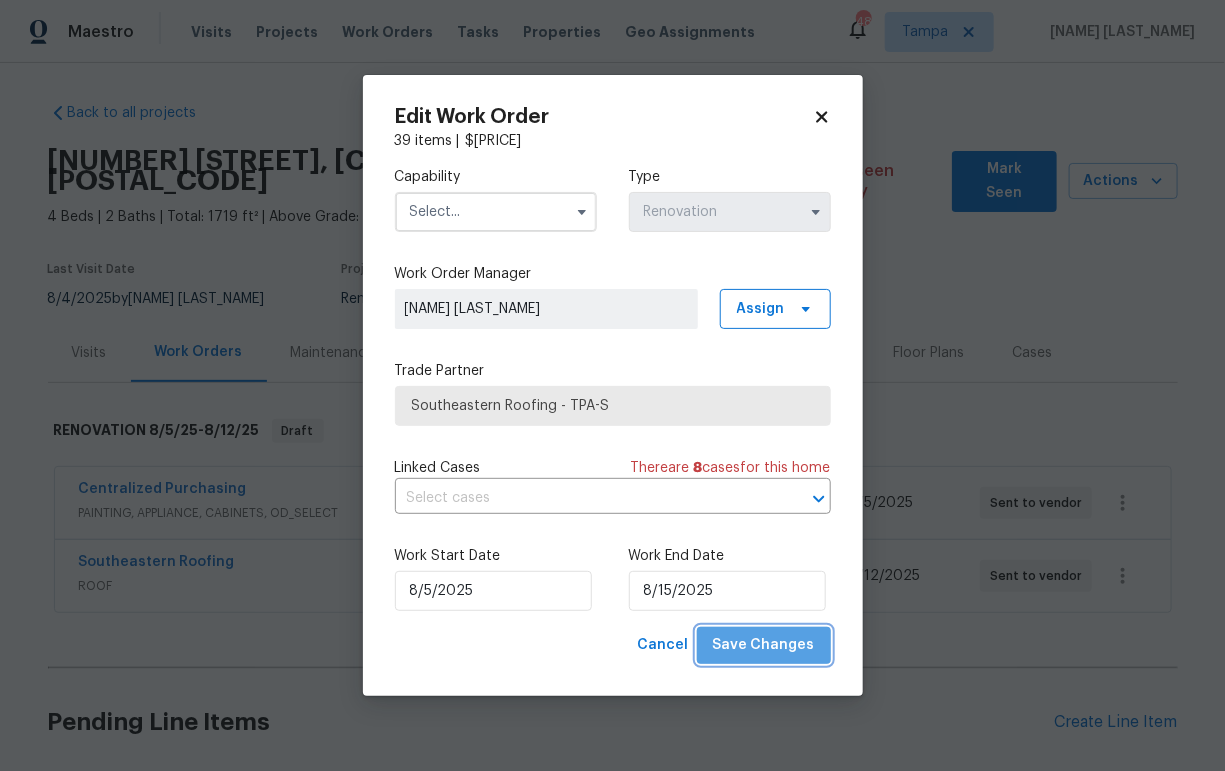 click on "Save Changes" at bounding box center [764, 645] 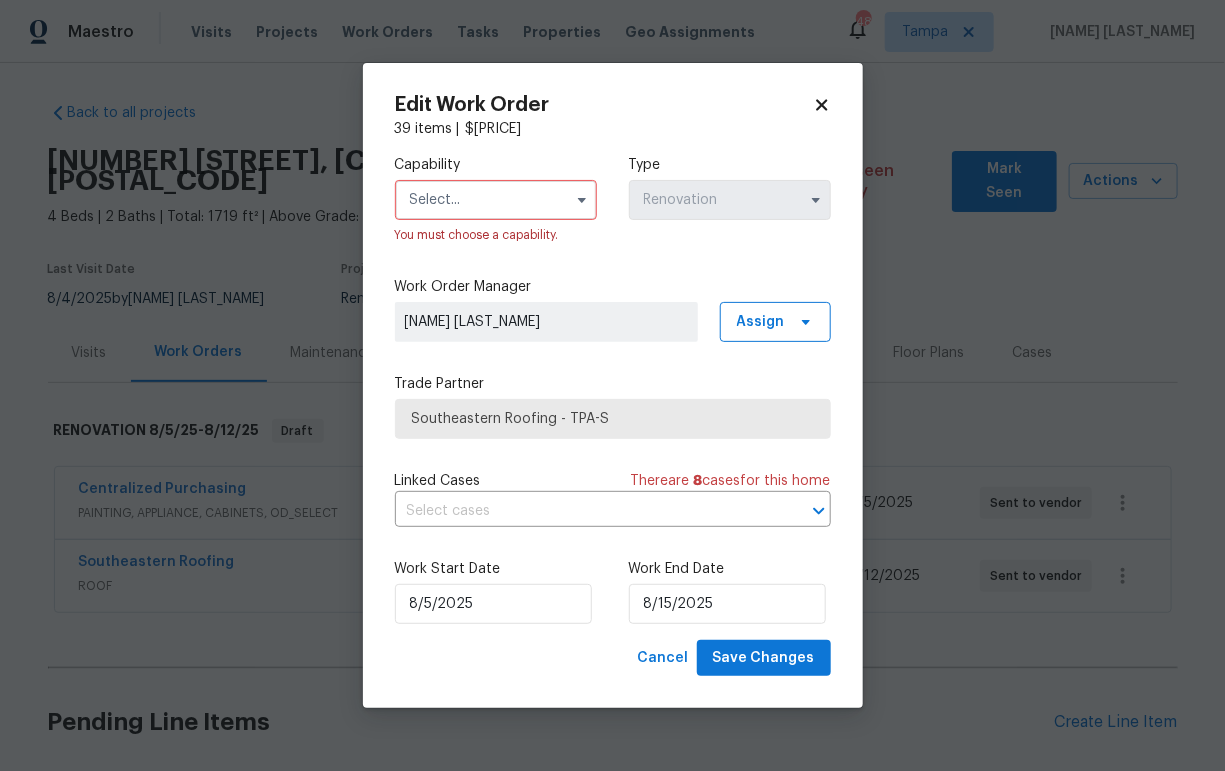 click at bounding box center (496, 200) 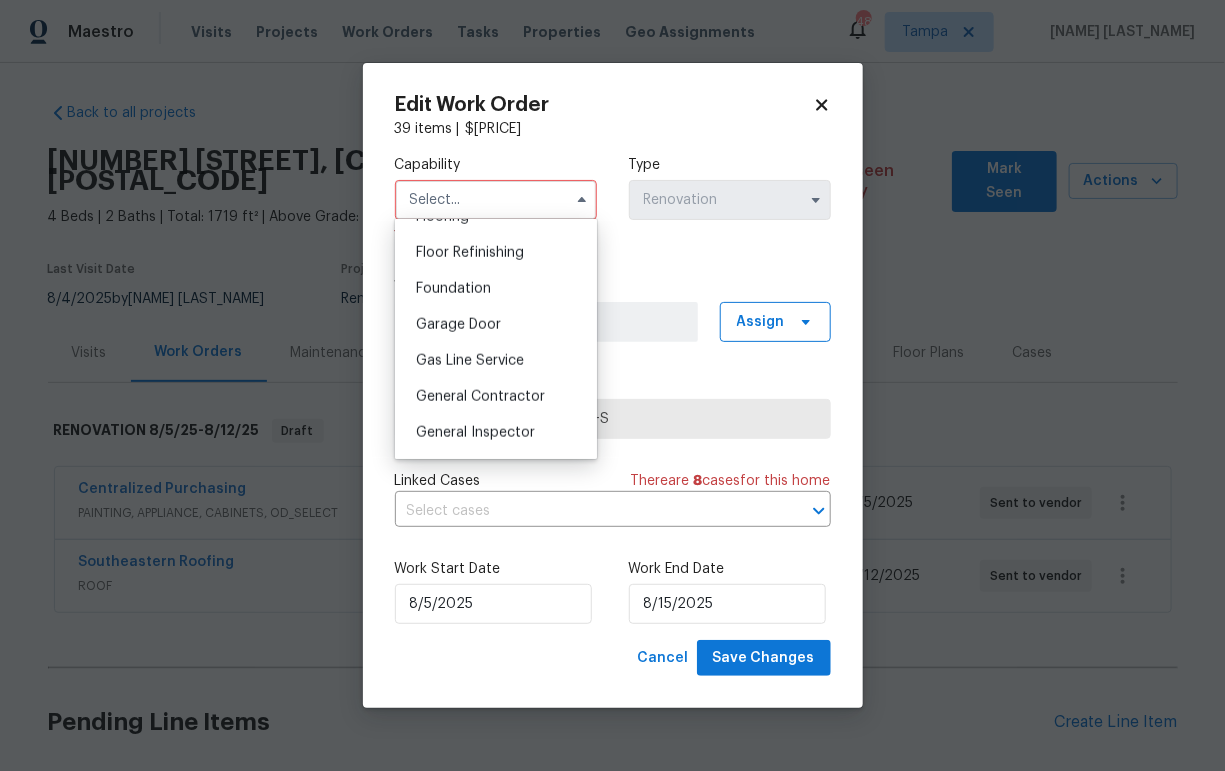 scroll, scrollTop: 800, scrollLeft: 0, axis: vertical 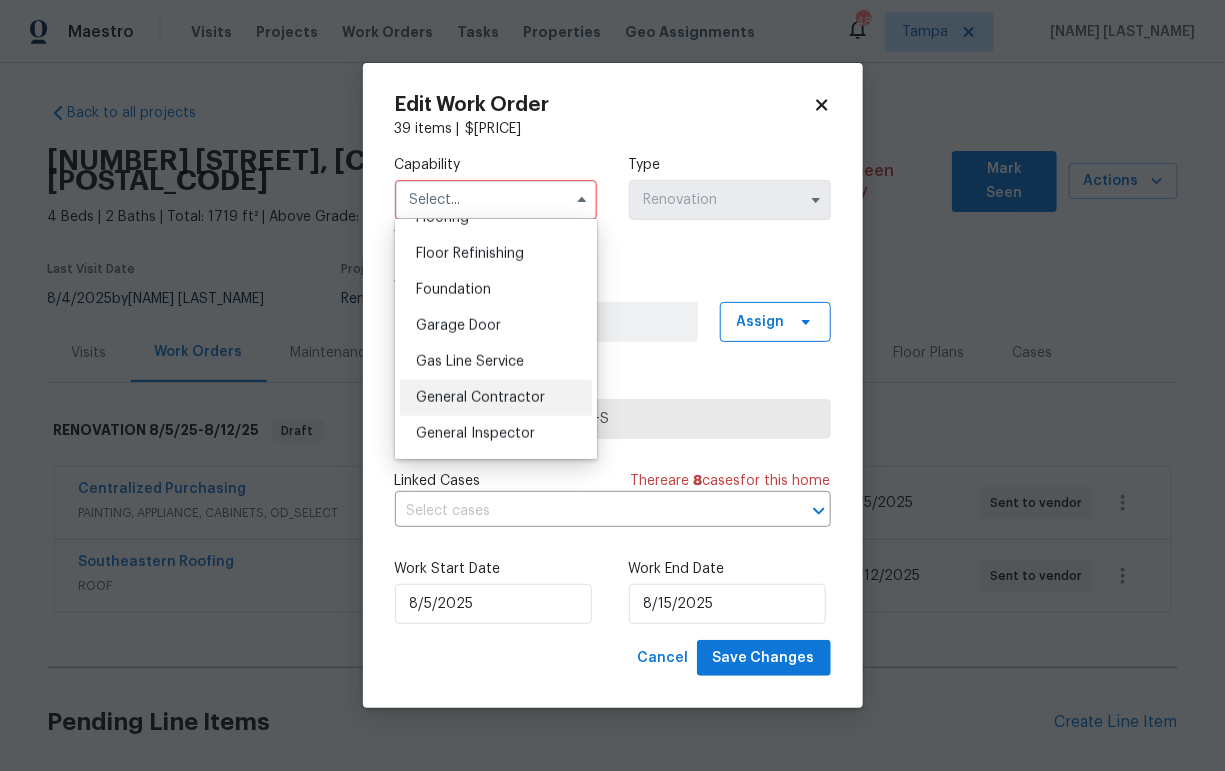 click on "General Contractor" at bounding box center [480, 398] 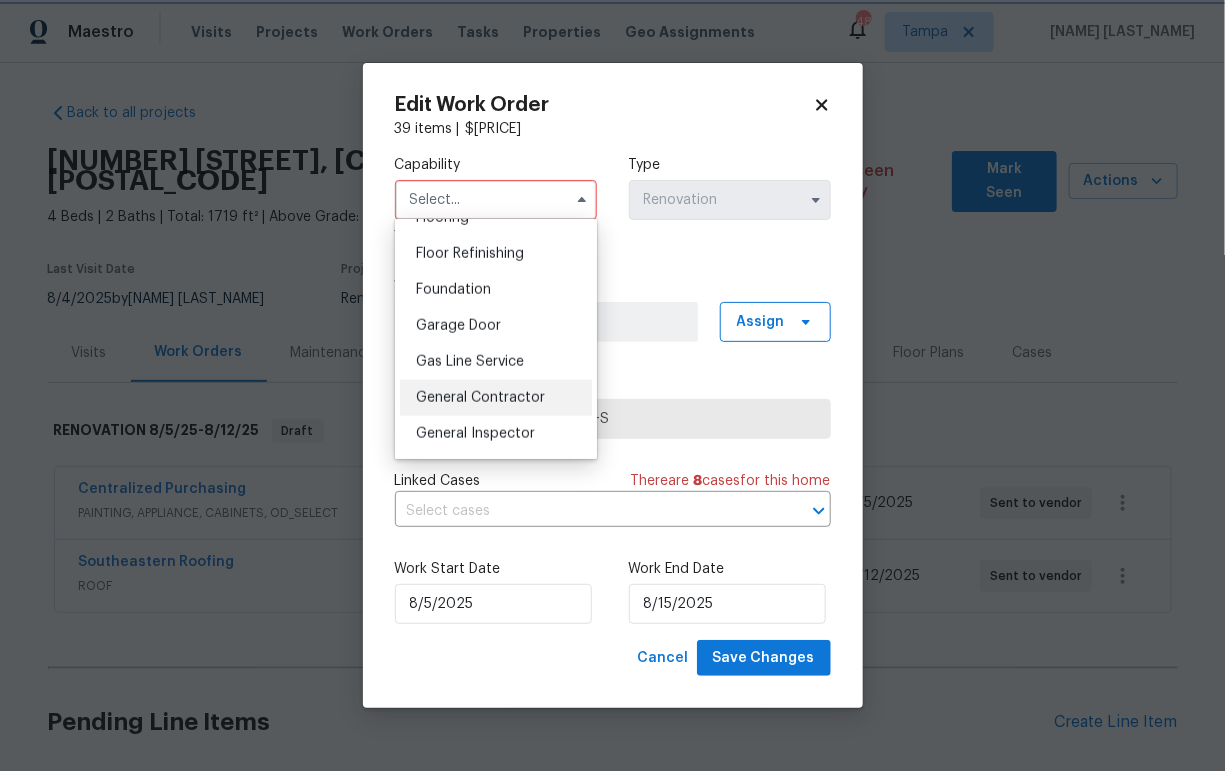 type on "General Contractor" 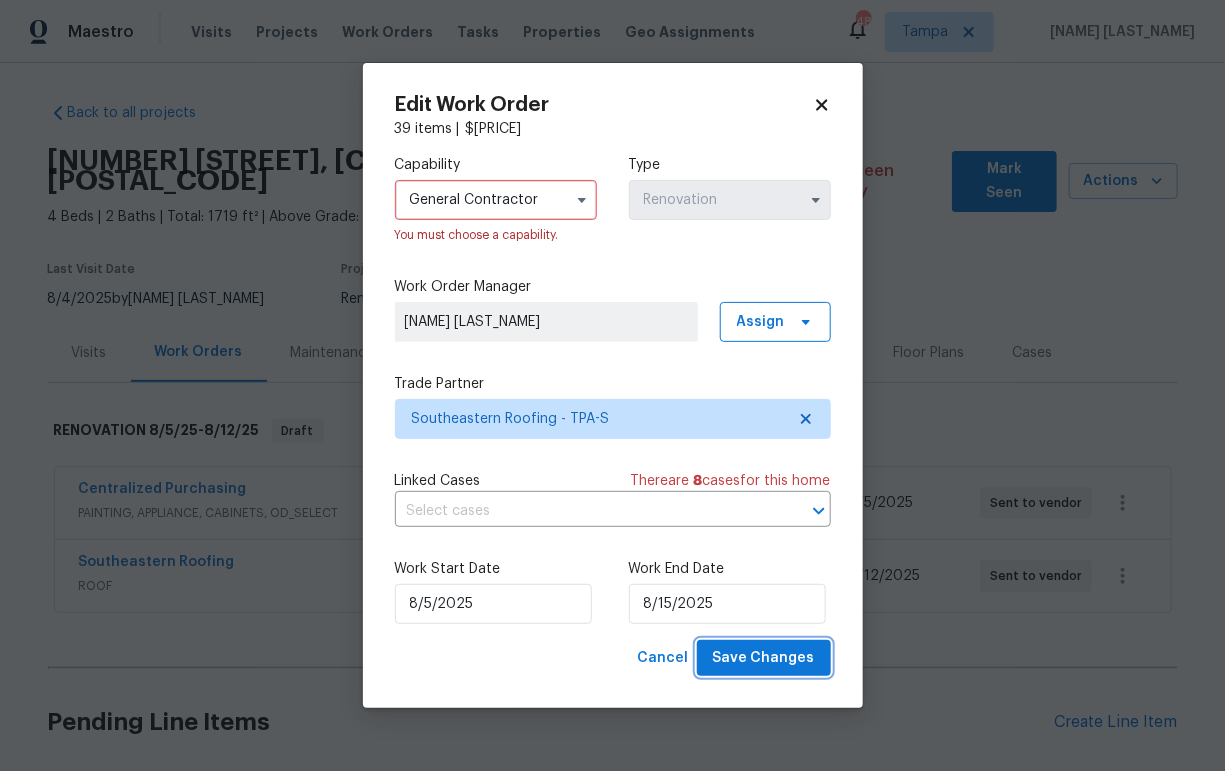 click on "Save Changes" at bounding box center [764, 658] 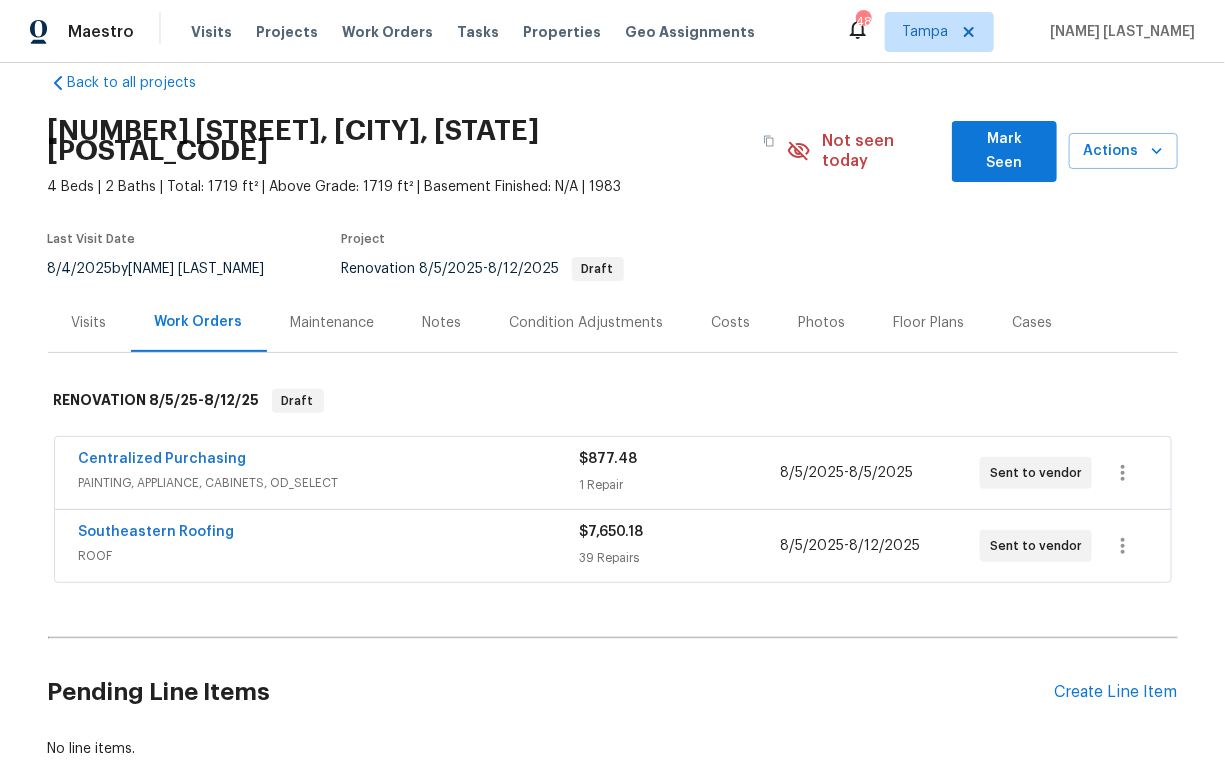 scroll, scrollTop: 0, scrollLeft: 0, axis: both 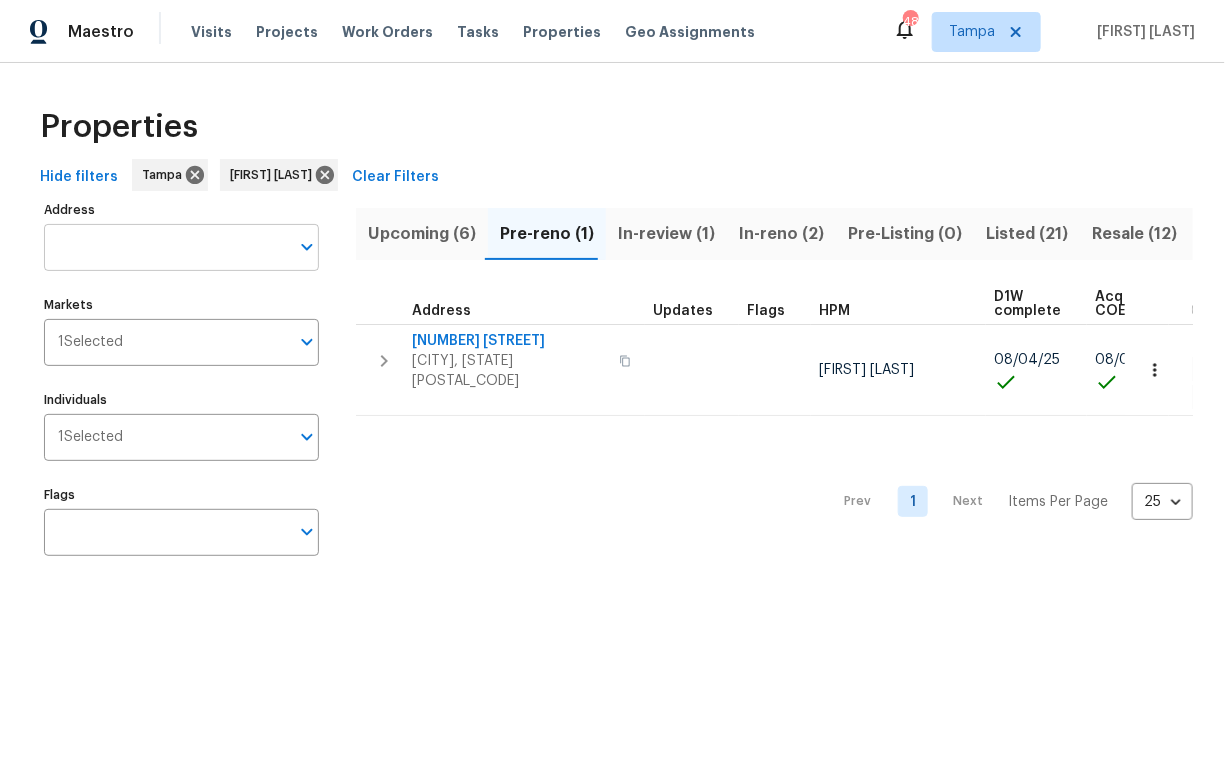 click on "Address" at bounding box center (166, 247) 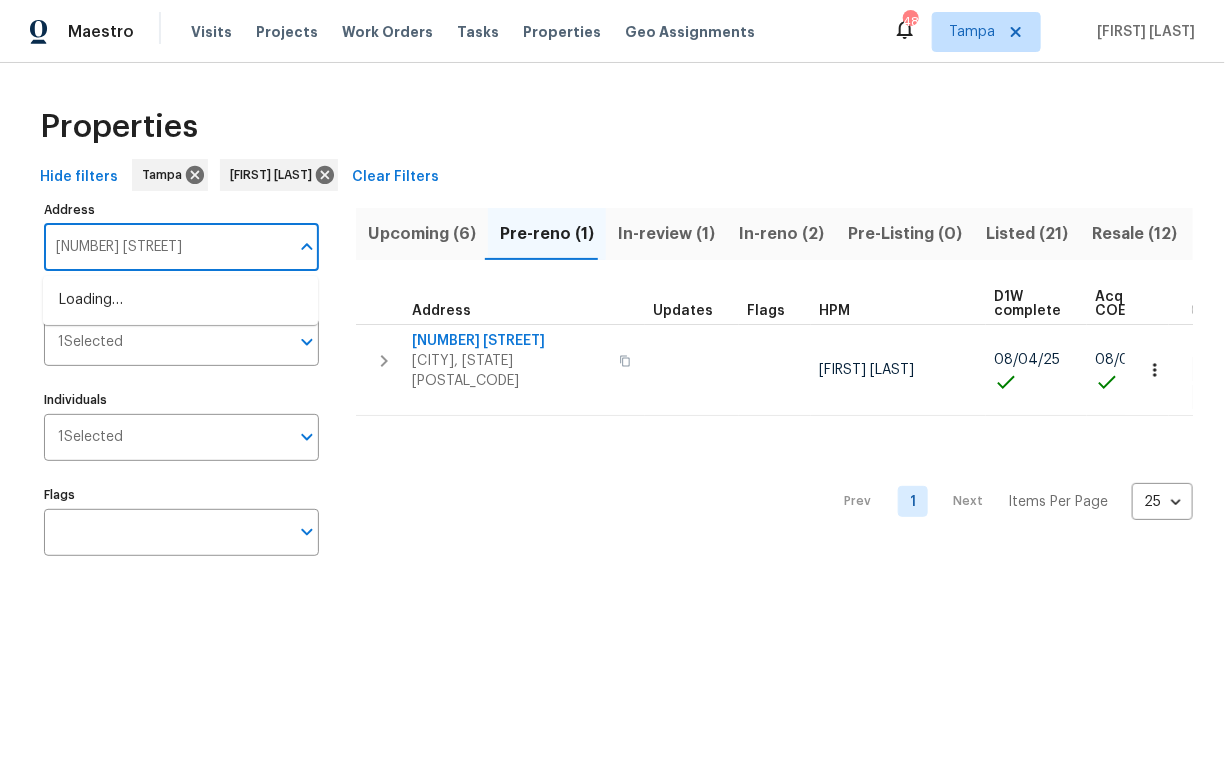 type on "[NUMBER] [STREET]" 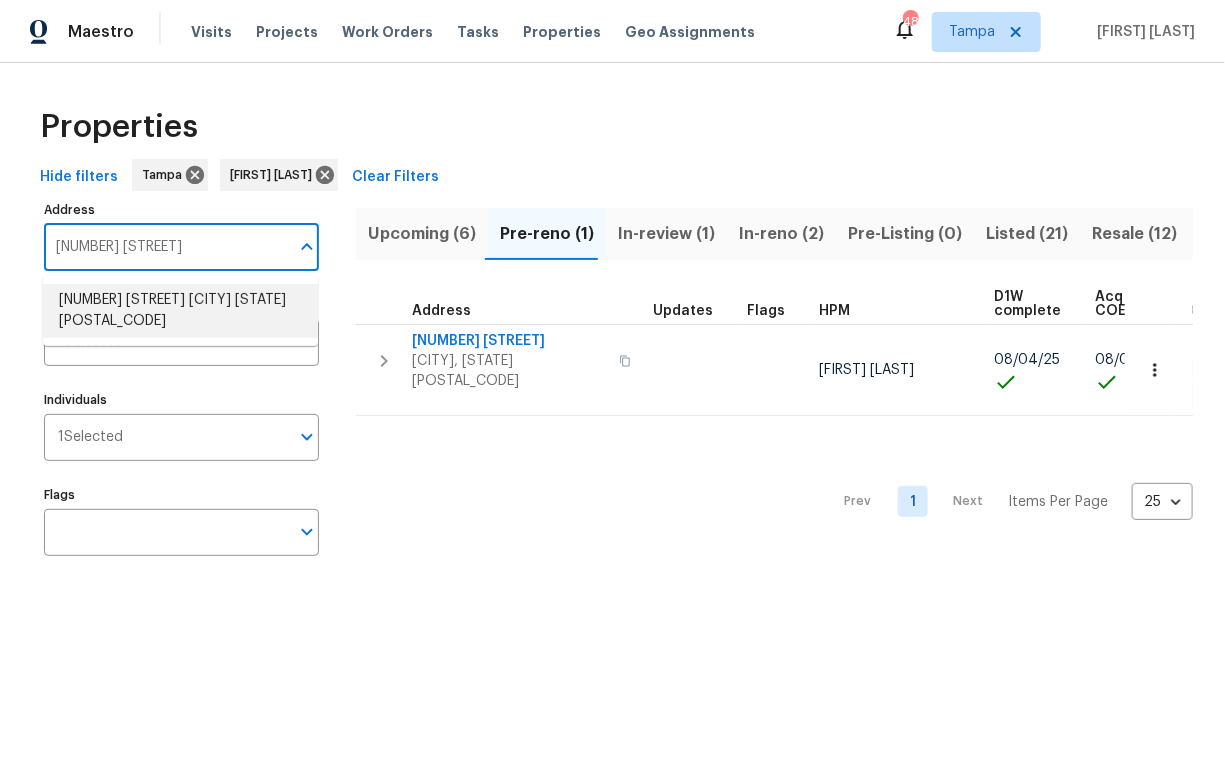 click on "11158 Golden Silence Dr Riverview FL 33579" at bounding box center [180, 311] 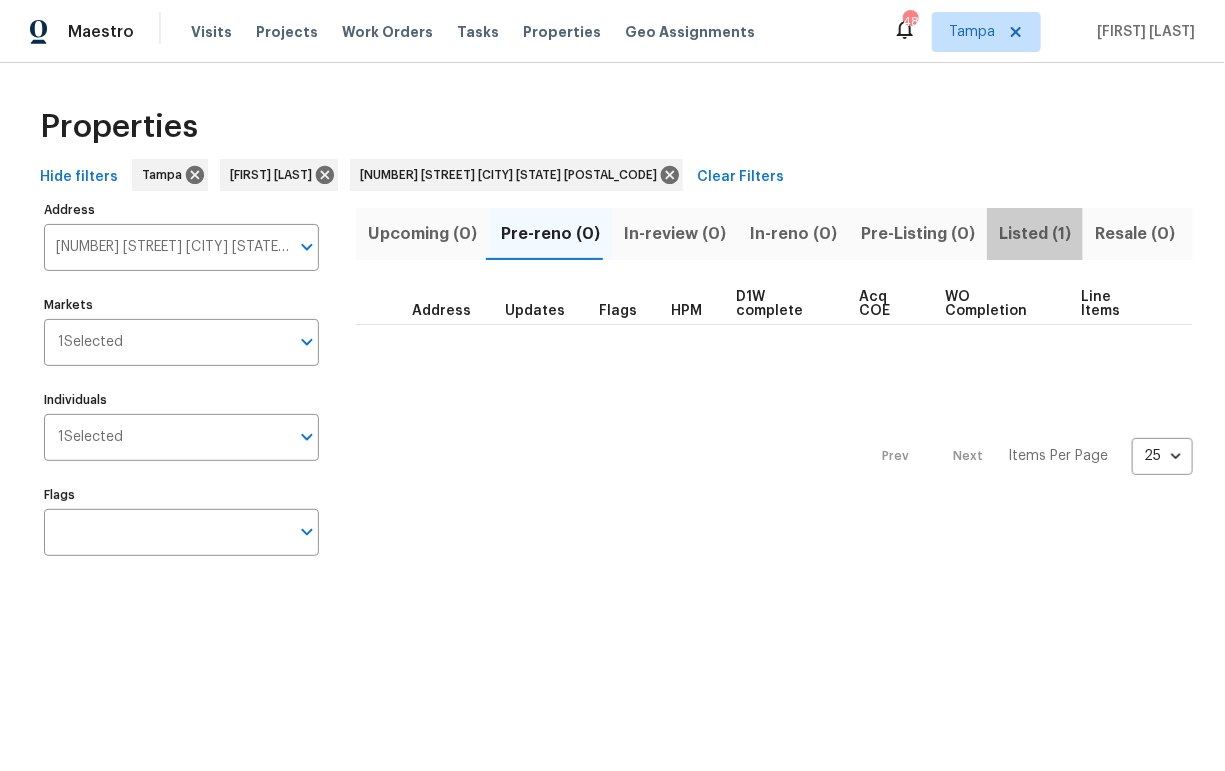 click on "Listed (1)" at bounding box center (1035, 234) 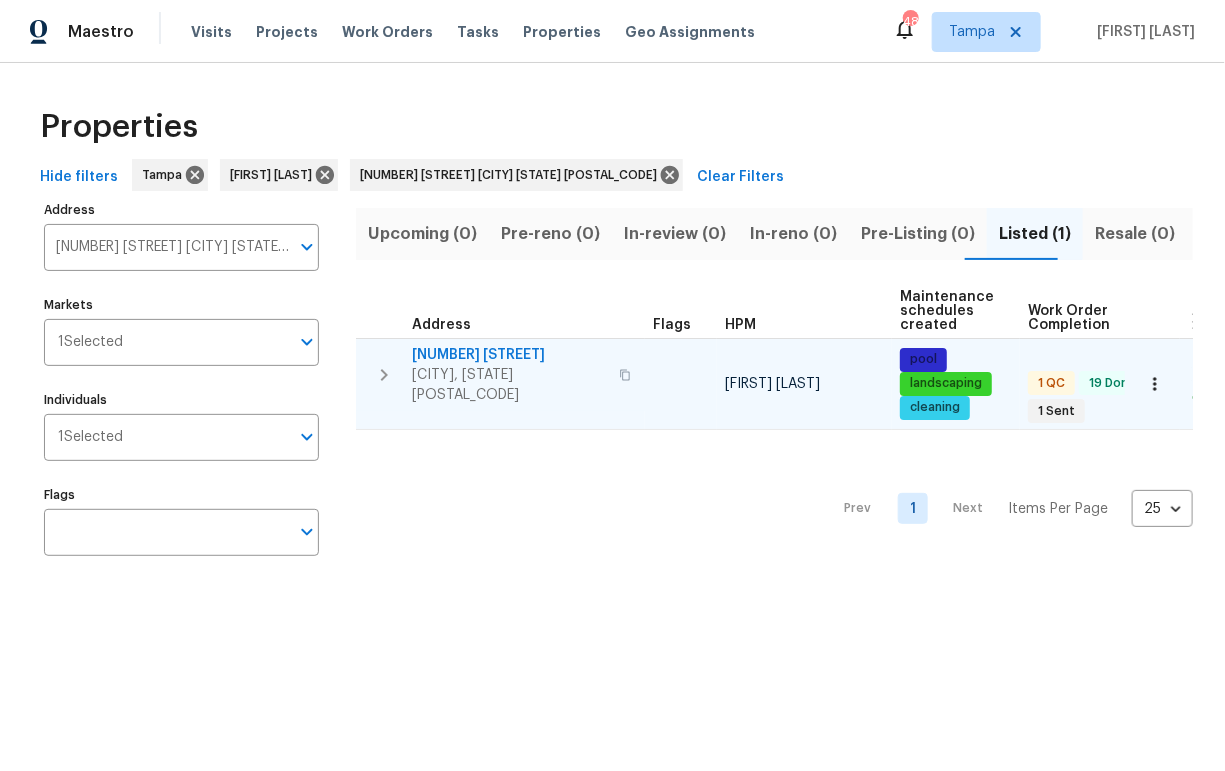 click on "11158 Golden Silence Dr" at bounding box center [509, 355] 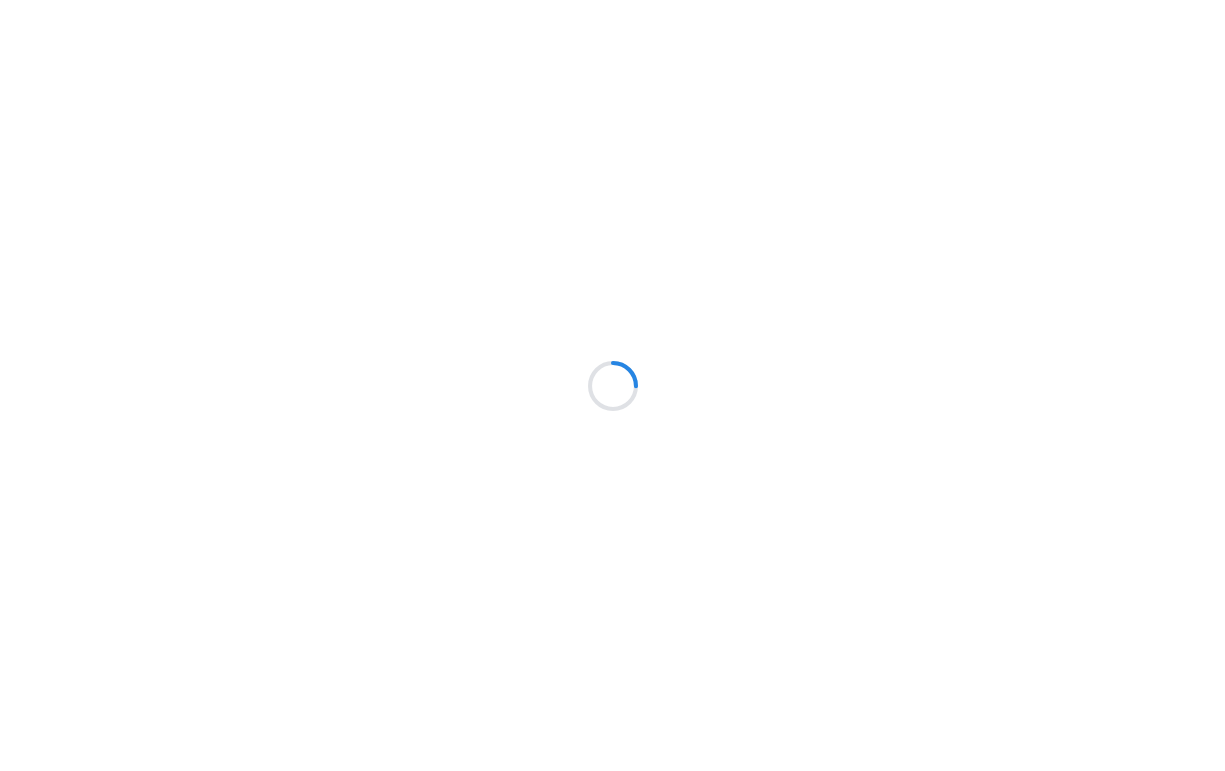 scroll, scrollTop: 0, scrollLeft: 0, axis: both 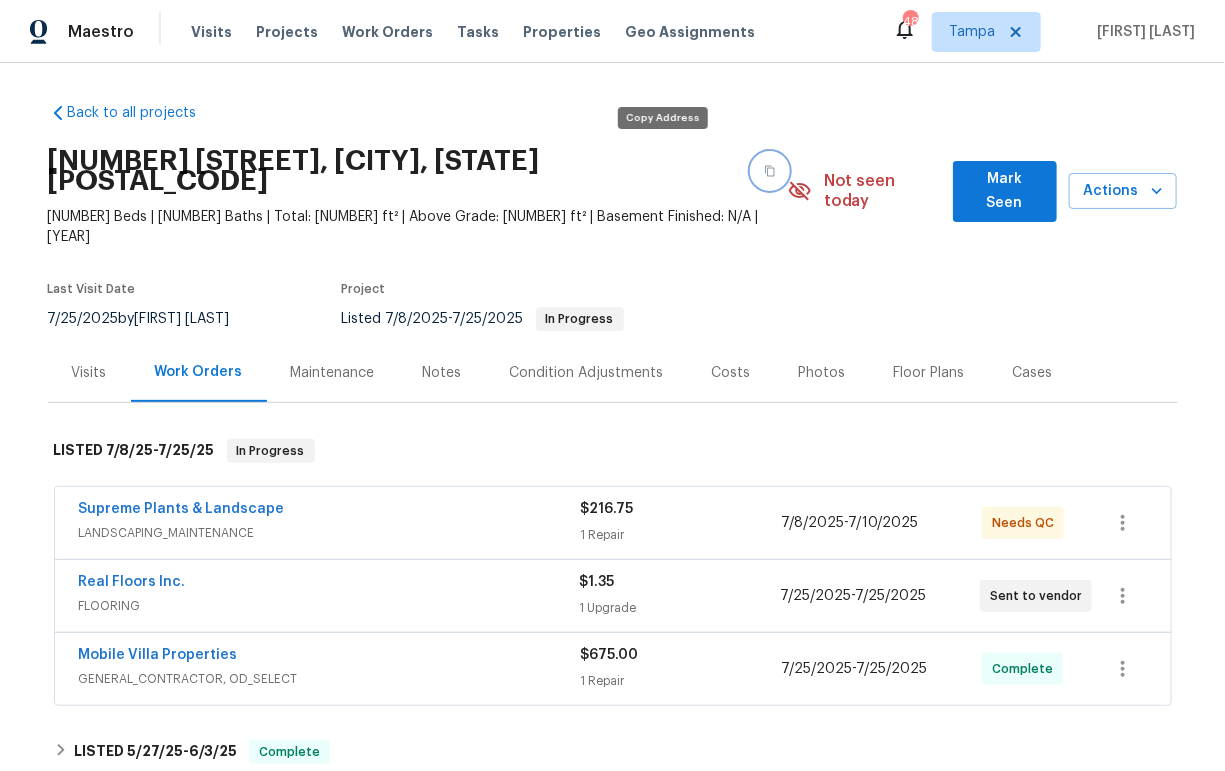 click 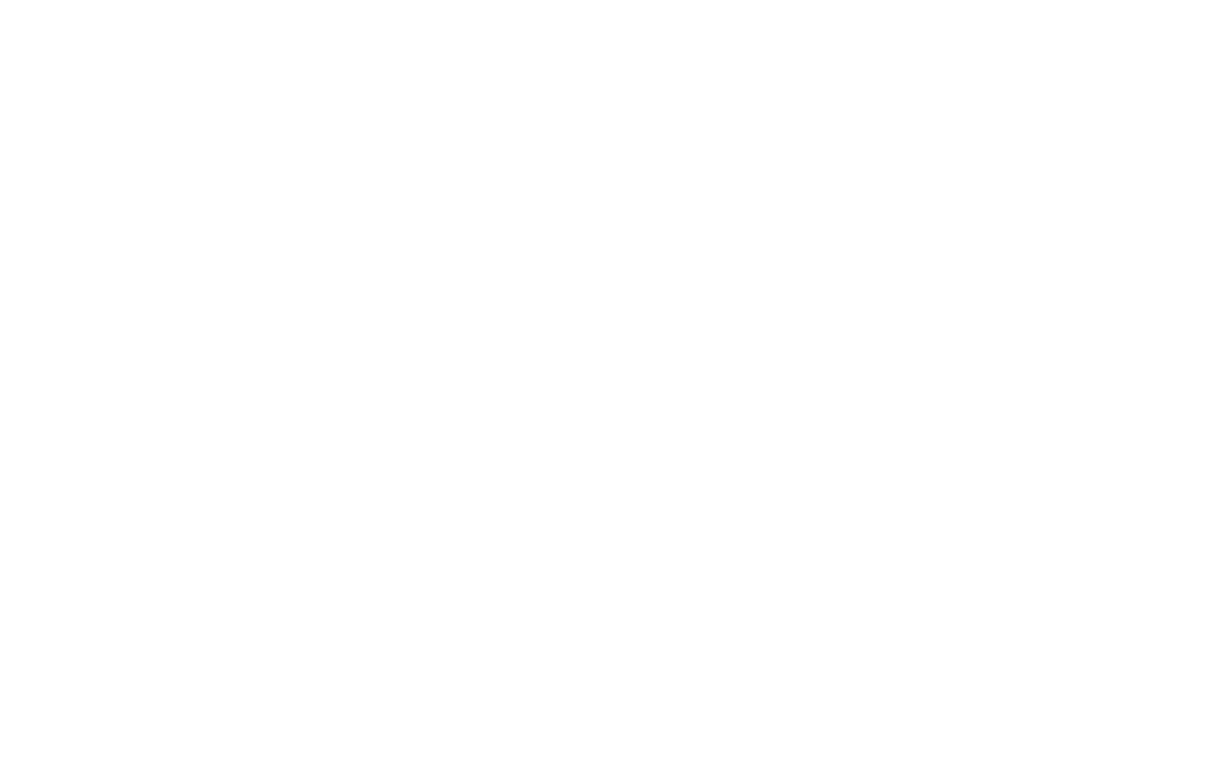 scroll, scrollTop: 0, scrollLeft: 0, axis: both 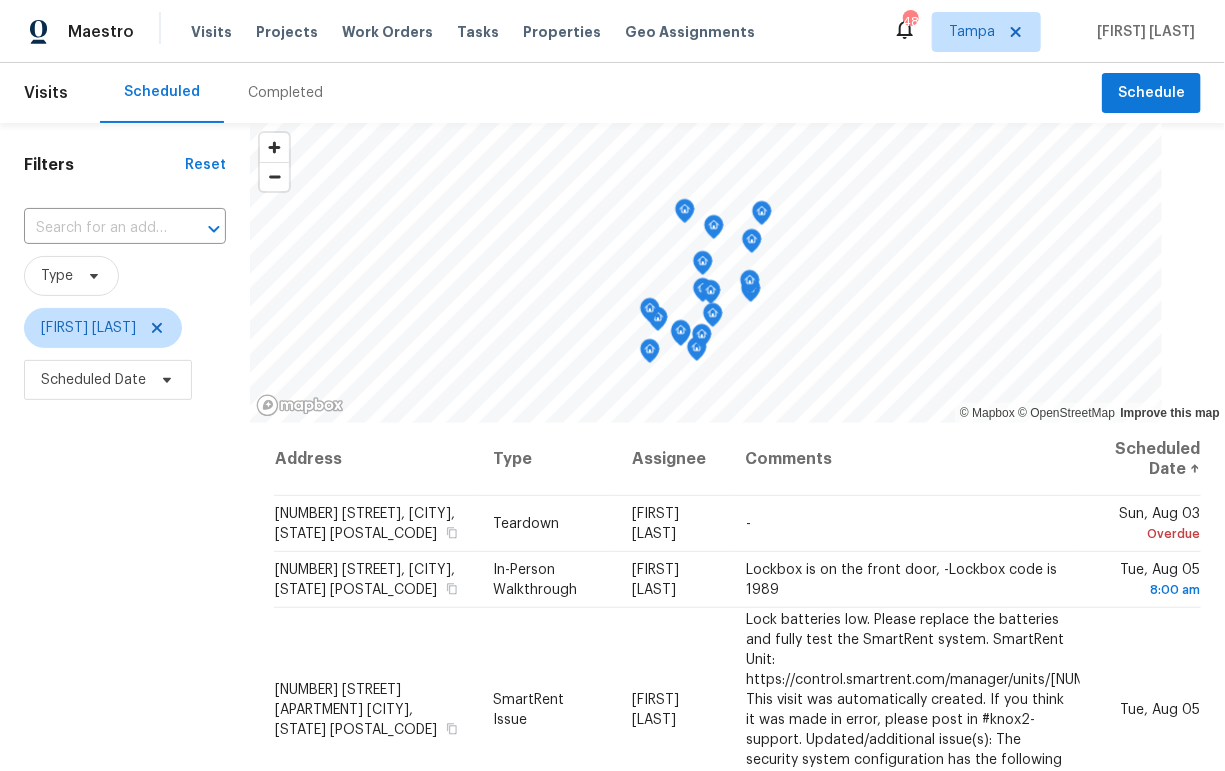 click on "Scheduled Date" at bounding box center [125, 380] 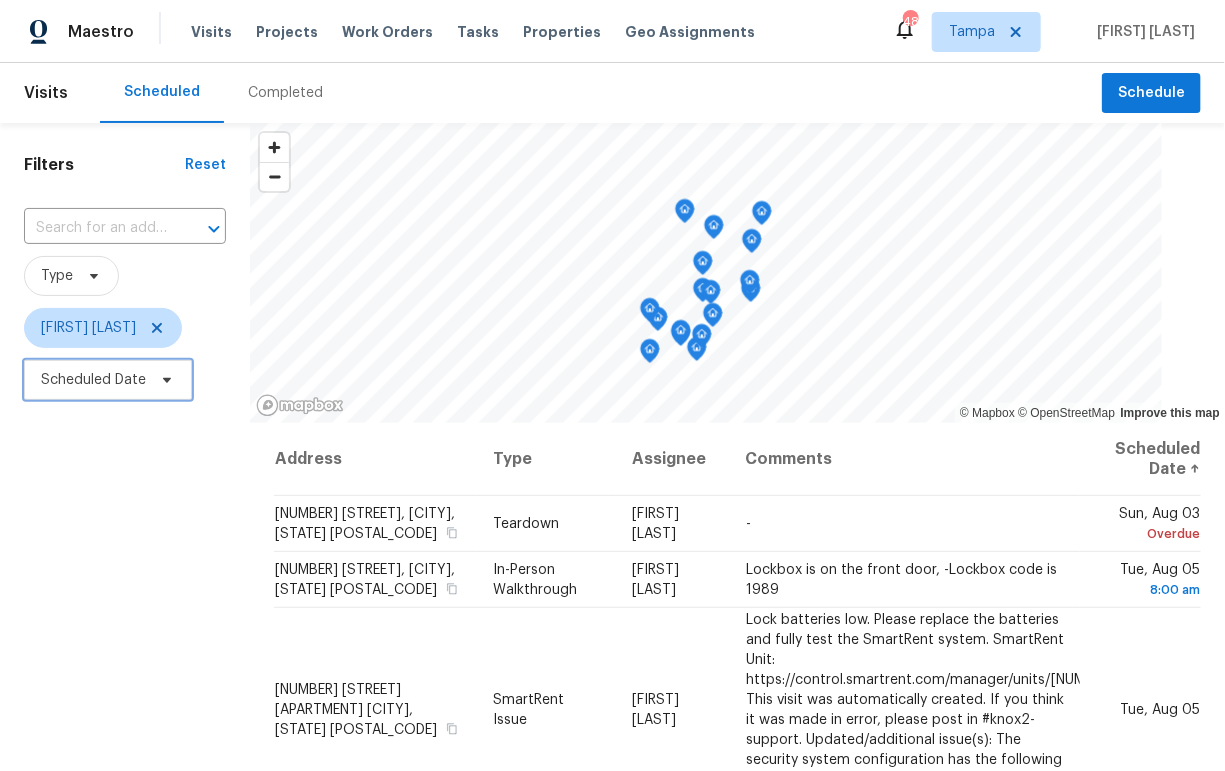 click on "Scheduled Date" at bounding box center (93, 380) 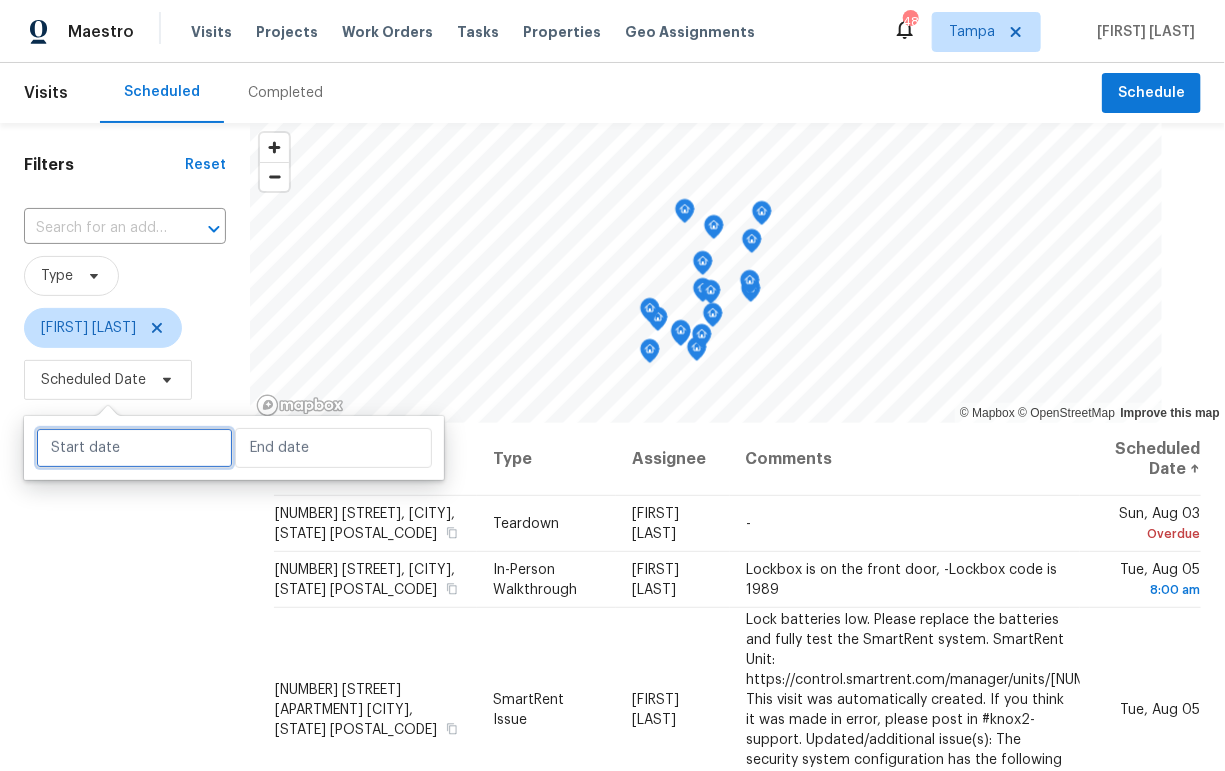 click at bounding box center (134, 448) 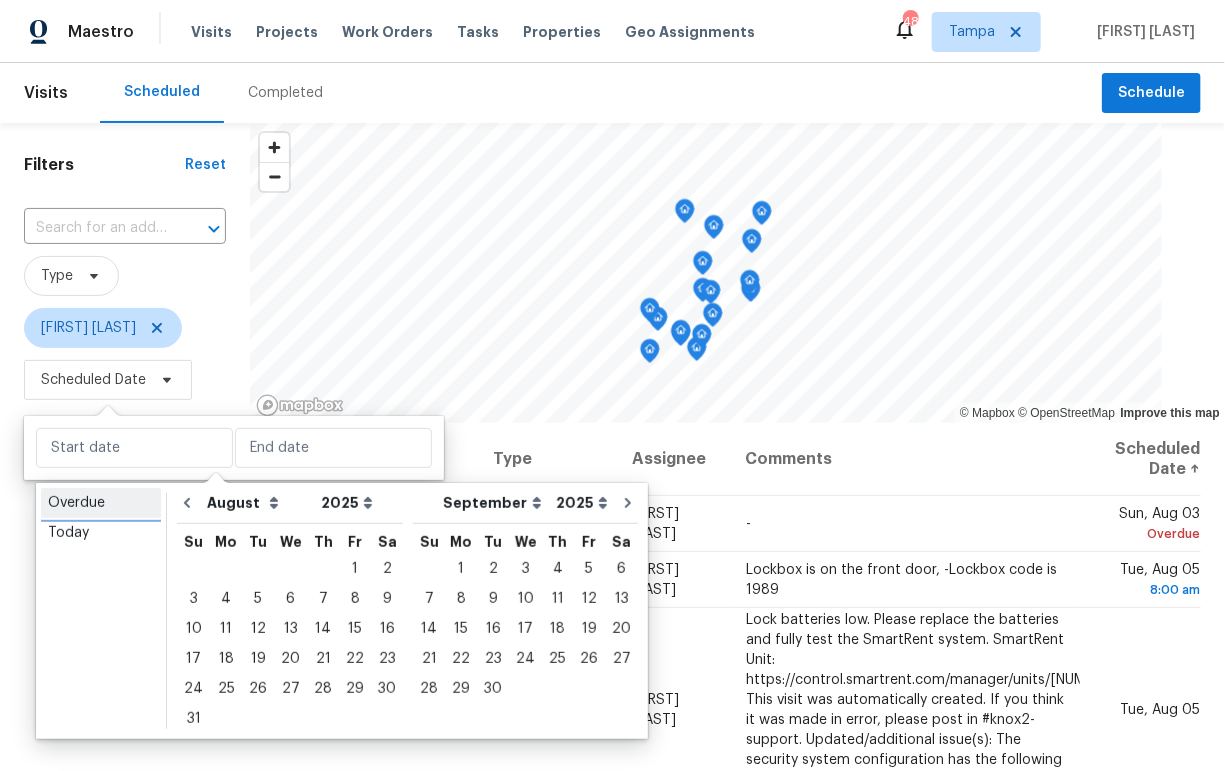 click on "Overdue" at bounding box center [101, 503] 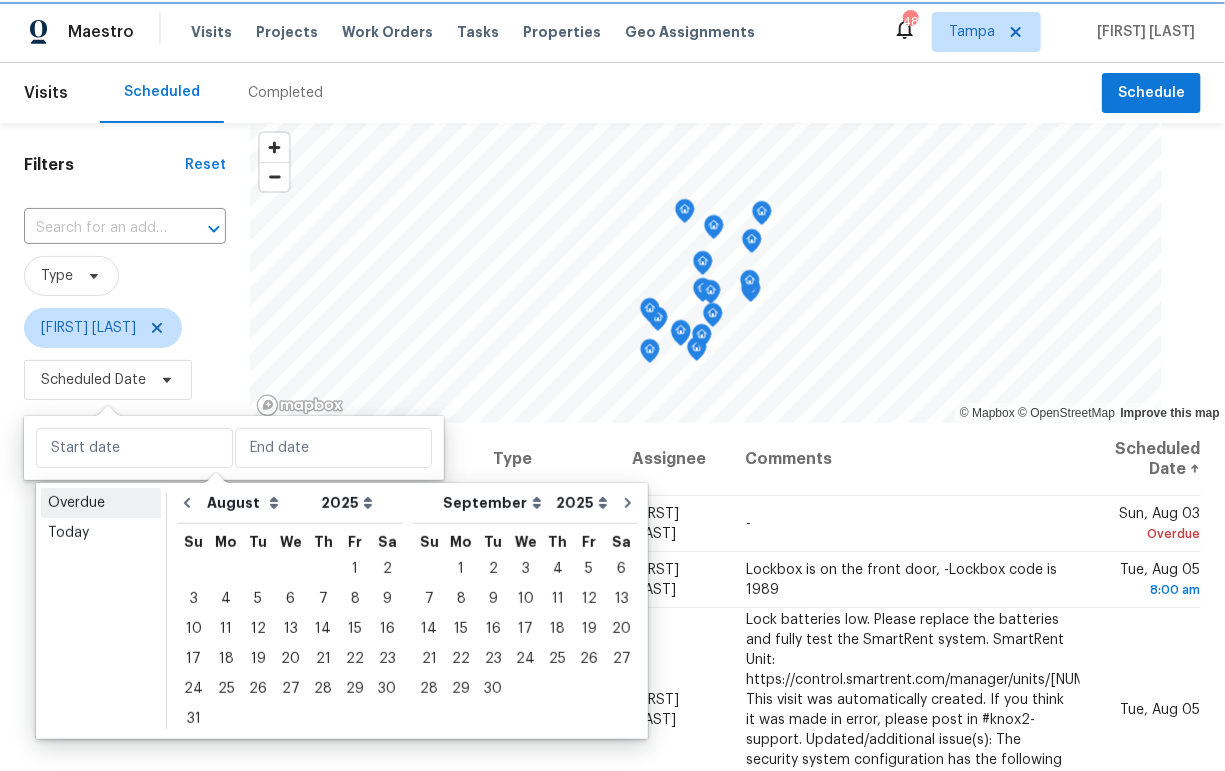 type on "[DAY], [MONTH] [DAY_NUM]" 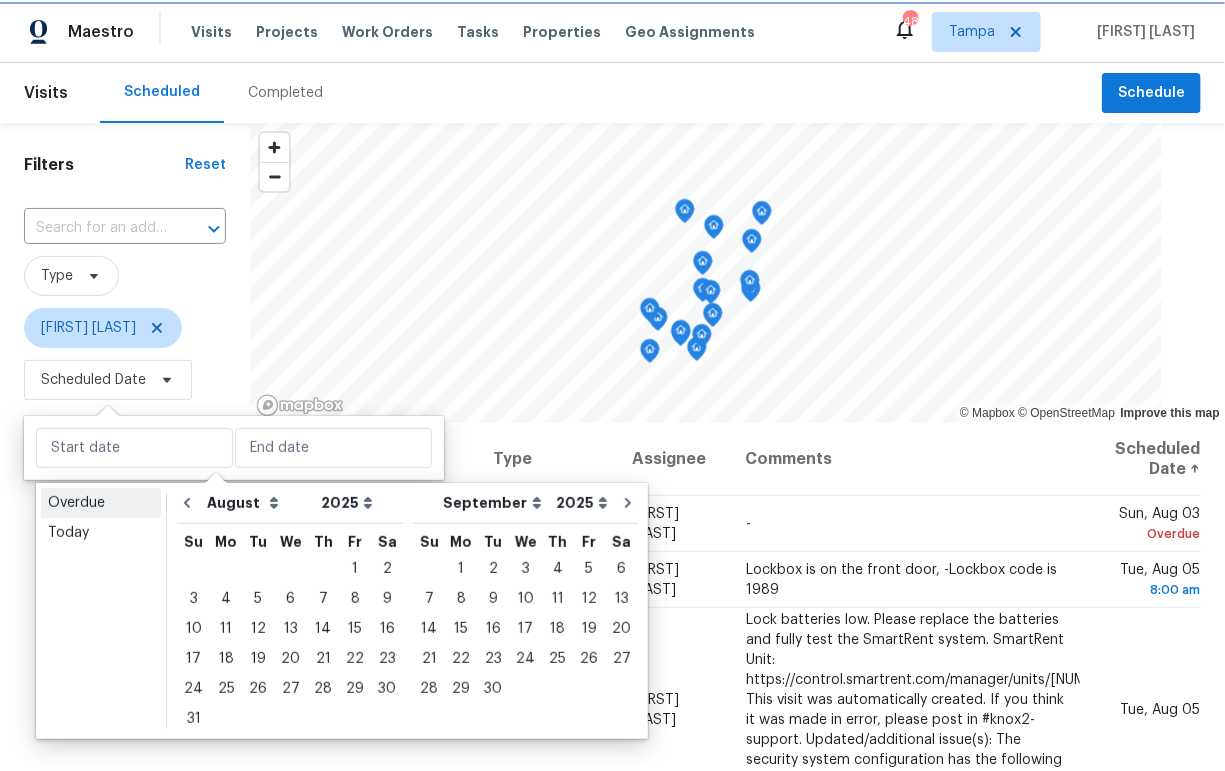 type on "Sun, Aug 03" 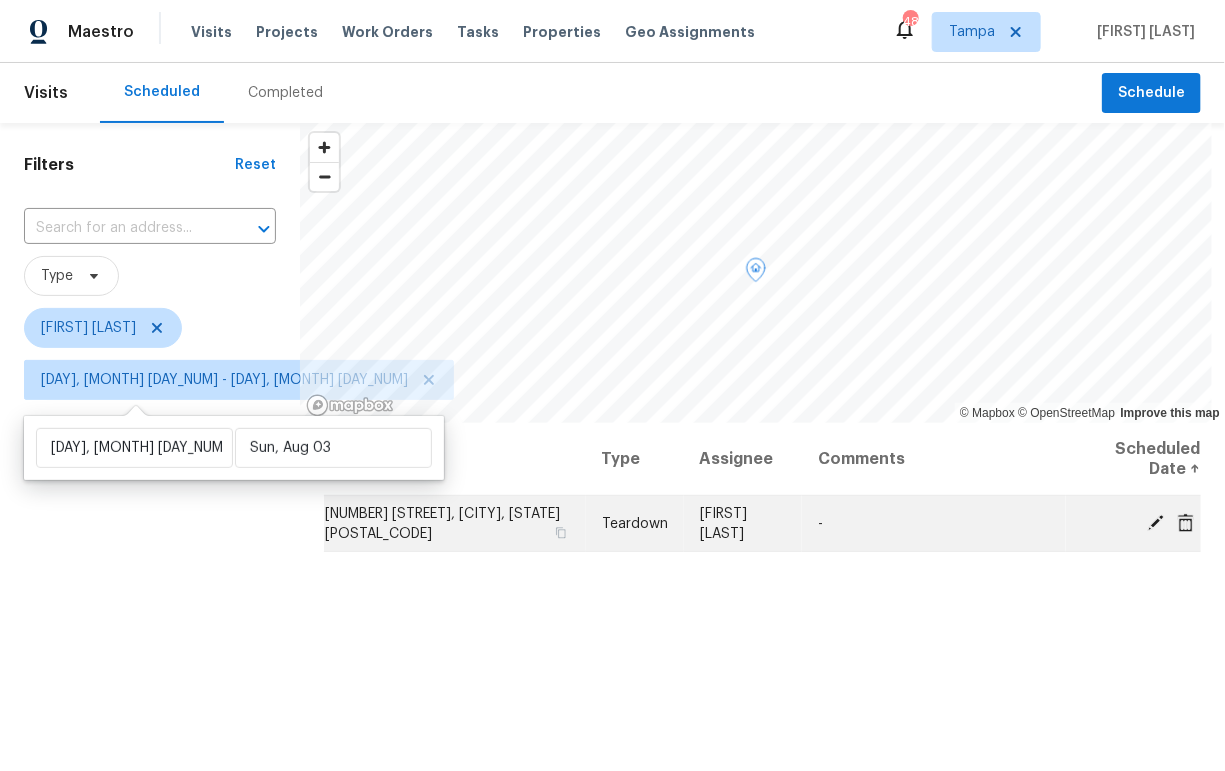 click 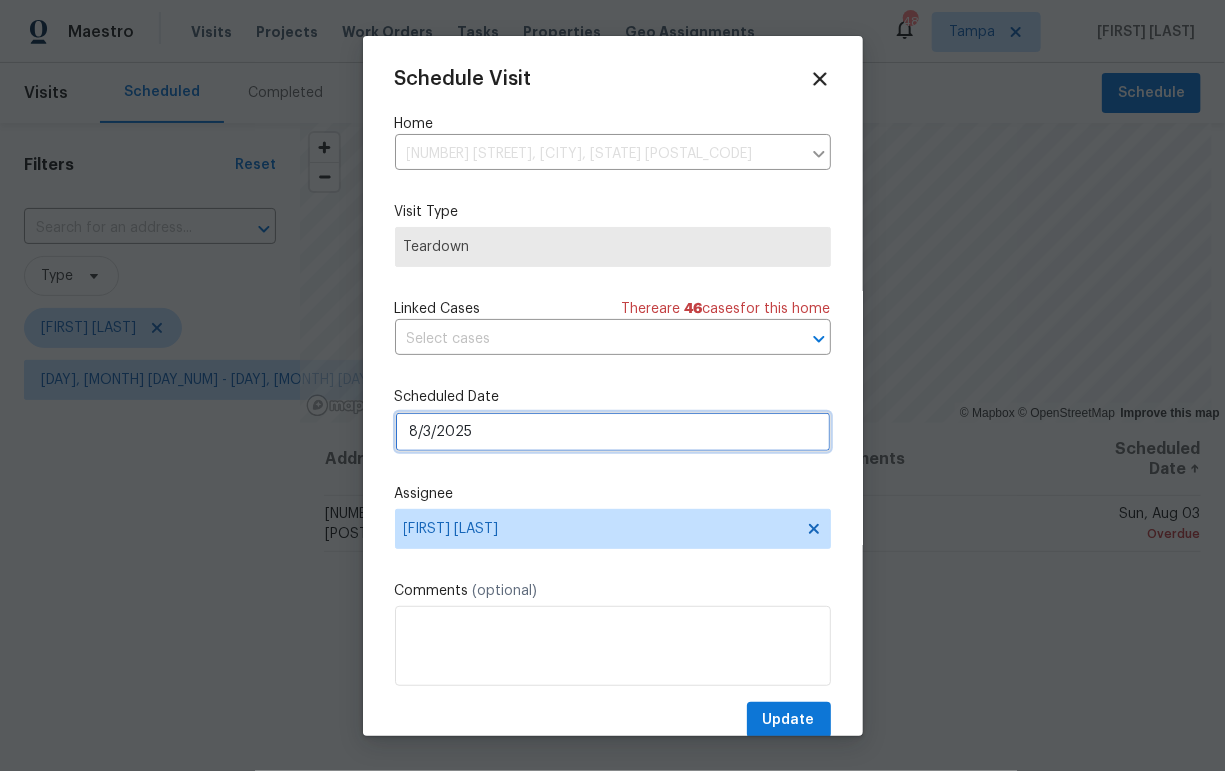 click on "8/3/2025" at bounding box center [613, 432] 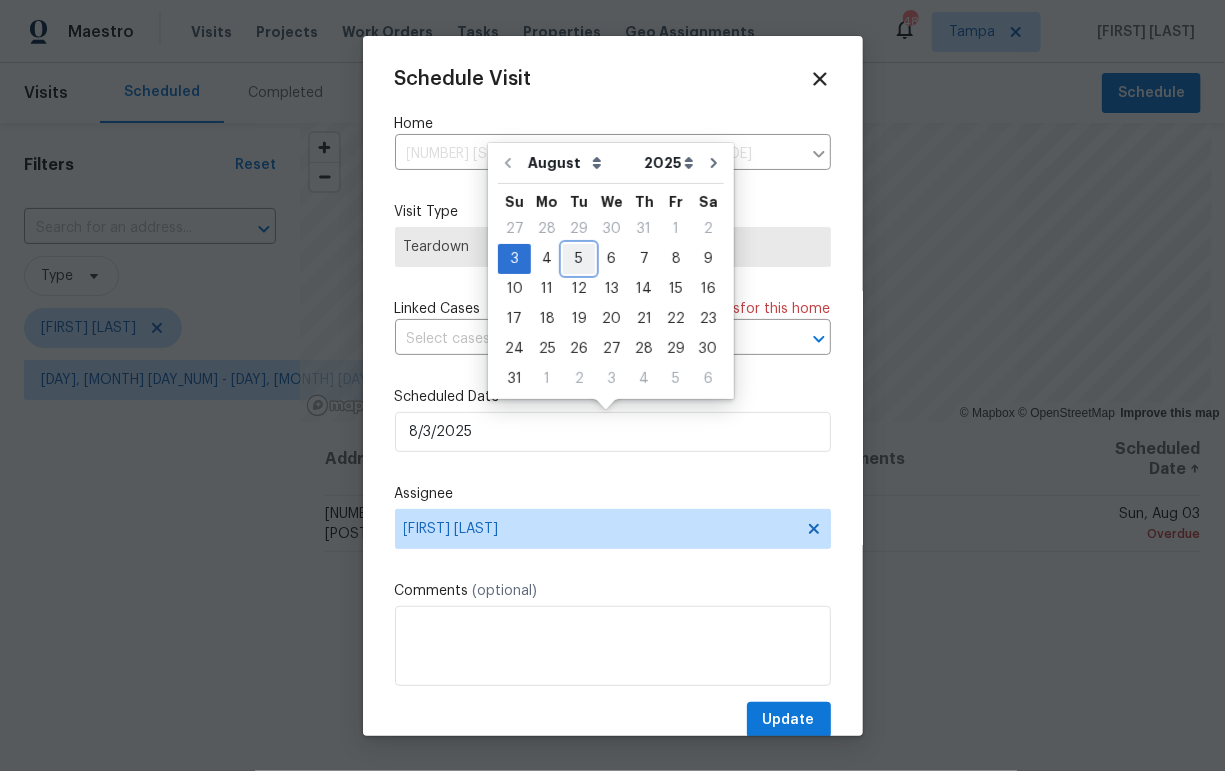 click on "5" at bounding box center [579, 259] 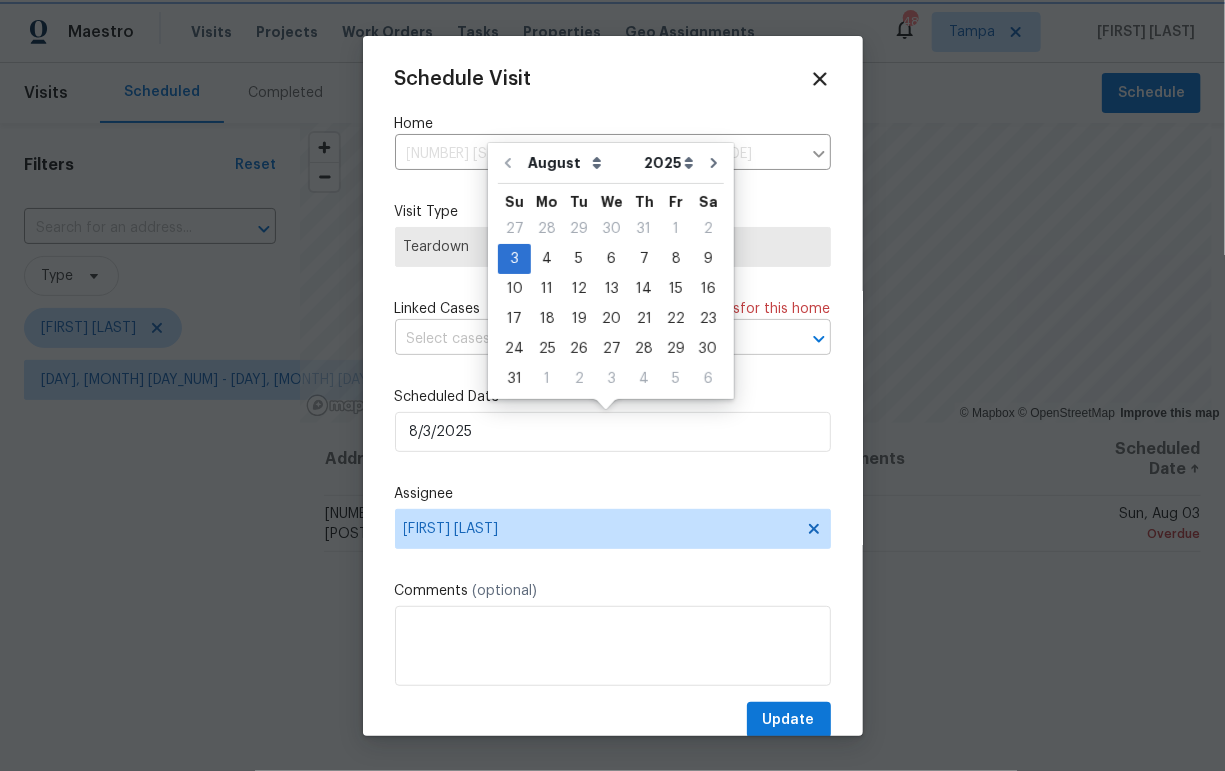 type on "8/5/2025" 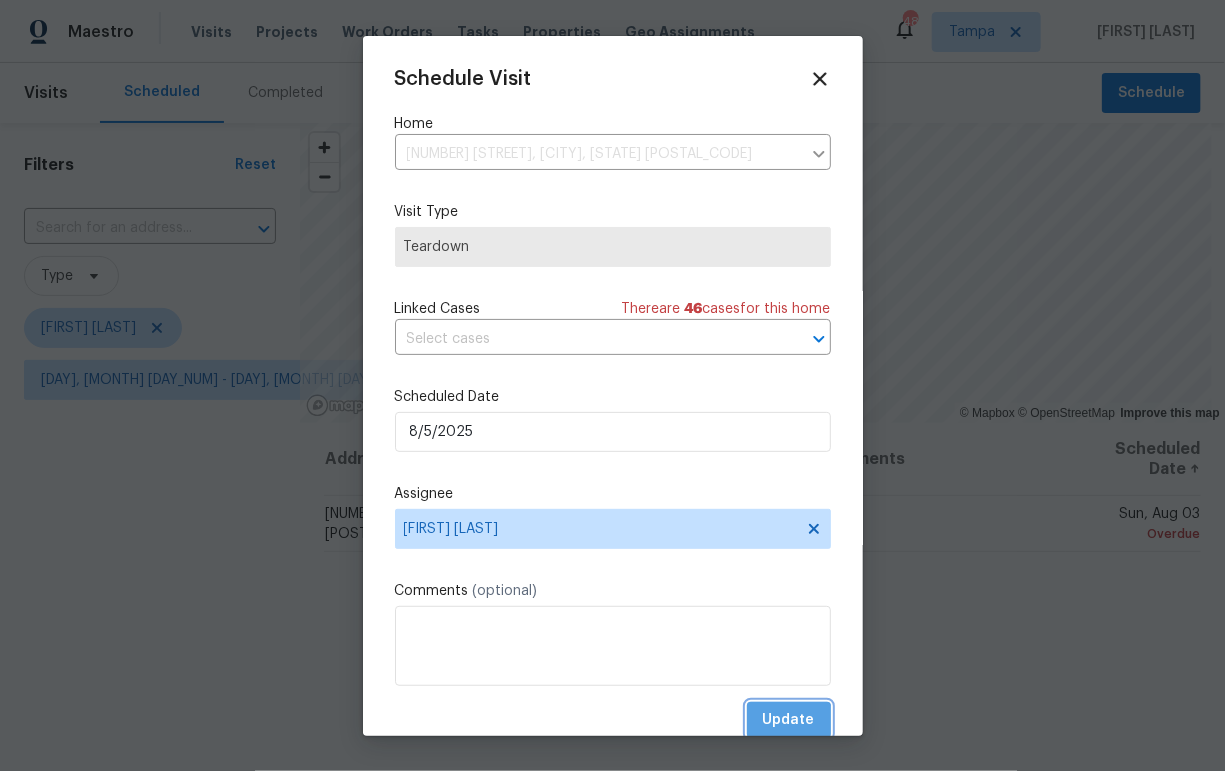 click on "Update" at bounding box center (789, 720) 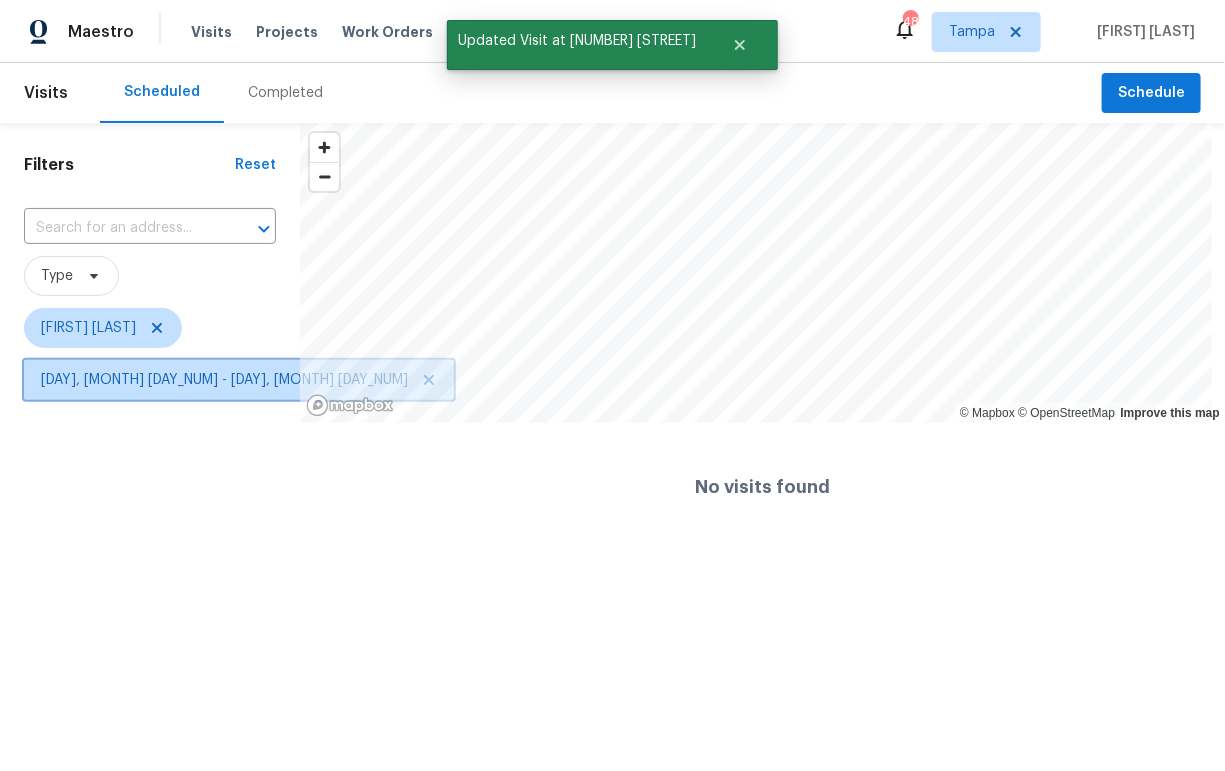 click on "Sat, Jul 05 - Sun, Aug 03" at bounding box center [224, 380] 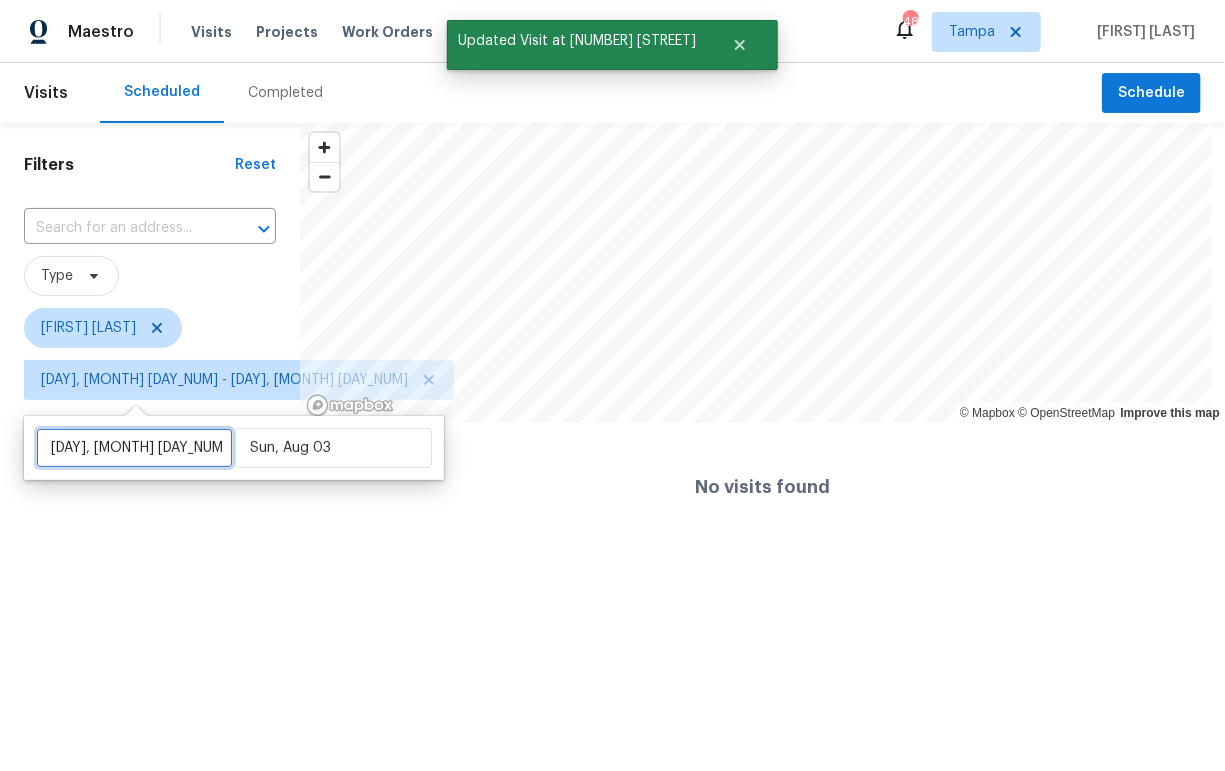 select on "6" 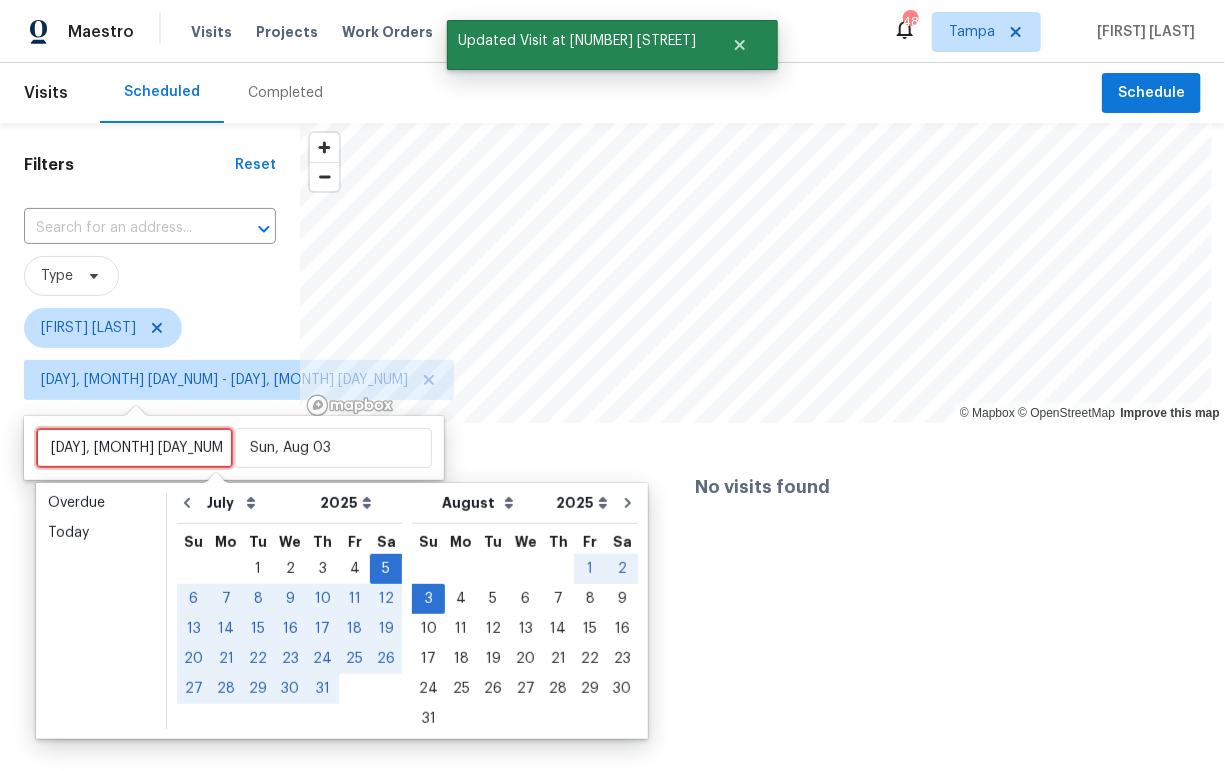 click on "Sat, Jul 05" at bounding box center (134, 448) 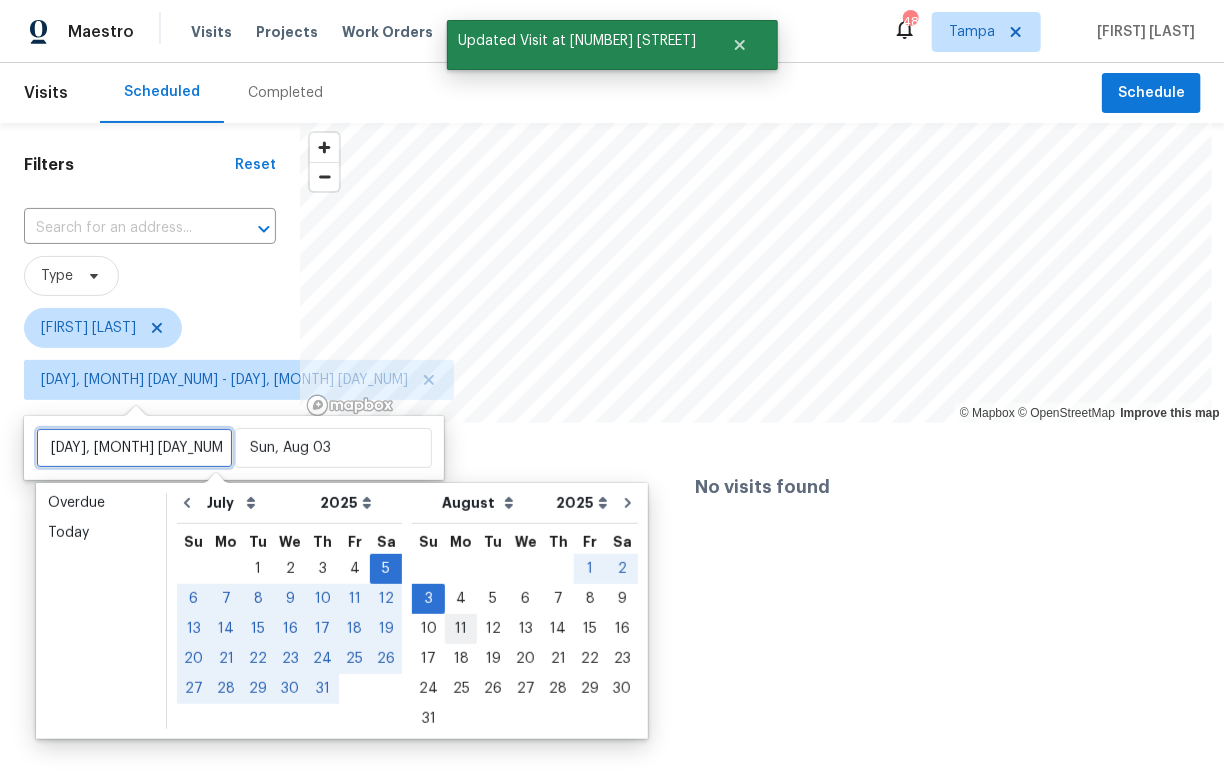 type on "Sun, Aug 10" 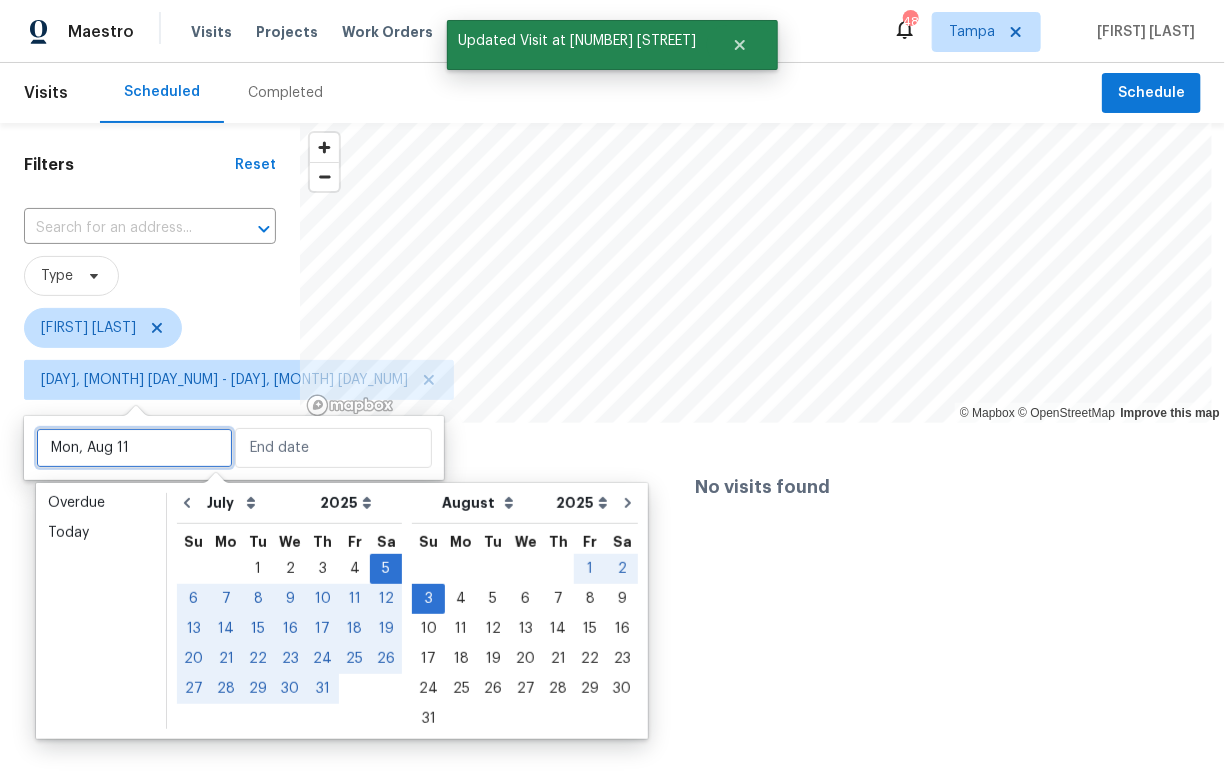 type on "Sat, Jul 05" 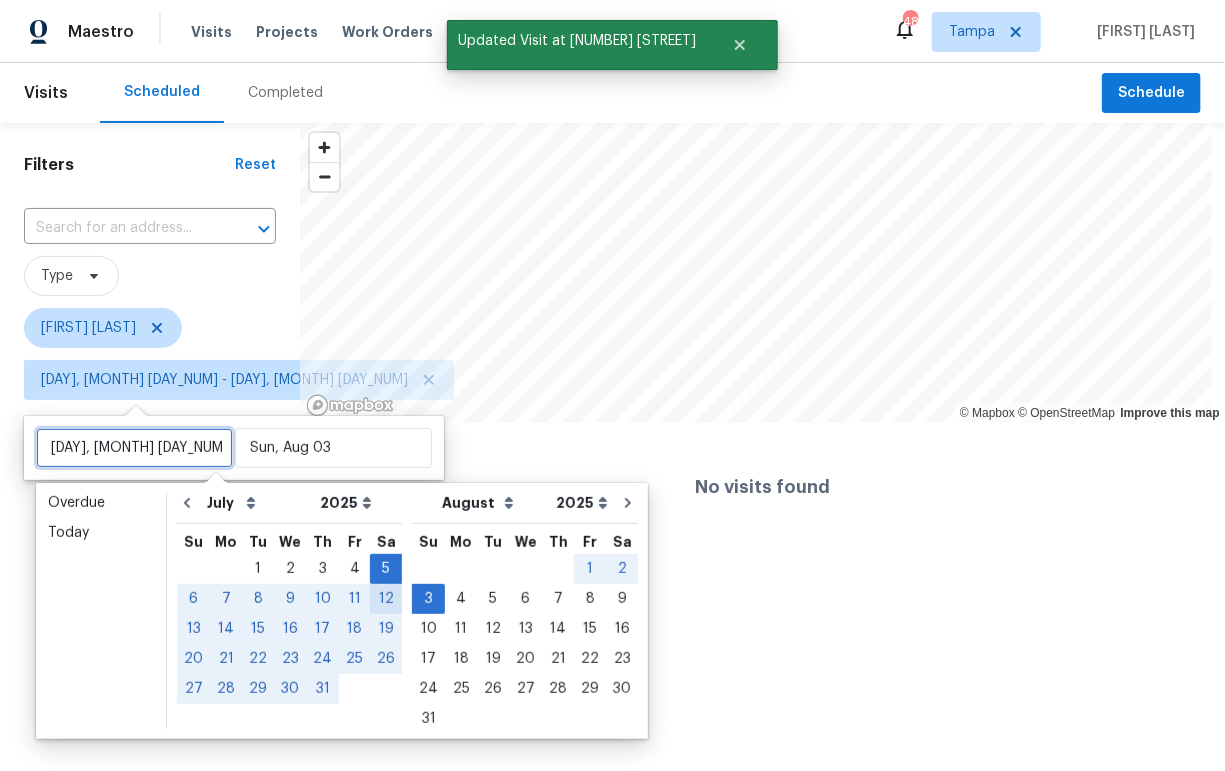 type on "Sun, Aug 10" 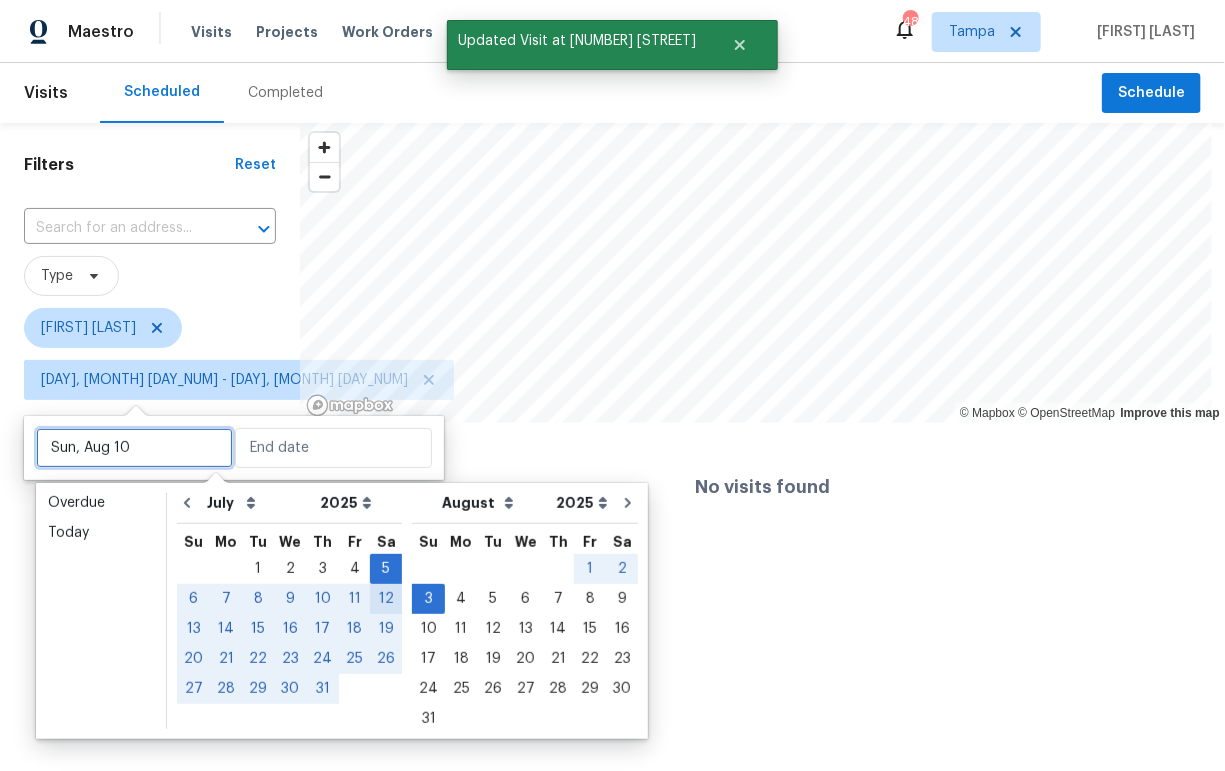type on "Sun, Aug 03" 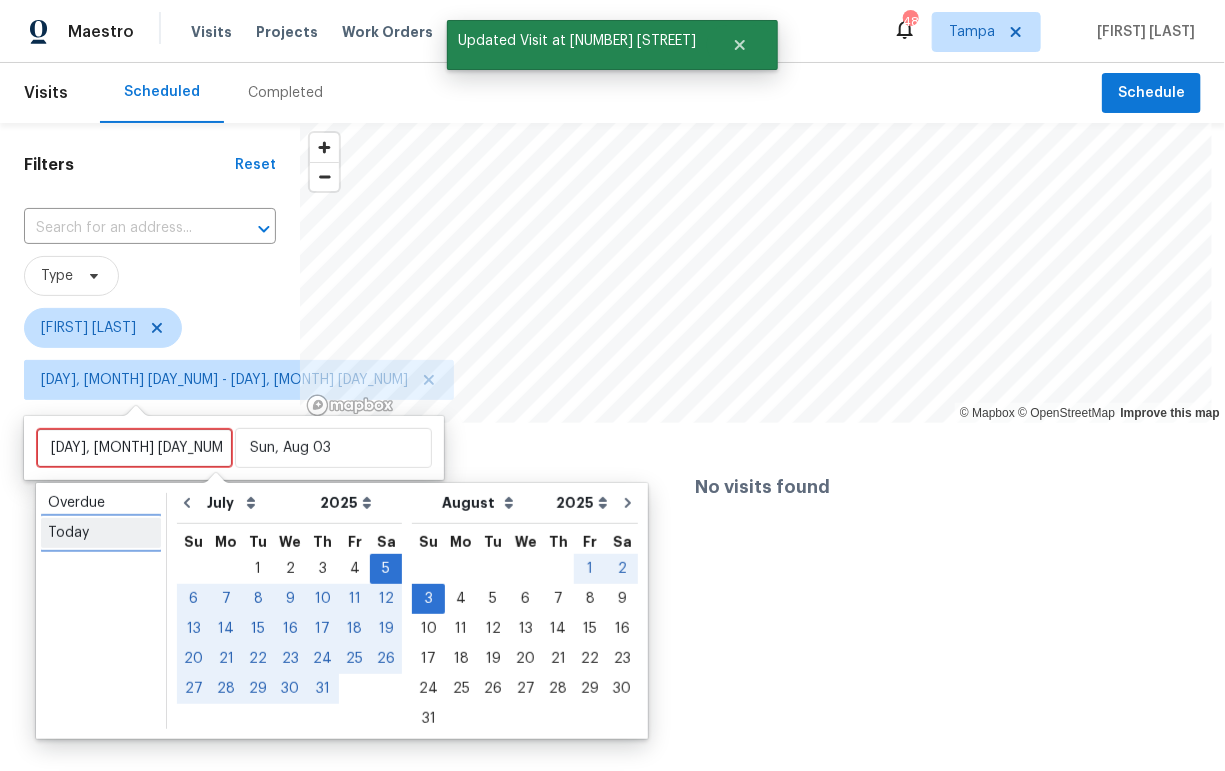 click on "Today" at bounding box center [101, 533] 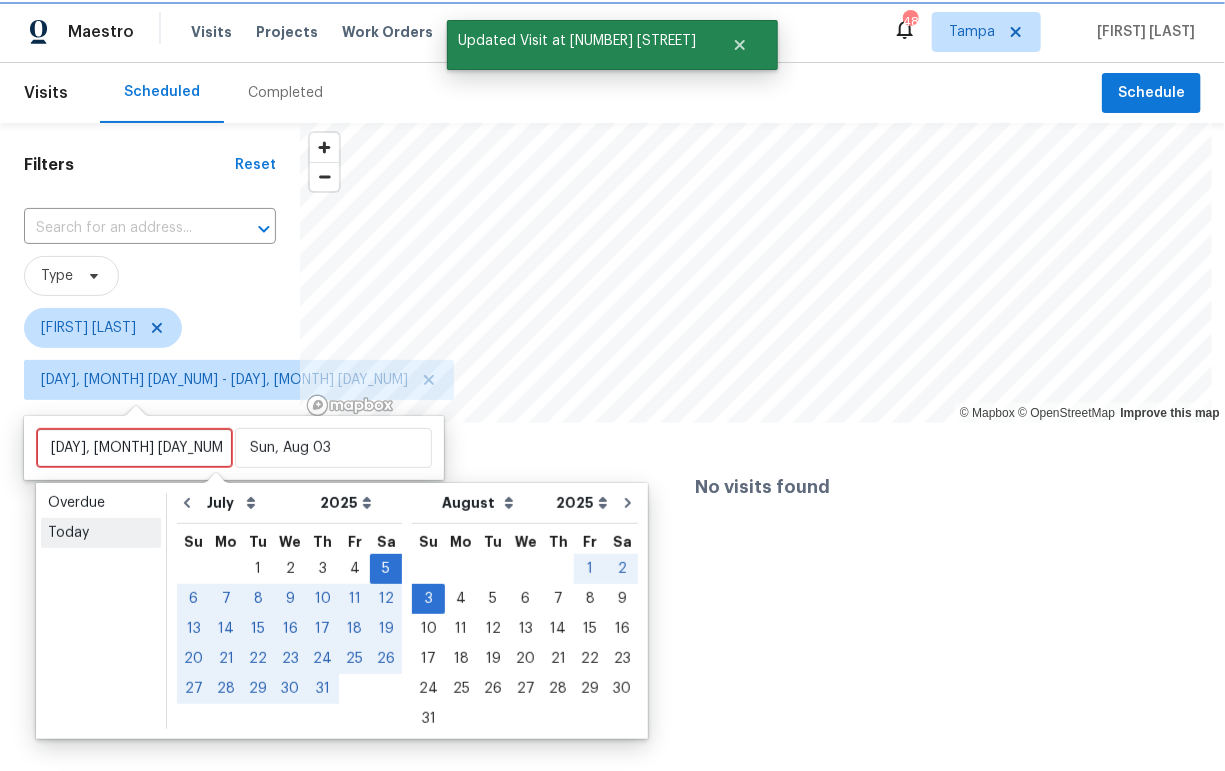 type on "Mon, Aug 04" 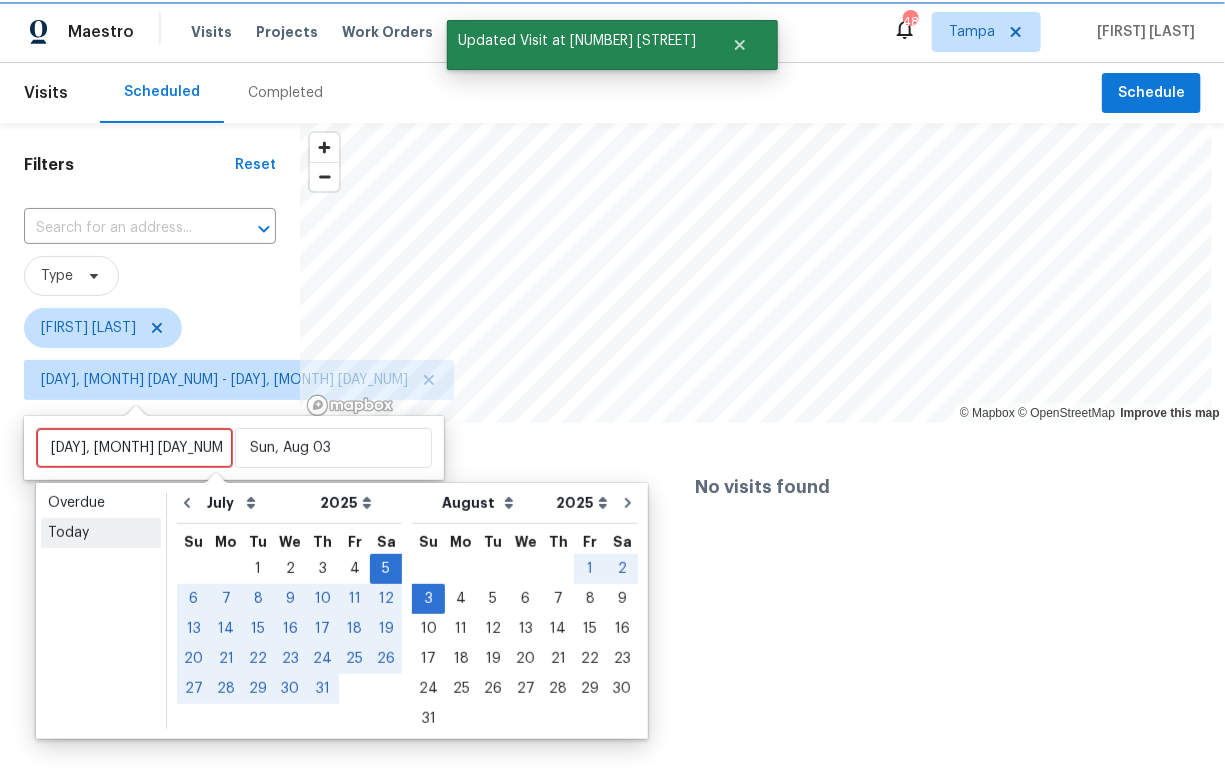 type on "Mon, Aug 04" 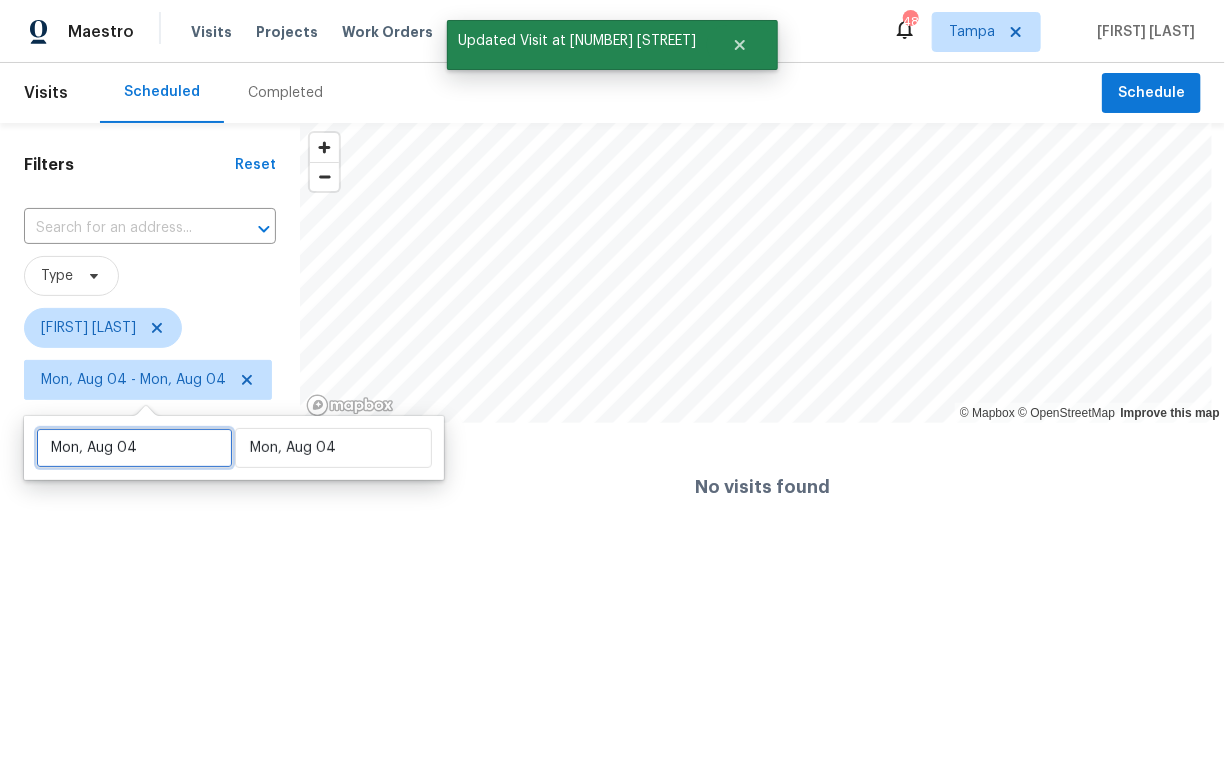 click on "Mon, Aug 04" at bounding box center (134, 448) 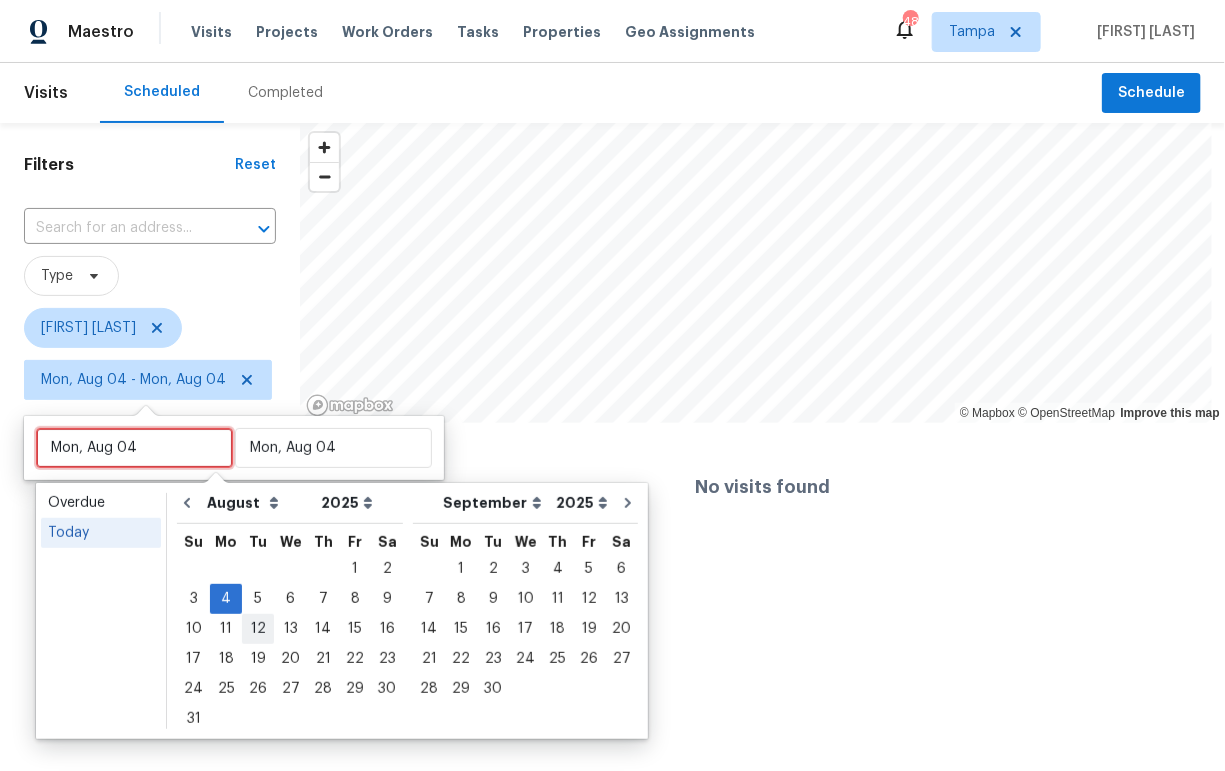 type on "Sun, Aug 03" 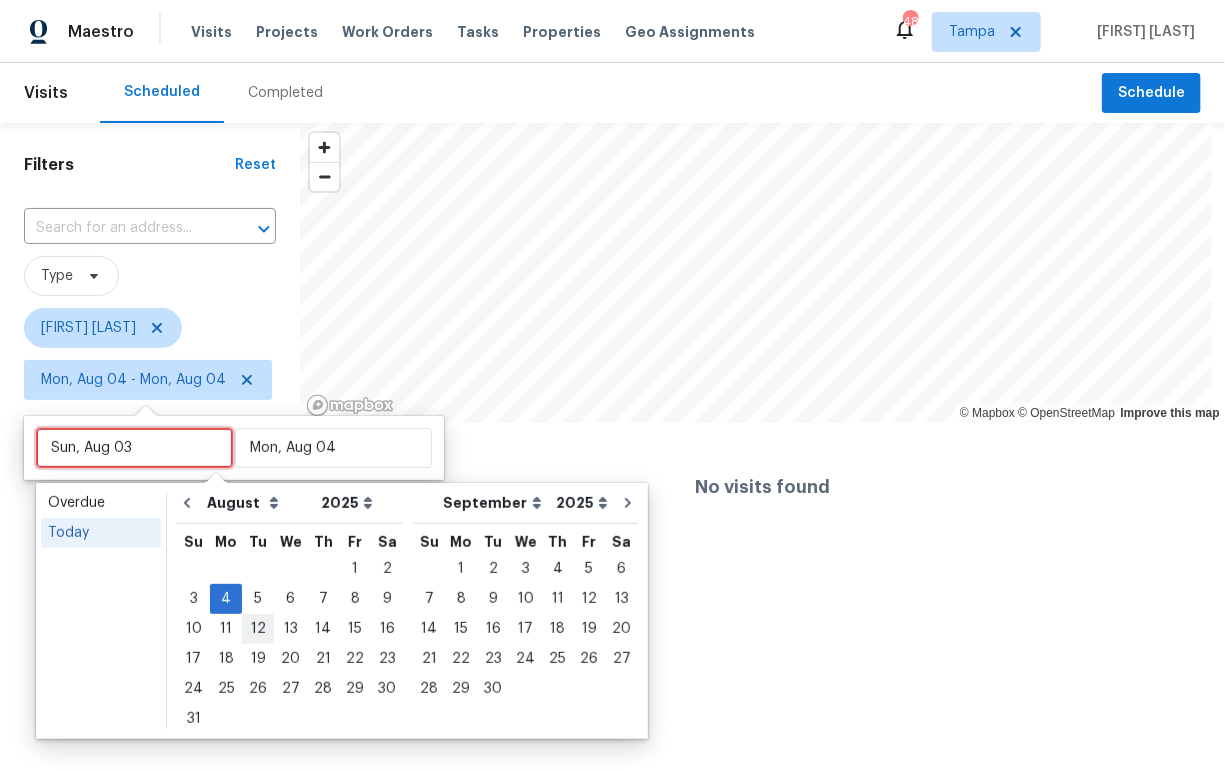 type 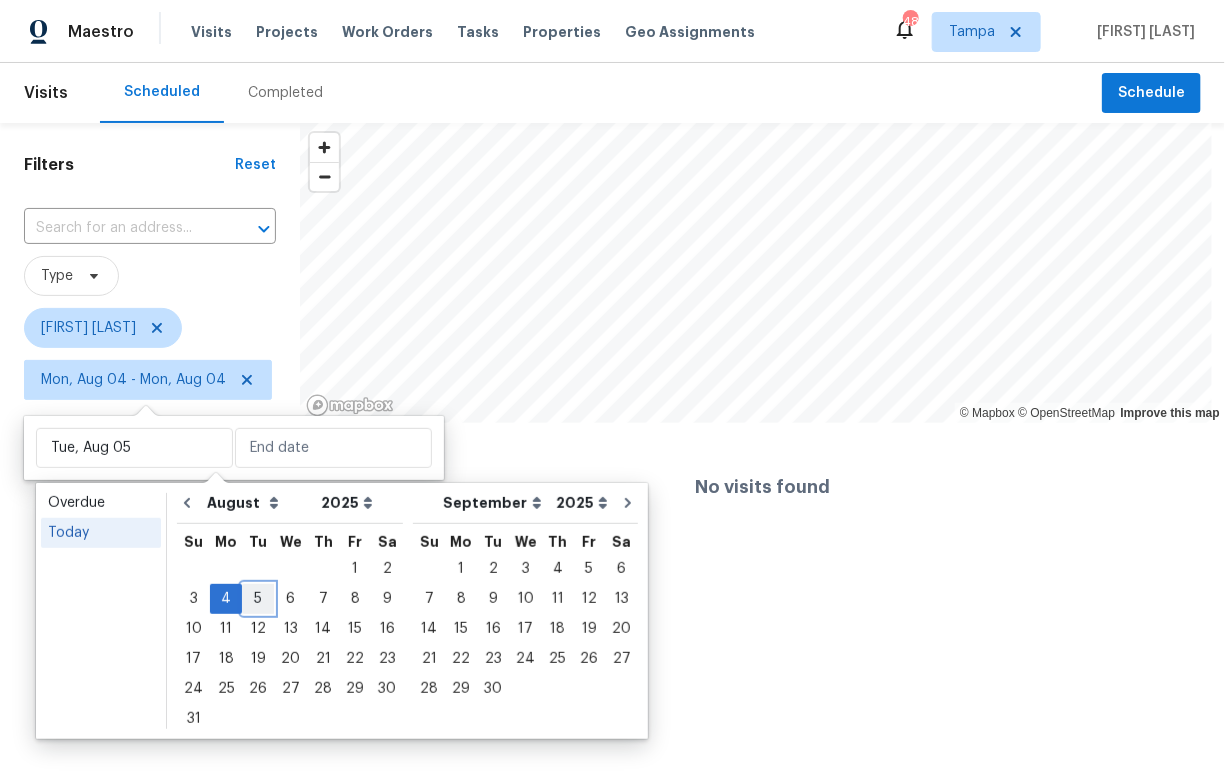click on "5" at bounding box center [258, 599] 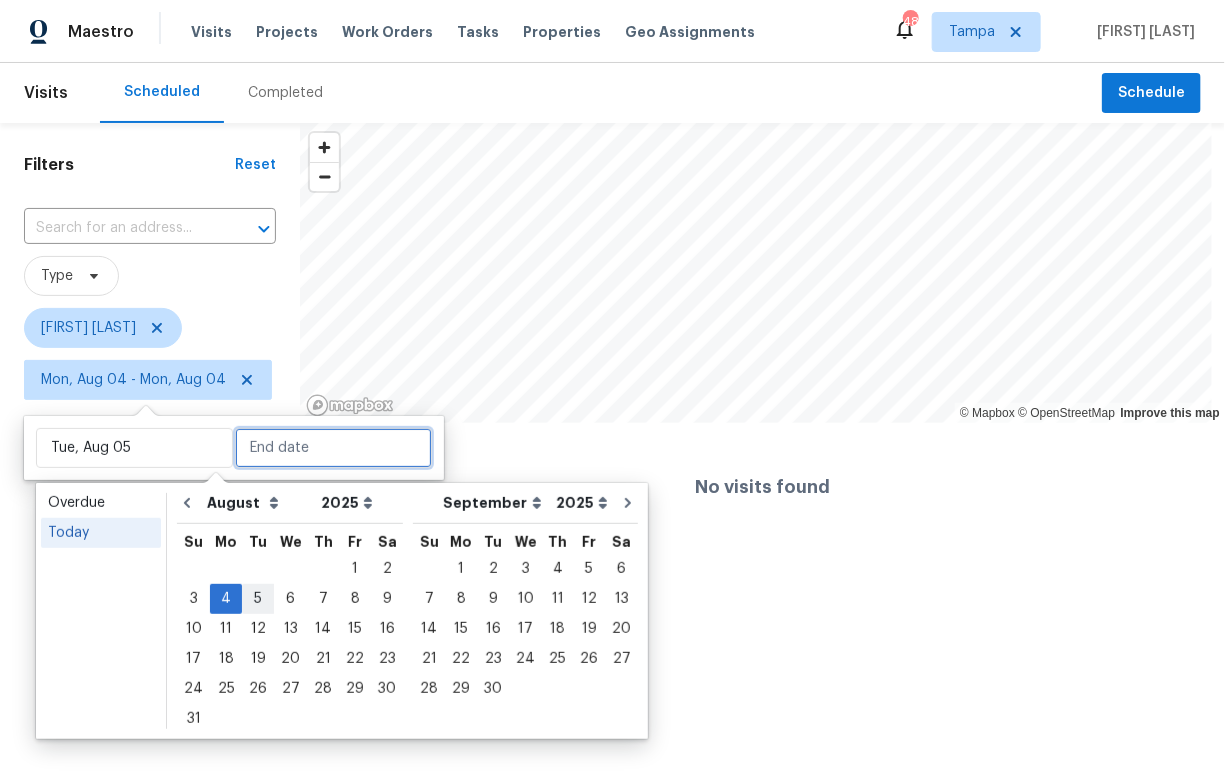 type on "Tue, Aug 05" 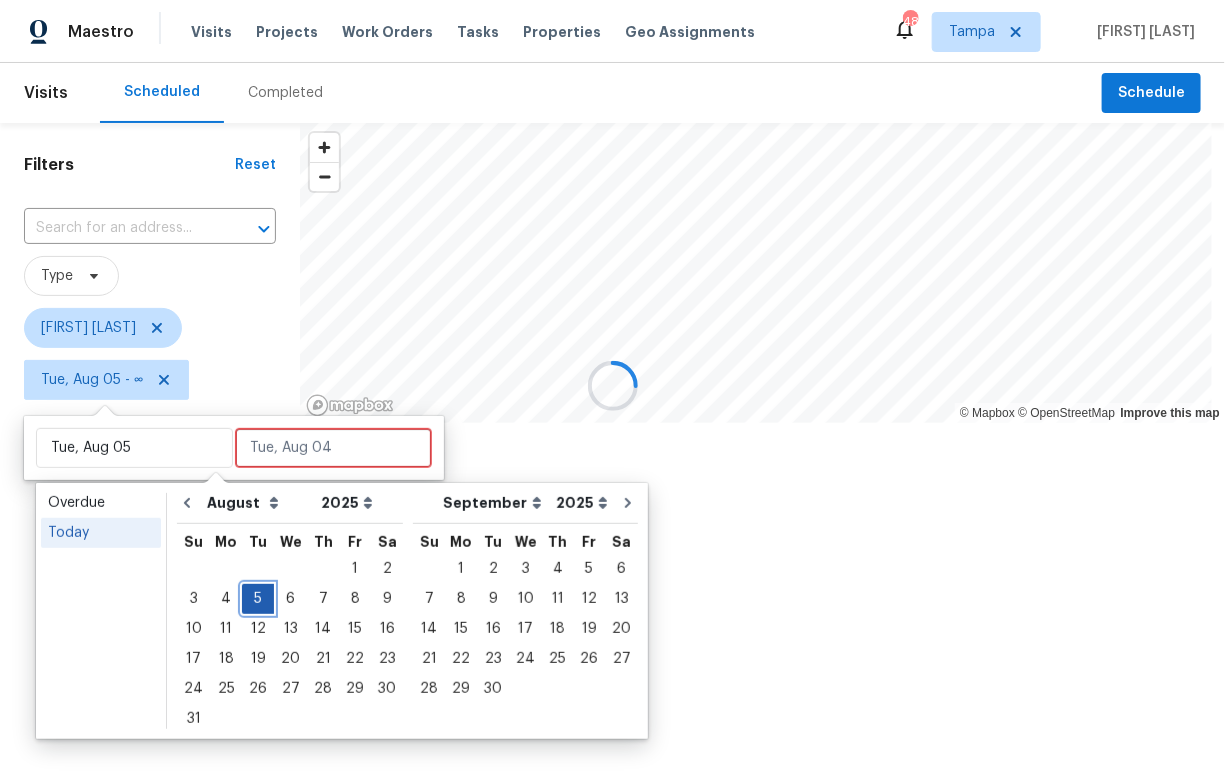 click on "5" at bounding box center [258, 599] 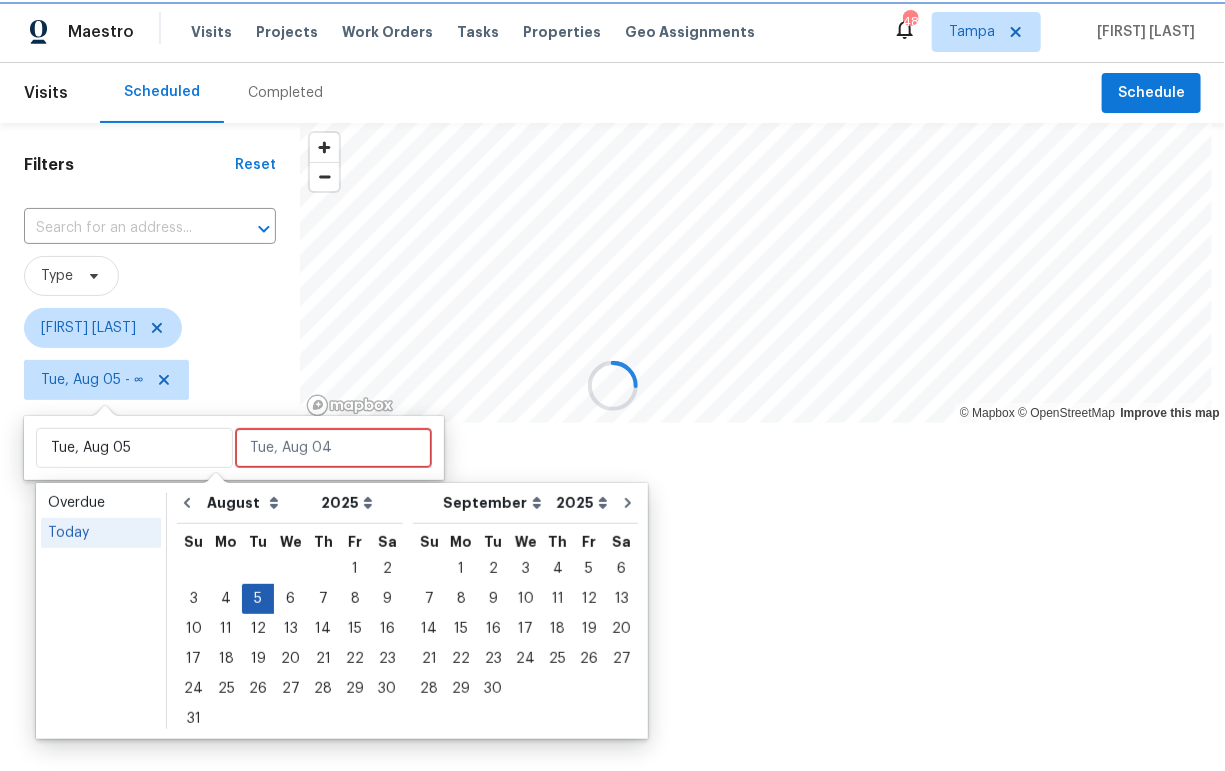 type on "Tue, Aug 05" 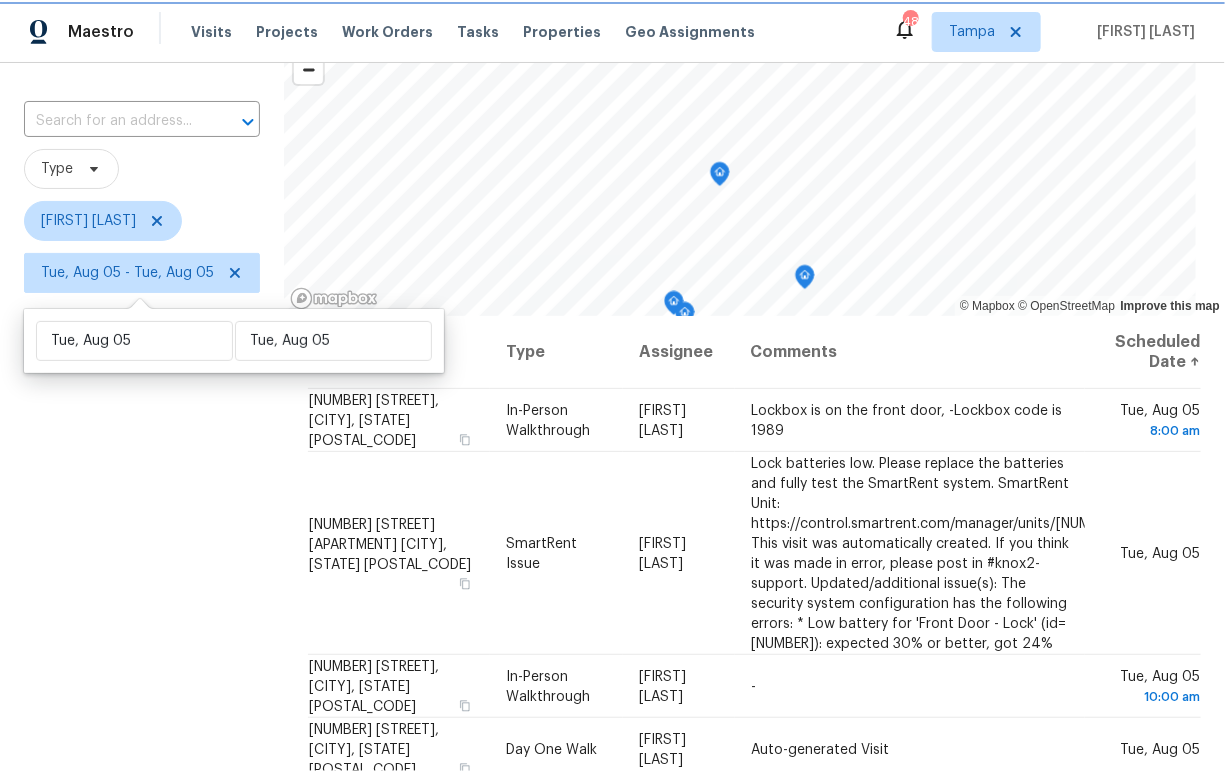 scroll, scrollTop: 281, scrollLeft: 0, axis: vertical 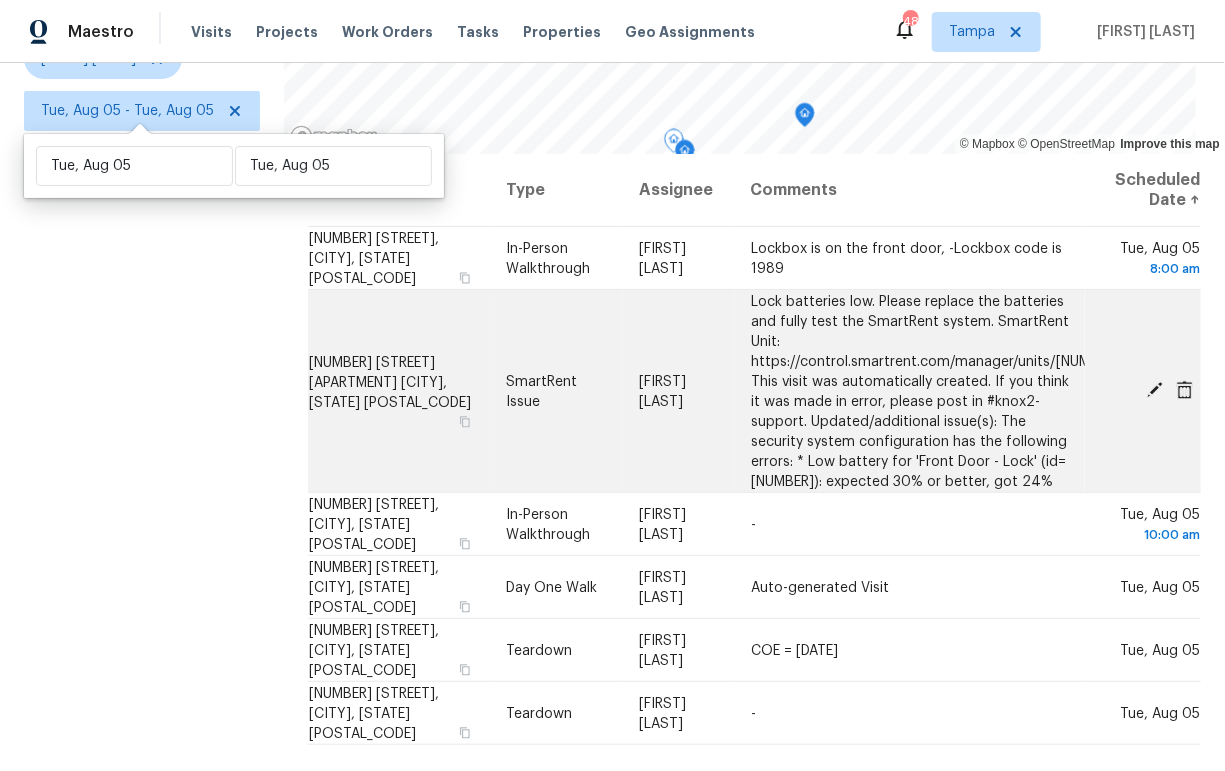 click 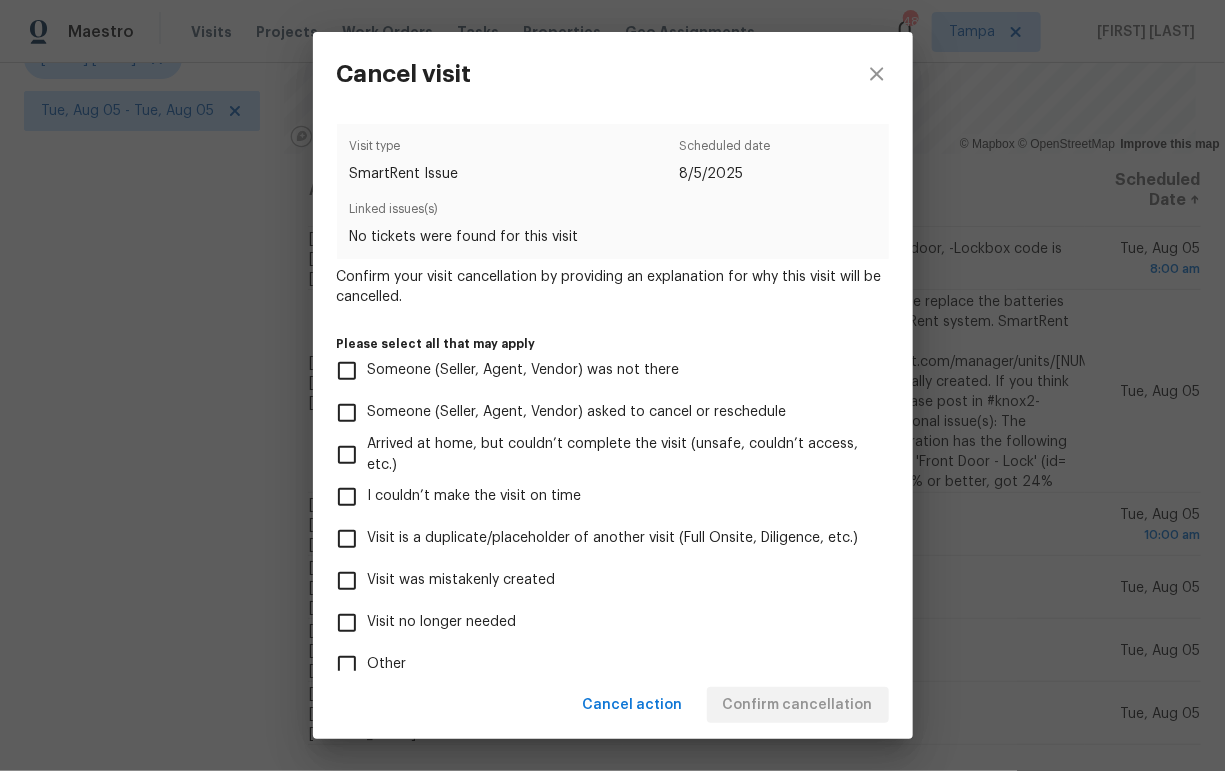 click on "Visit was mistakenly created" at bounding box center (462, 580) 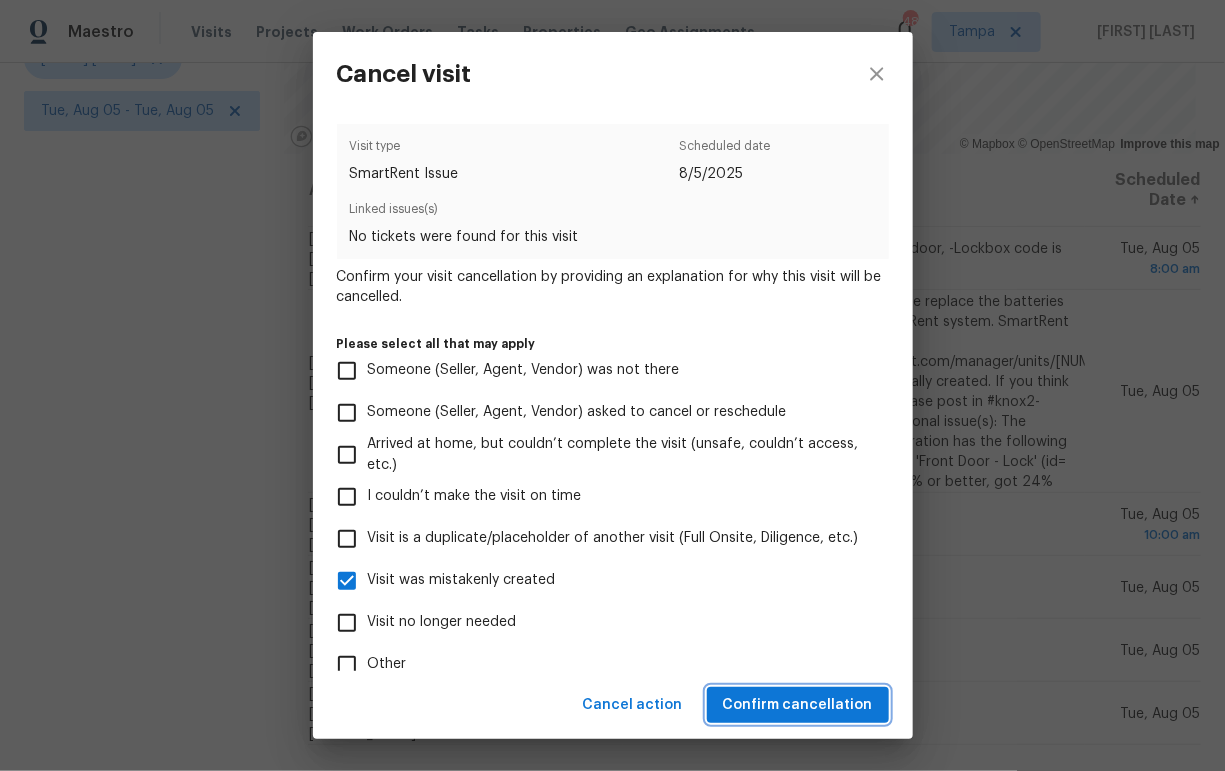 click on "Confirm cancellation" at bounding box center (798, 705) 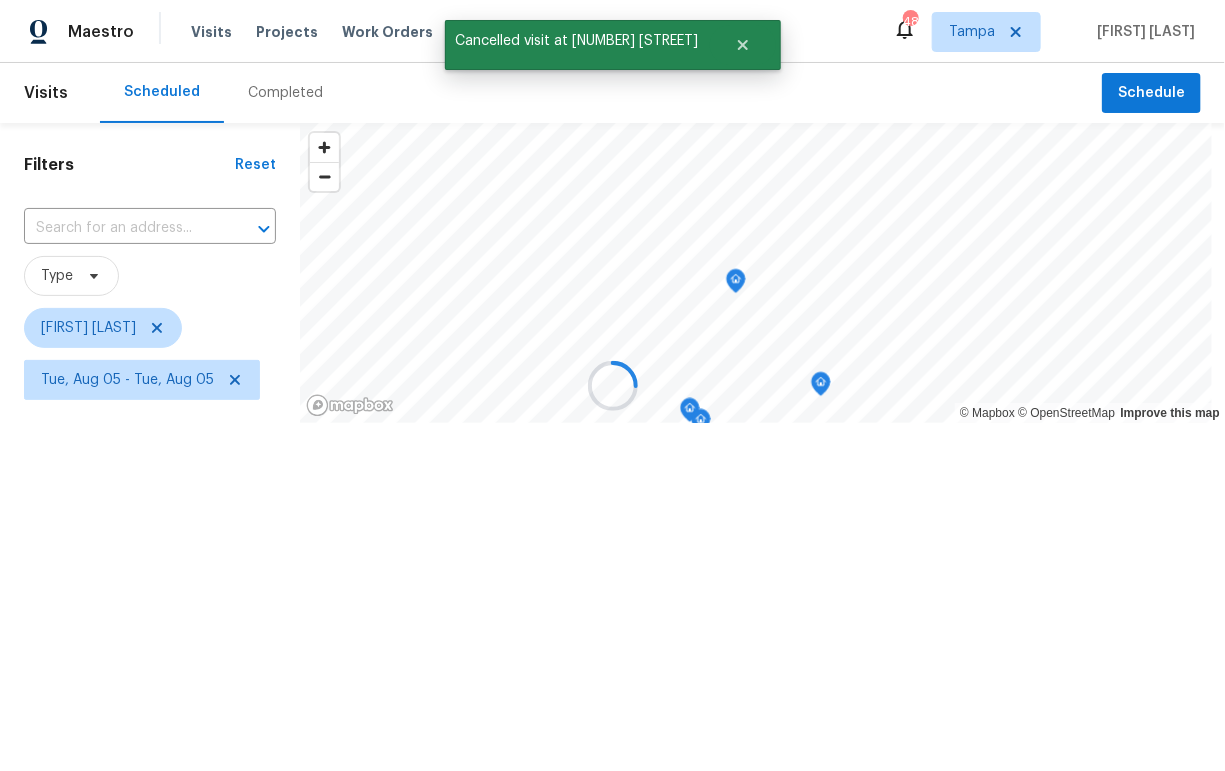 scroll, scrollTop: 0, scrollLeft: 0, axis: both 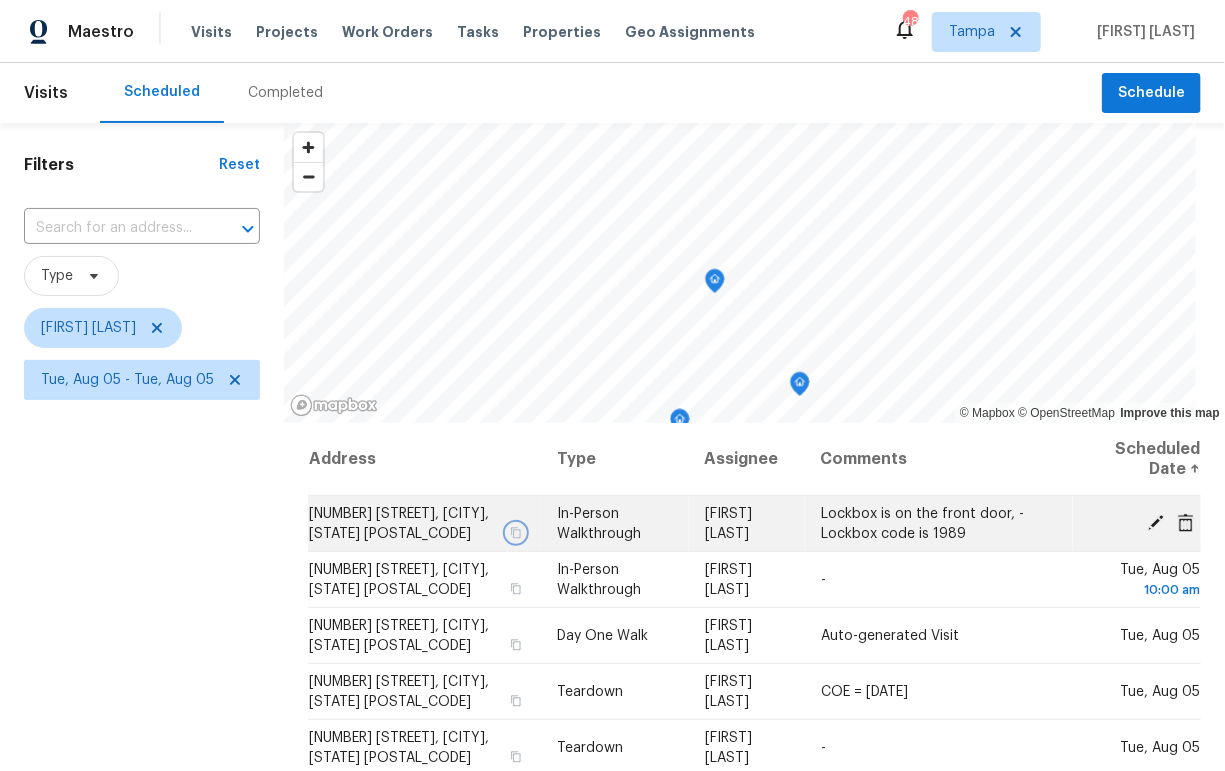 click 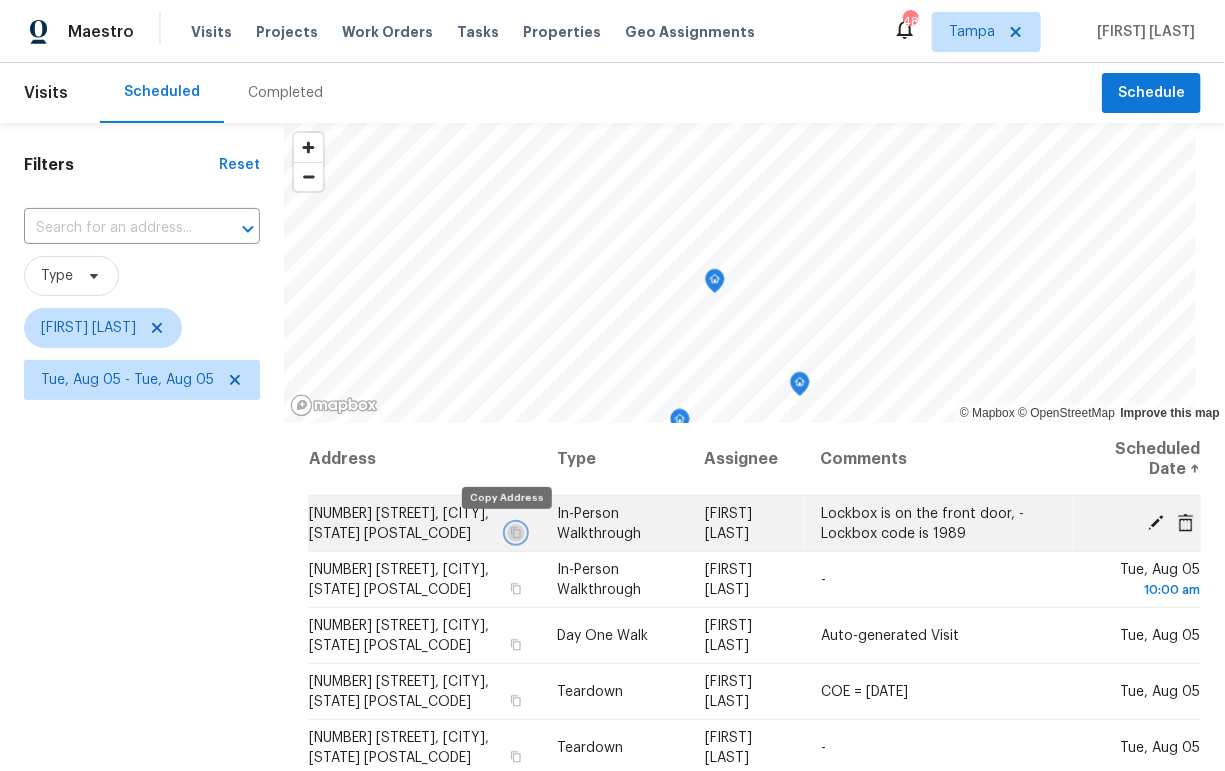 click 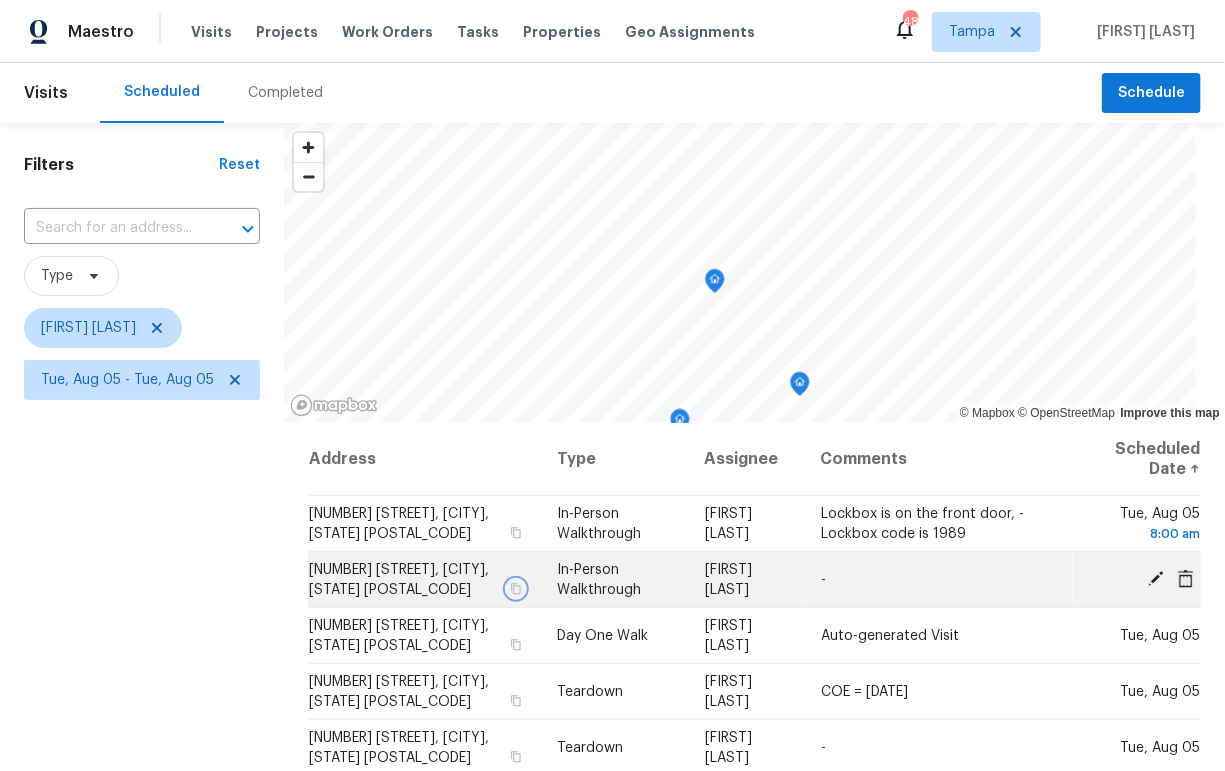 click 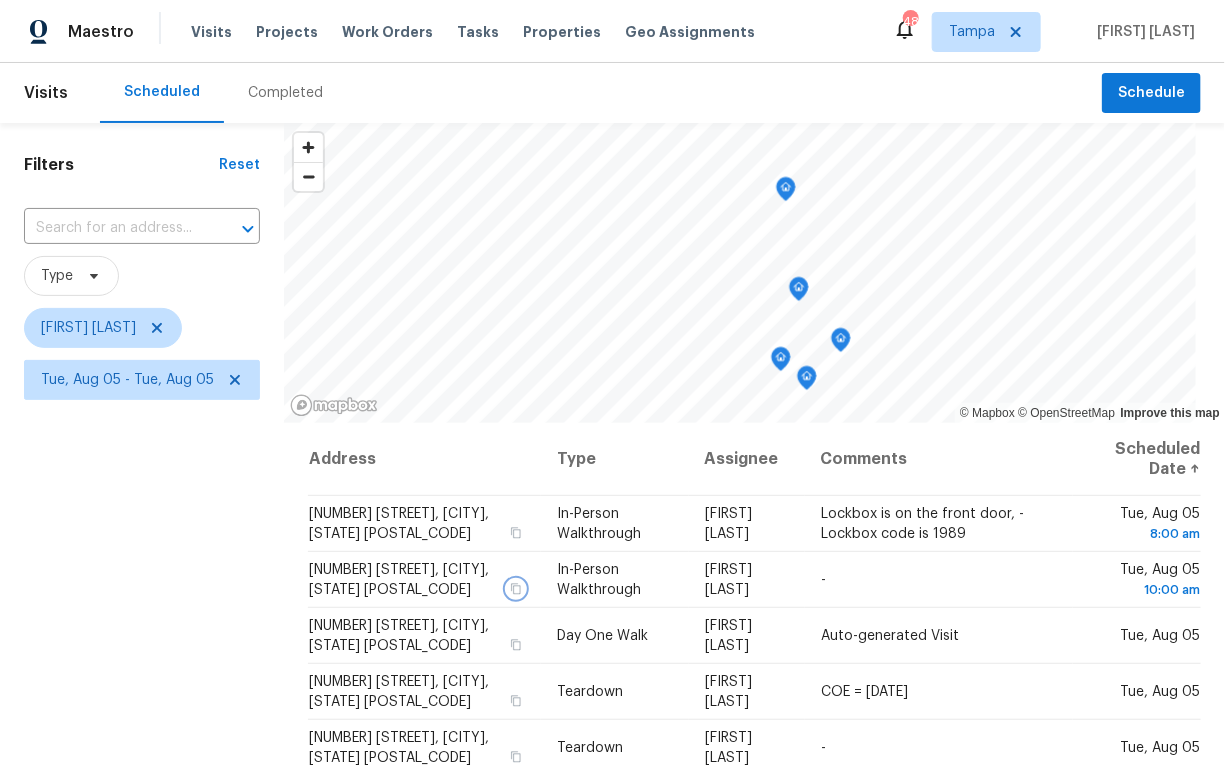 click 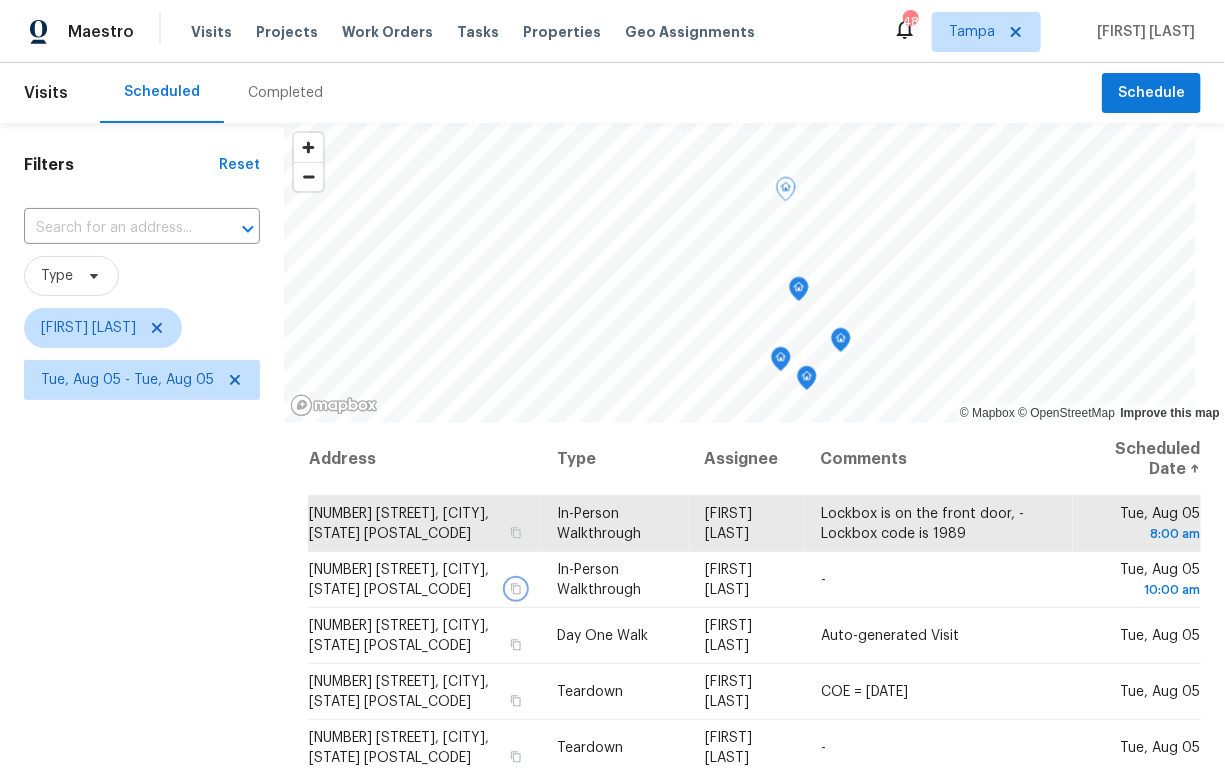 click 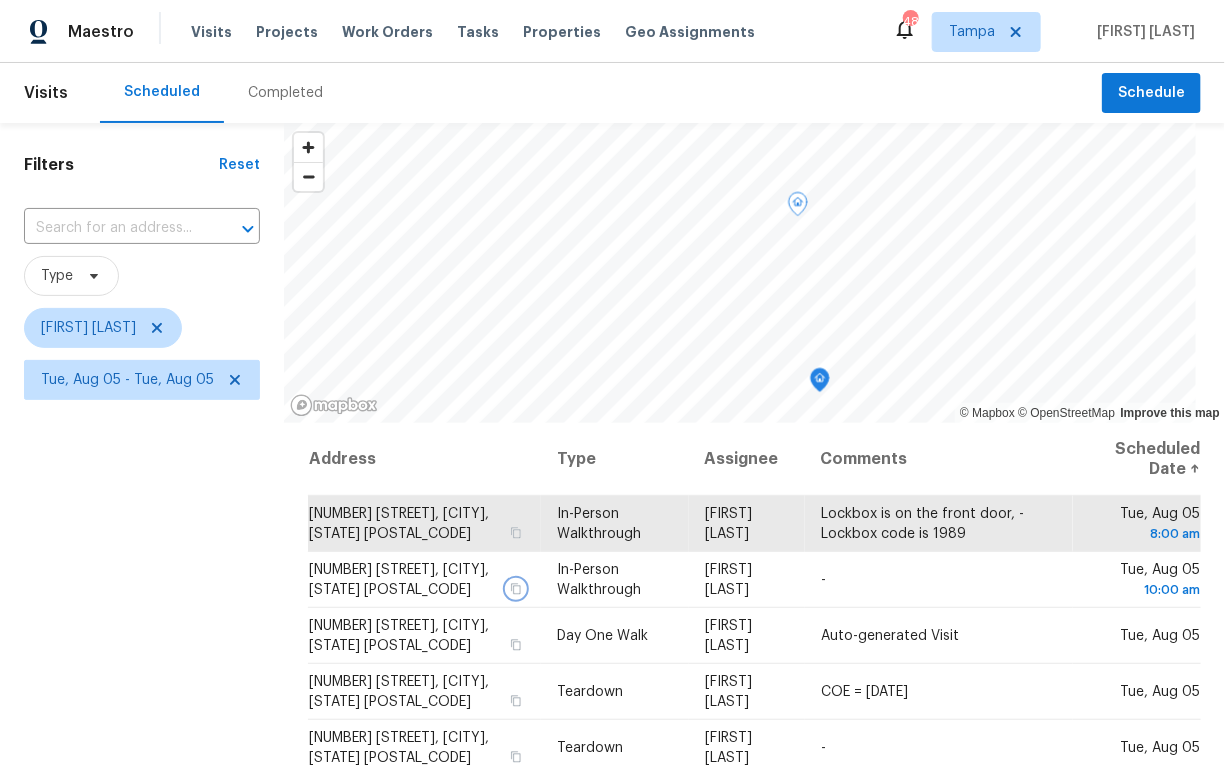 click 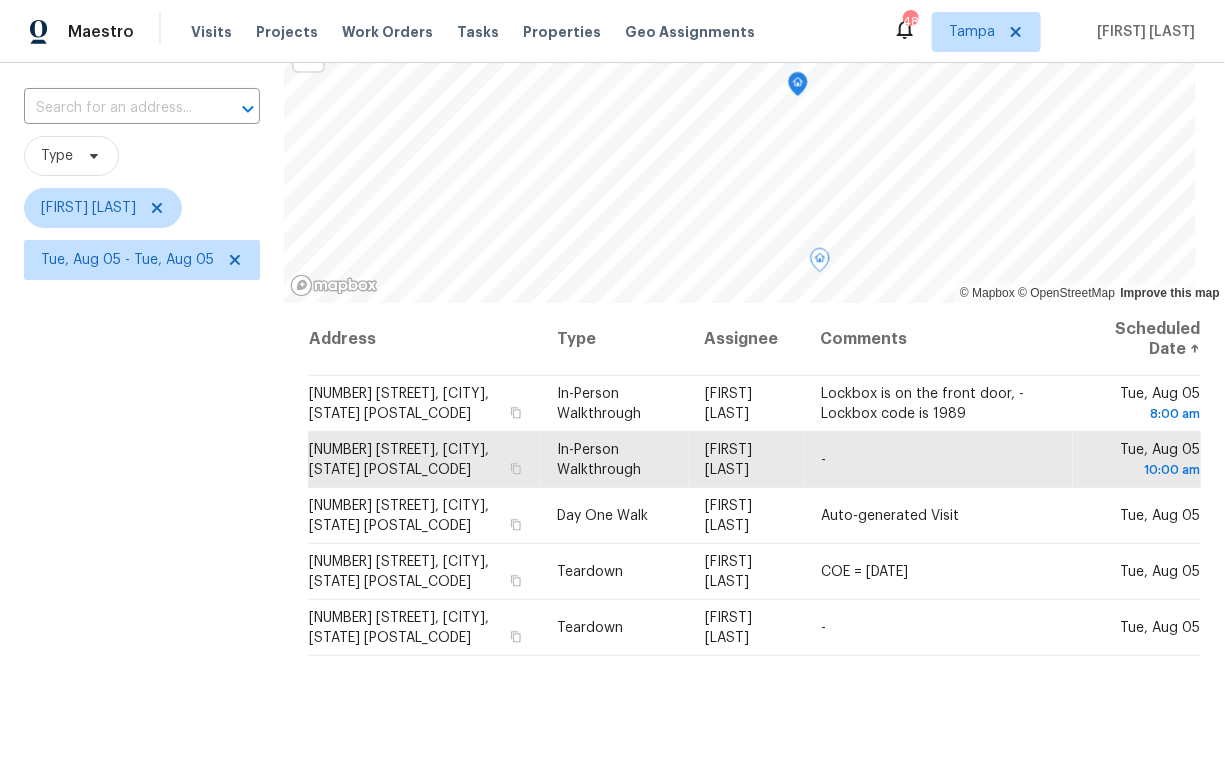 scroll, scrollTop: 136, scrollLeft: 0, axis: vertical 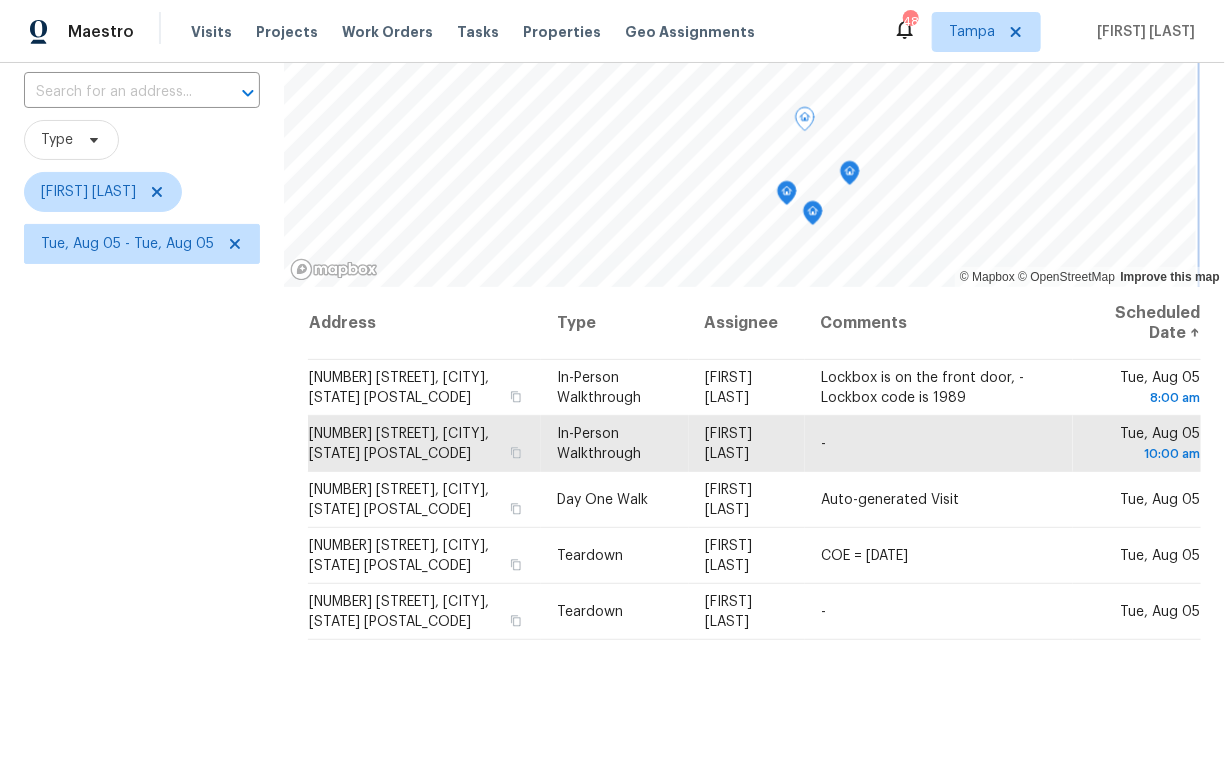 click 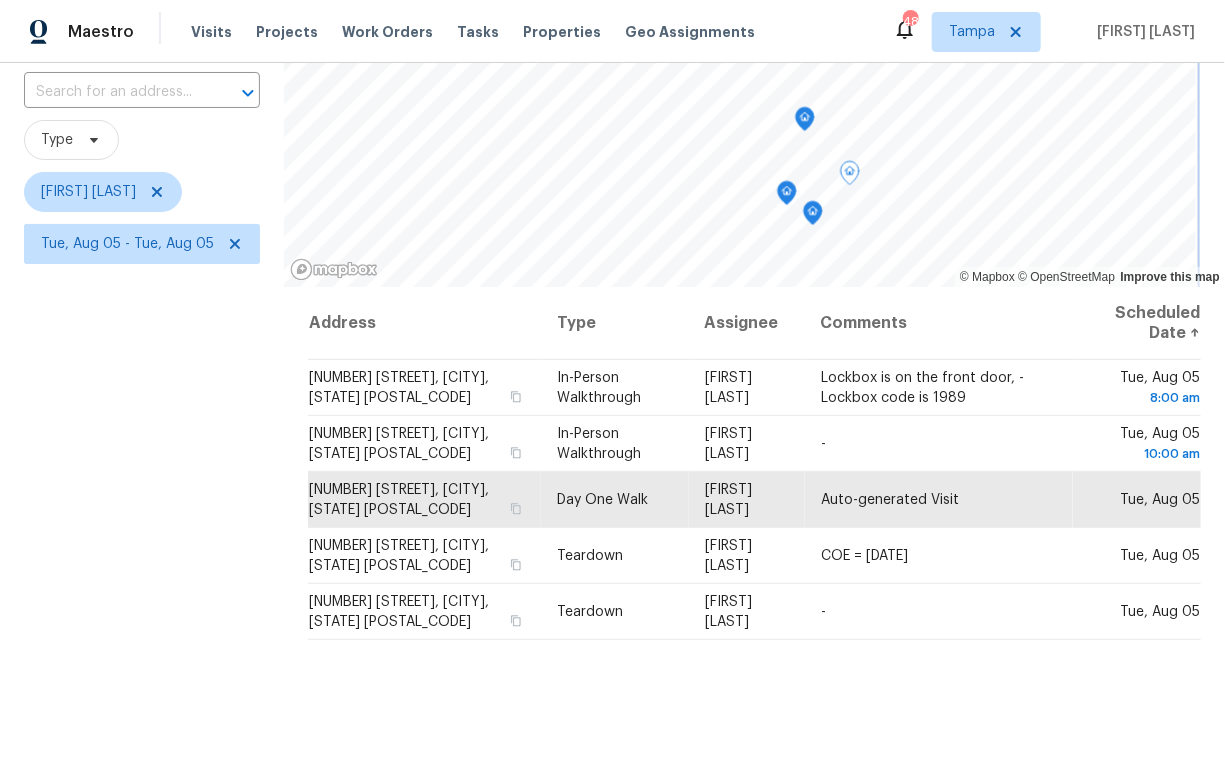 click 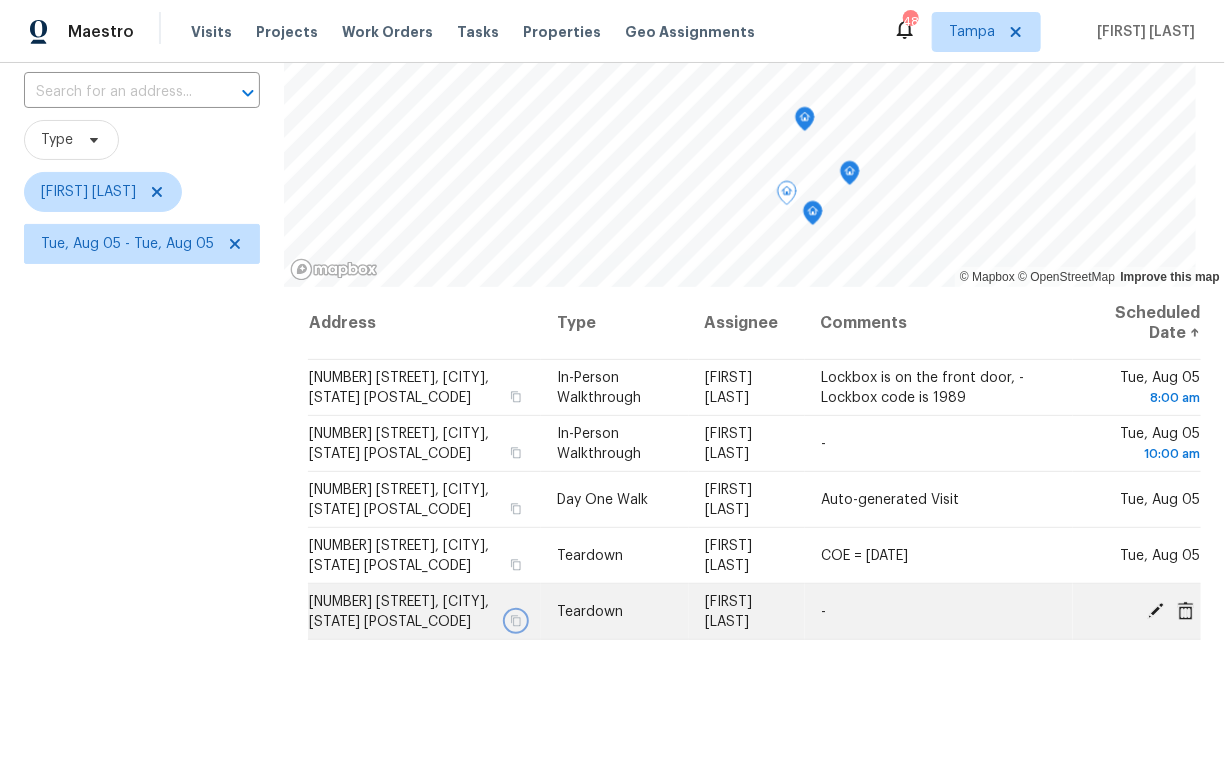 click at bounding box center (516, 621) 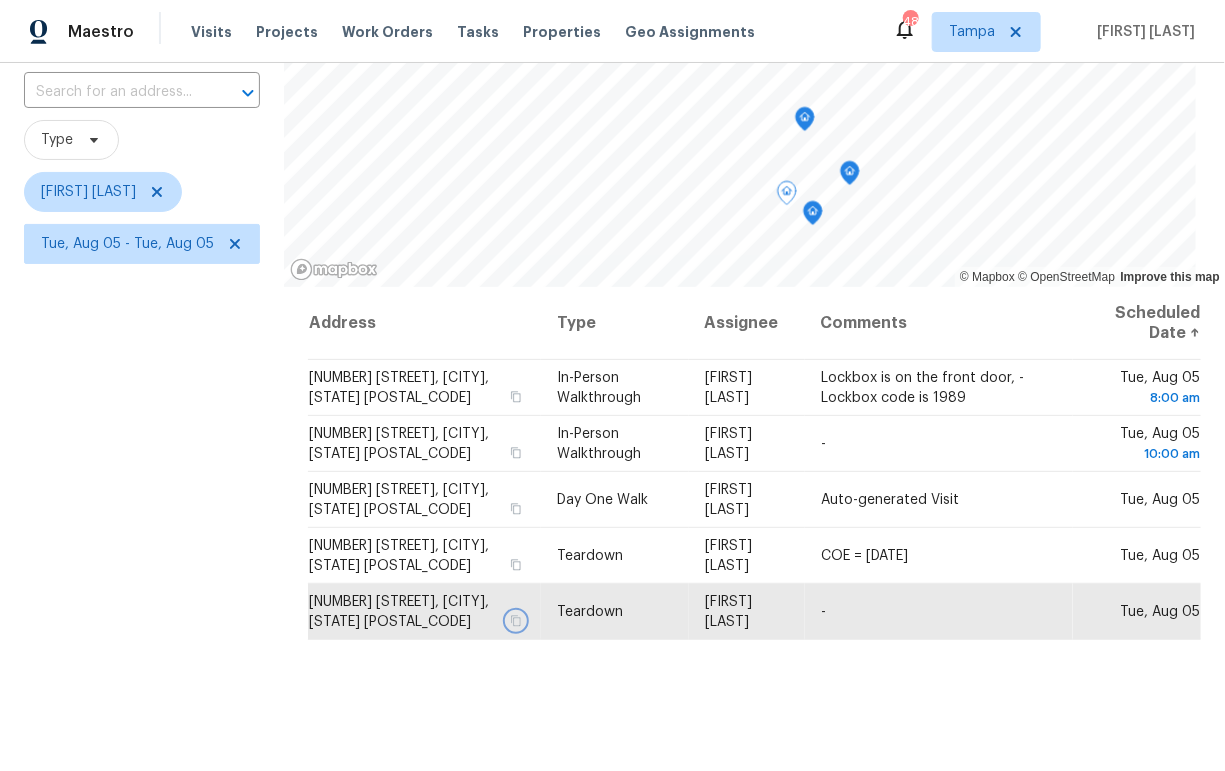 click 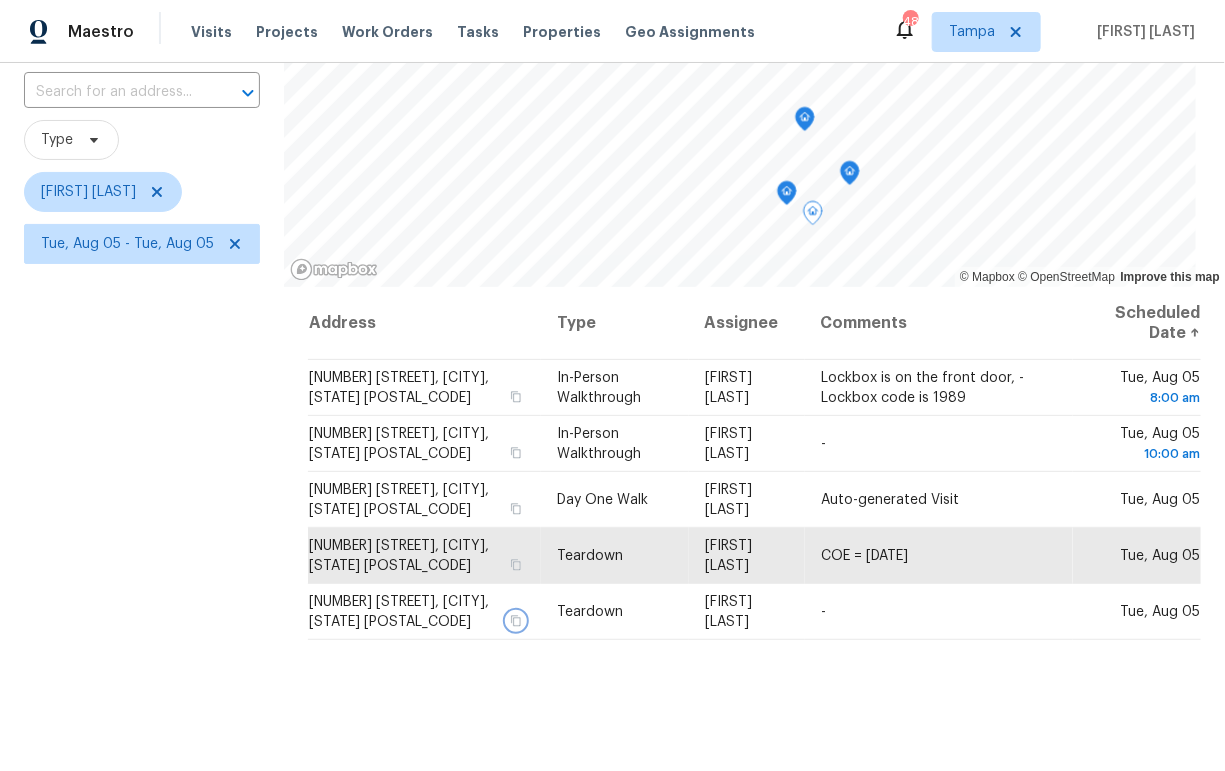 click 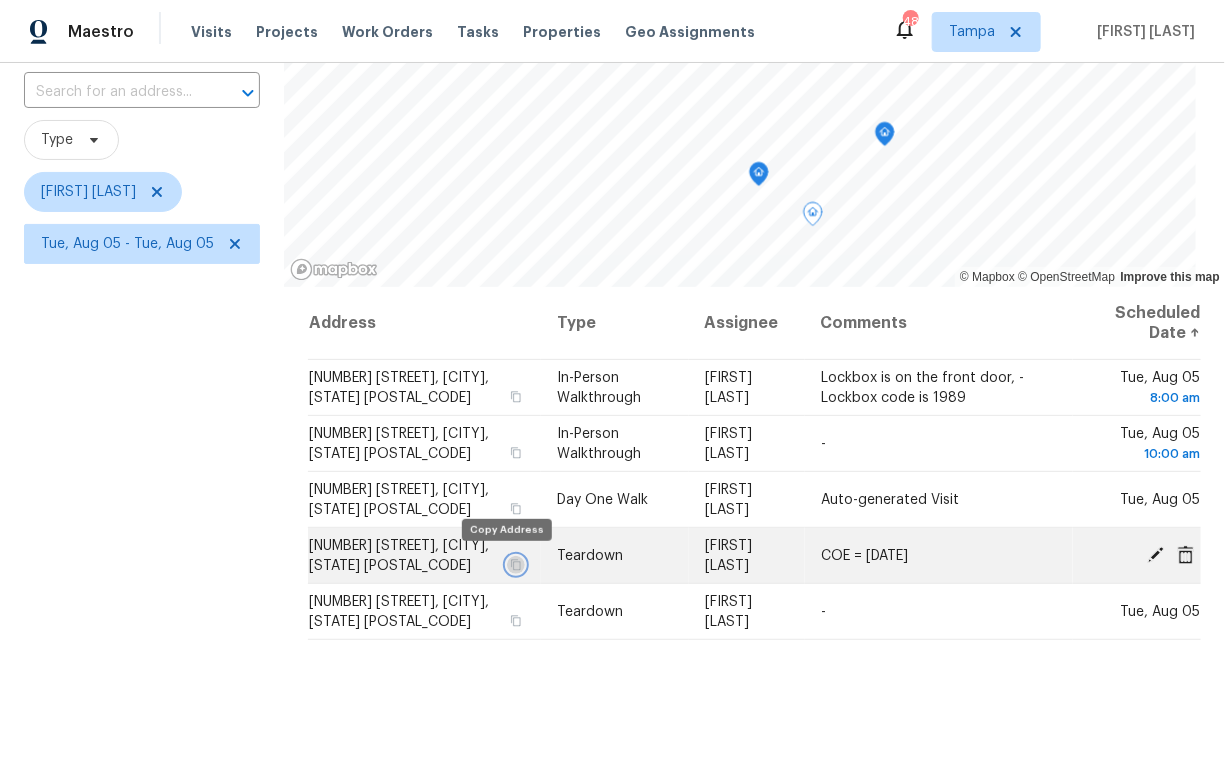 click 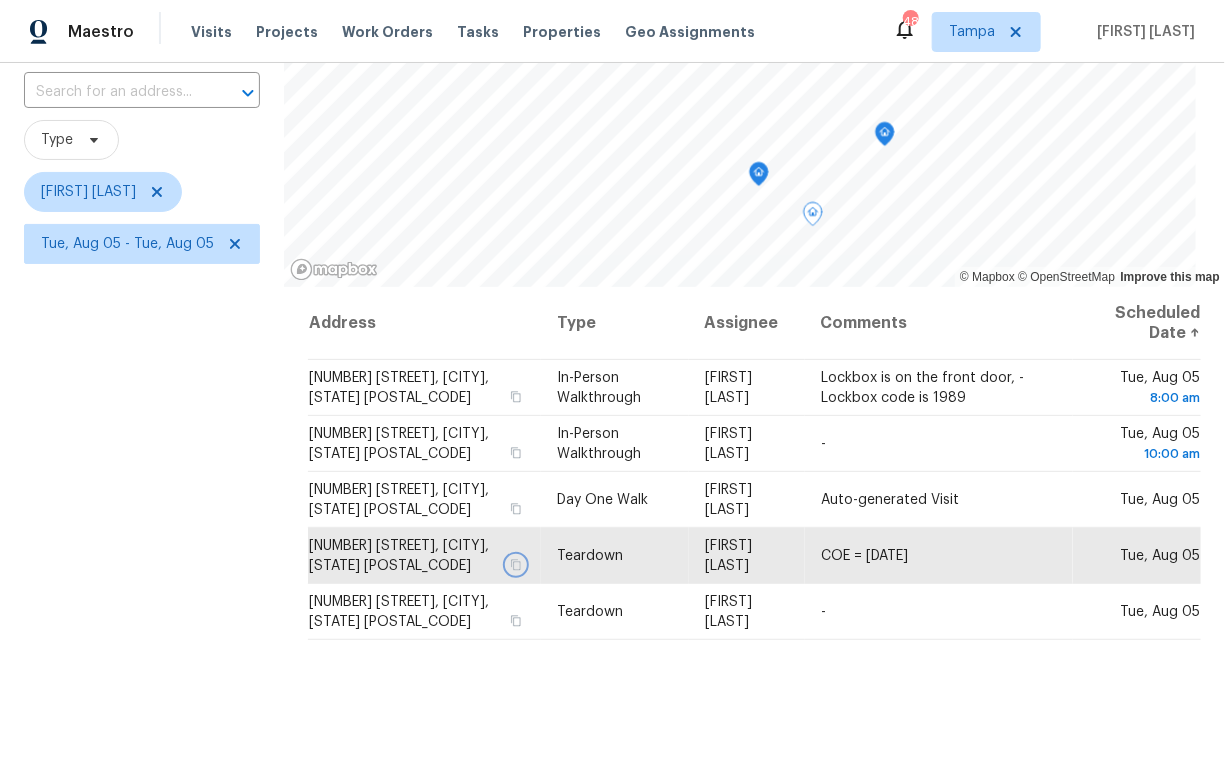 click 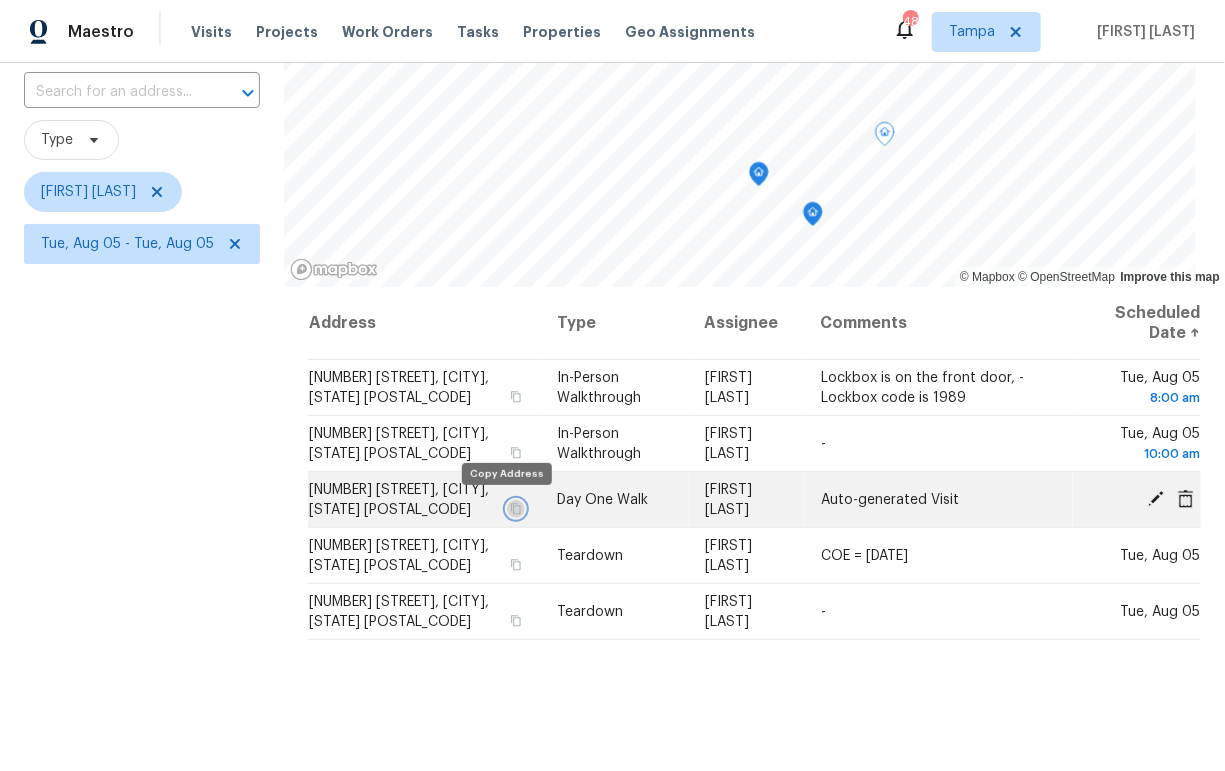 click 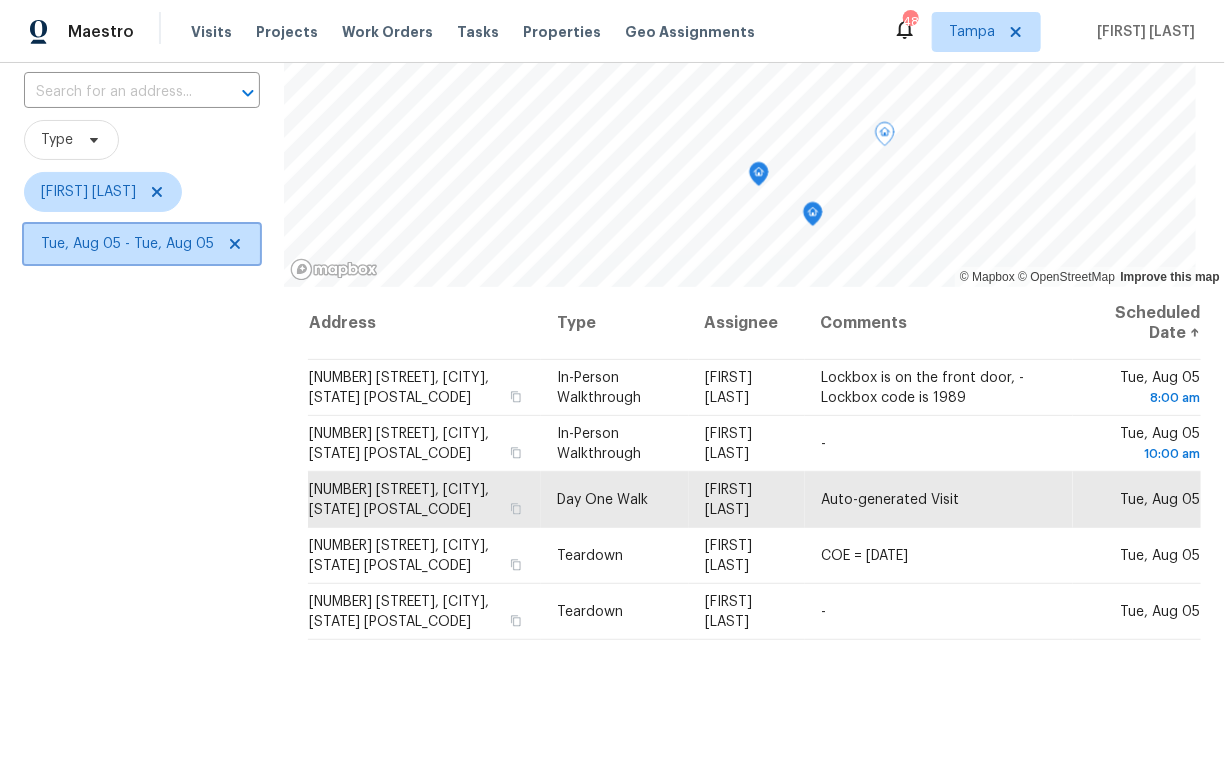 click on "Tue, Aug 05 - Tue, Aug 05" at bounding box center (127, 244) 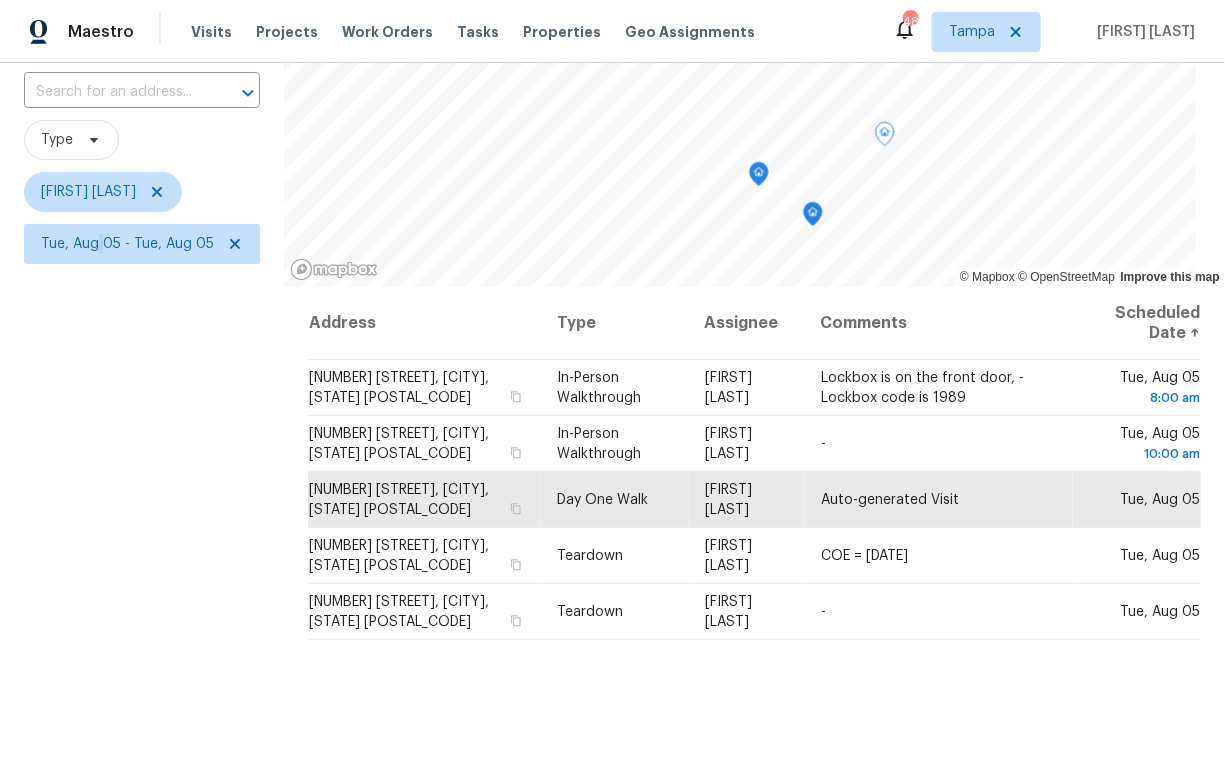 click on "Tue, Aug 05 - Tue, Aug 05" at bounding box center (127, 244) 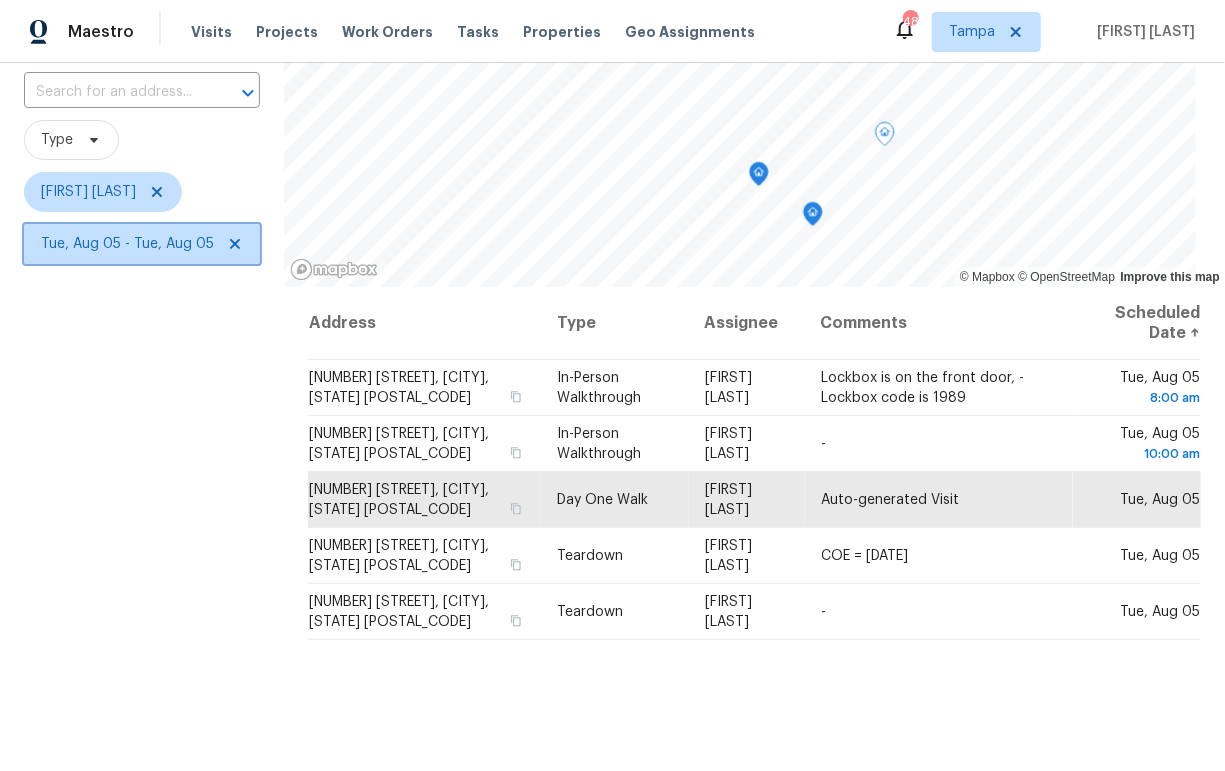 click on "Tue, Aug 05 - Tue, Aug 05" at bounding box center (127, 244) 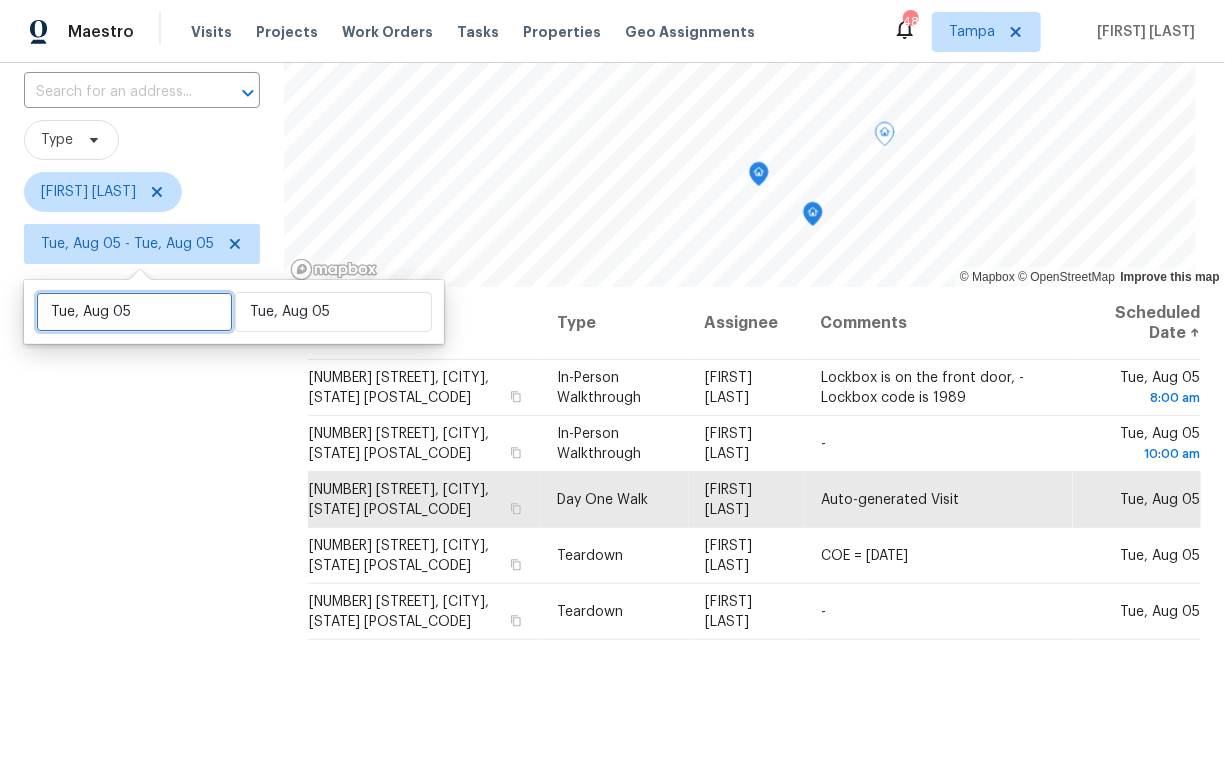 click on "Tue, Aug 05" at bounding box center [134, 312] 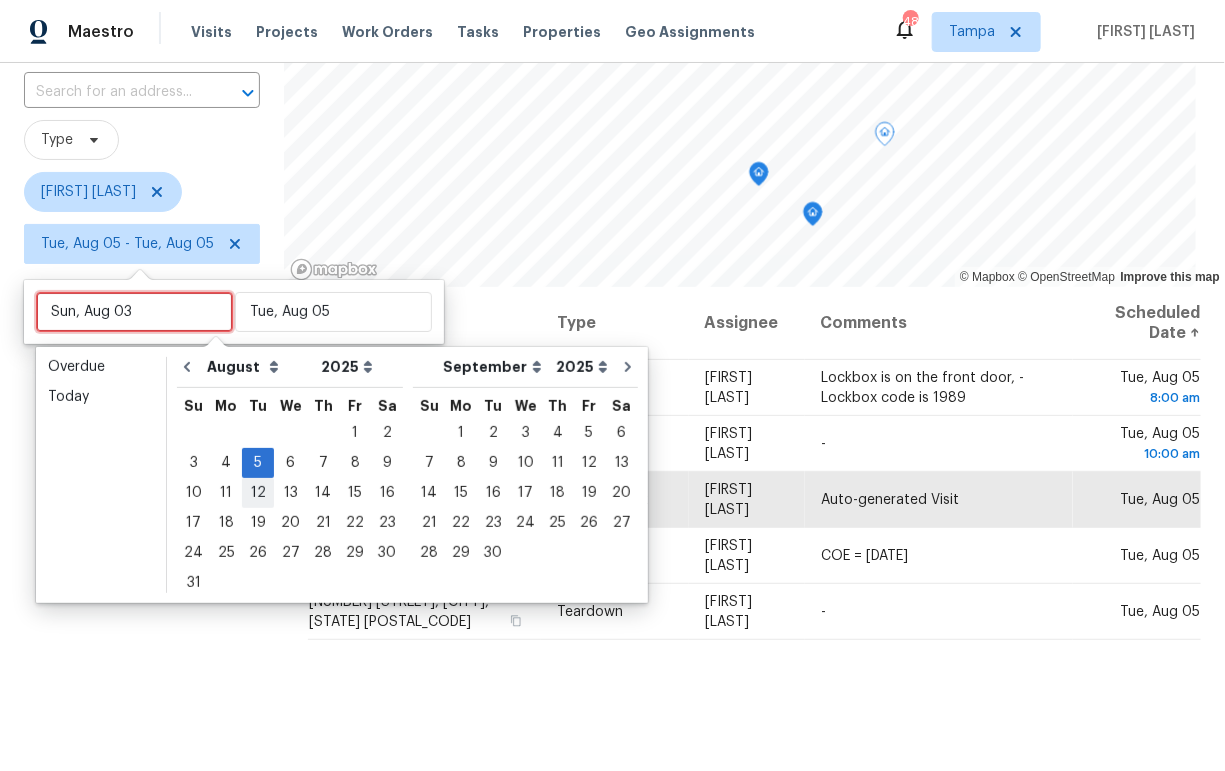 type on "Mon, Aug 04" 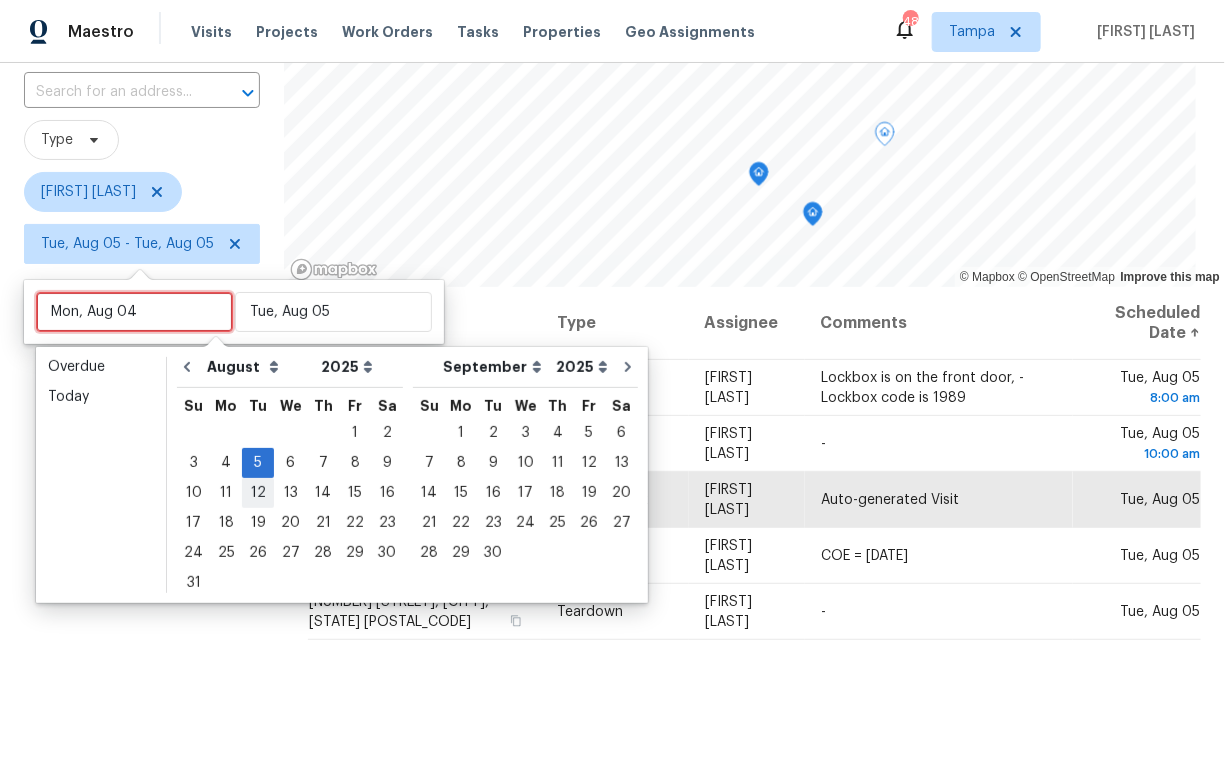 type 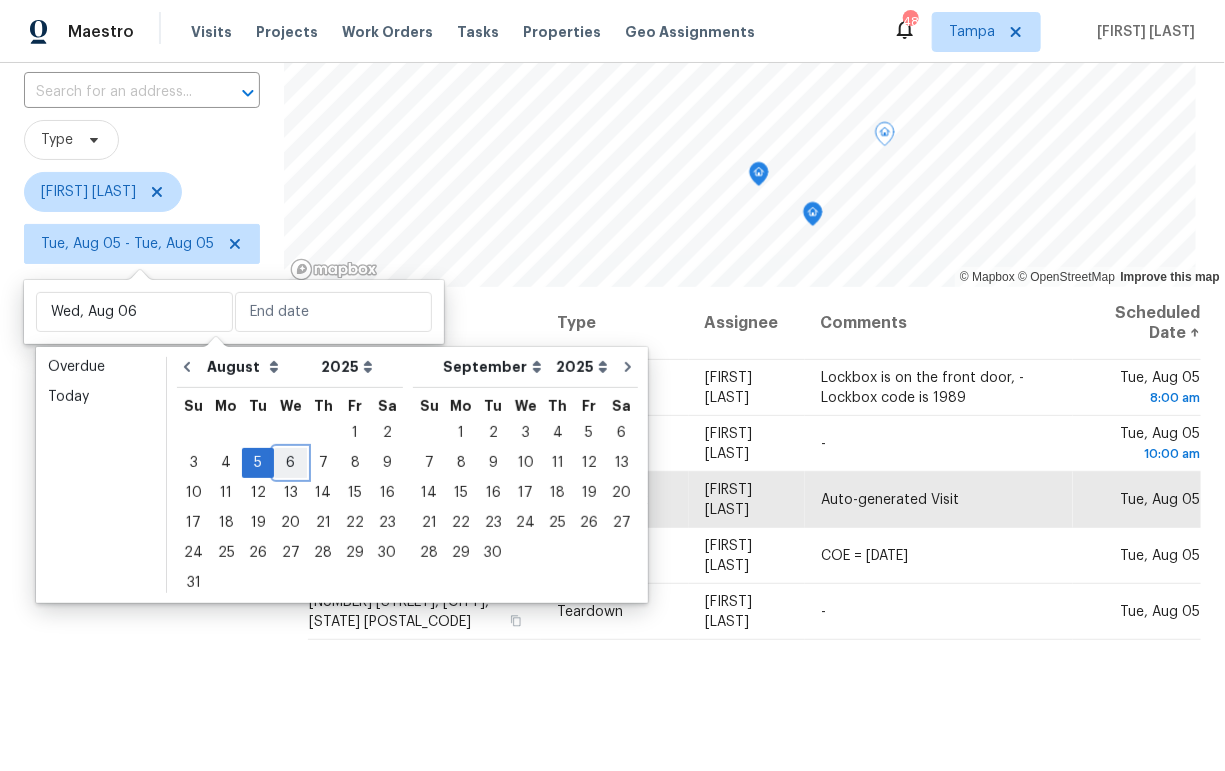 click on "6" at bounding box center [290, 463] 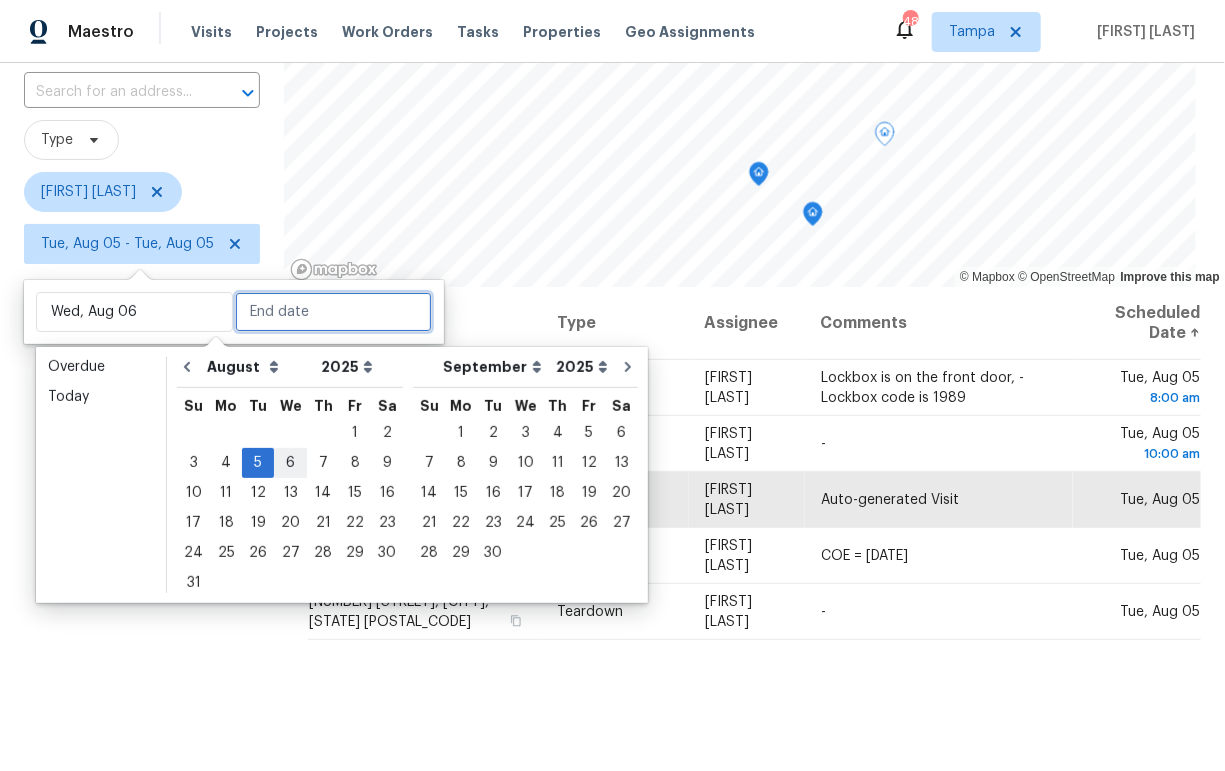 type on "Wed, Aug 06" 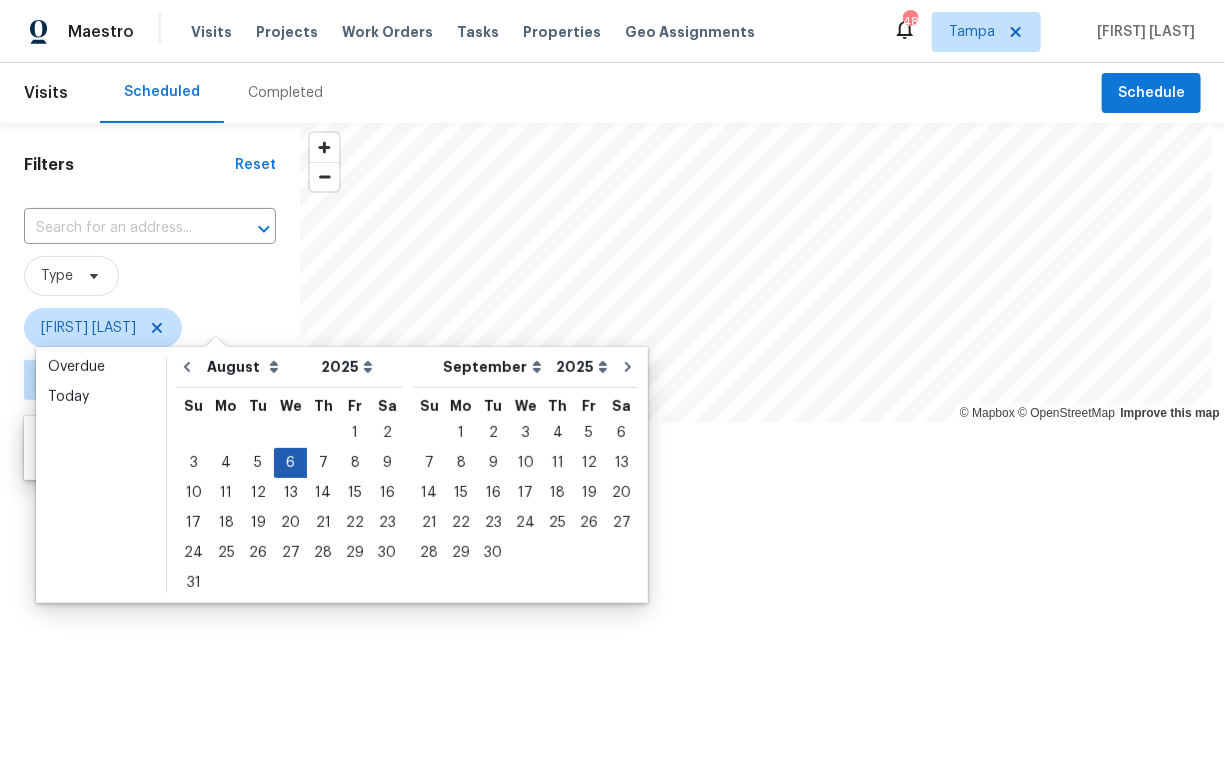 scroll, scrollTop: 0, scrollLeft: 0, axis: both 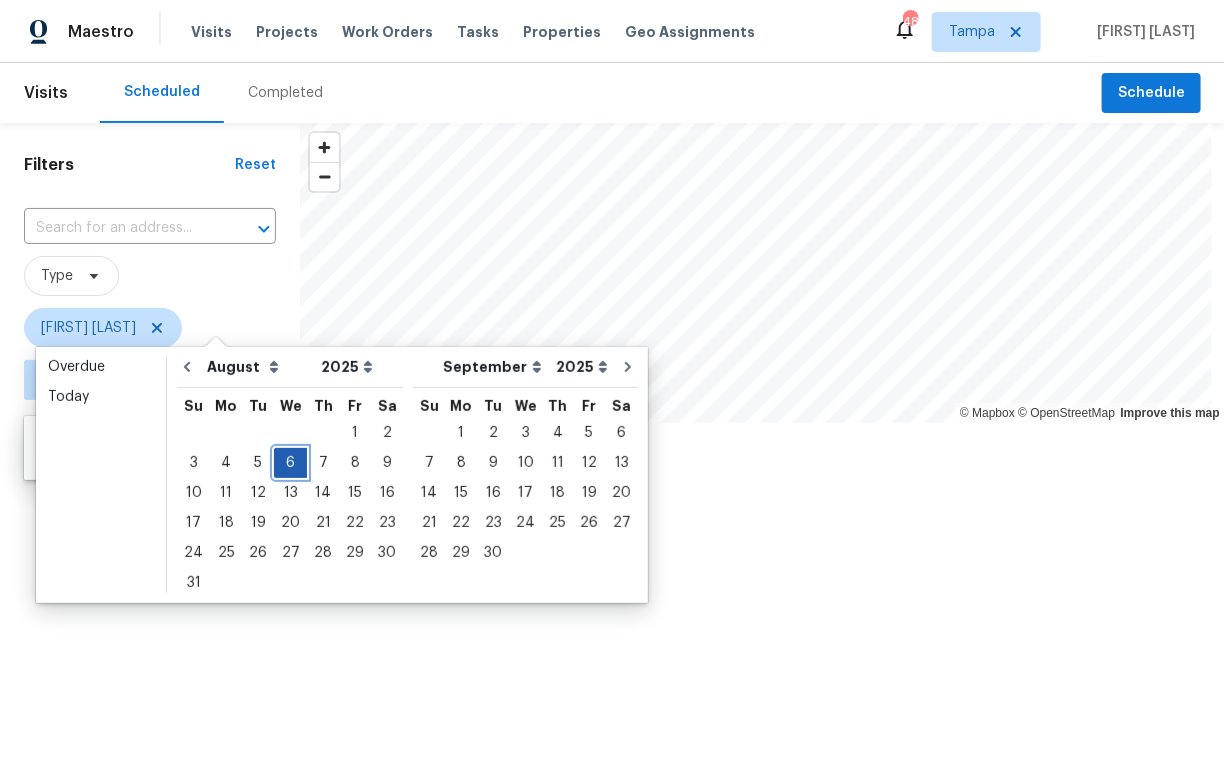 click on "6" at bounding box center (290, 463) 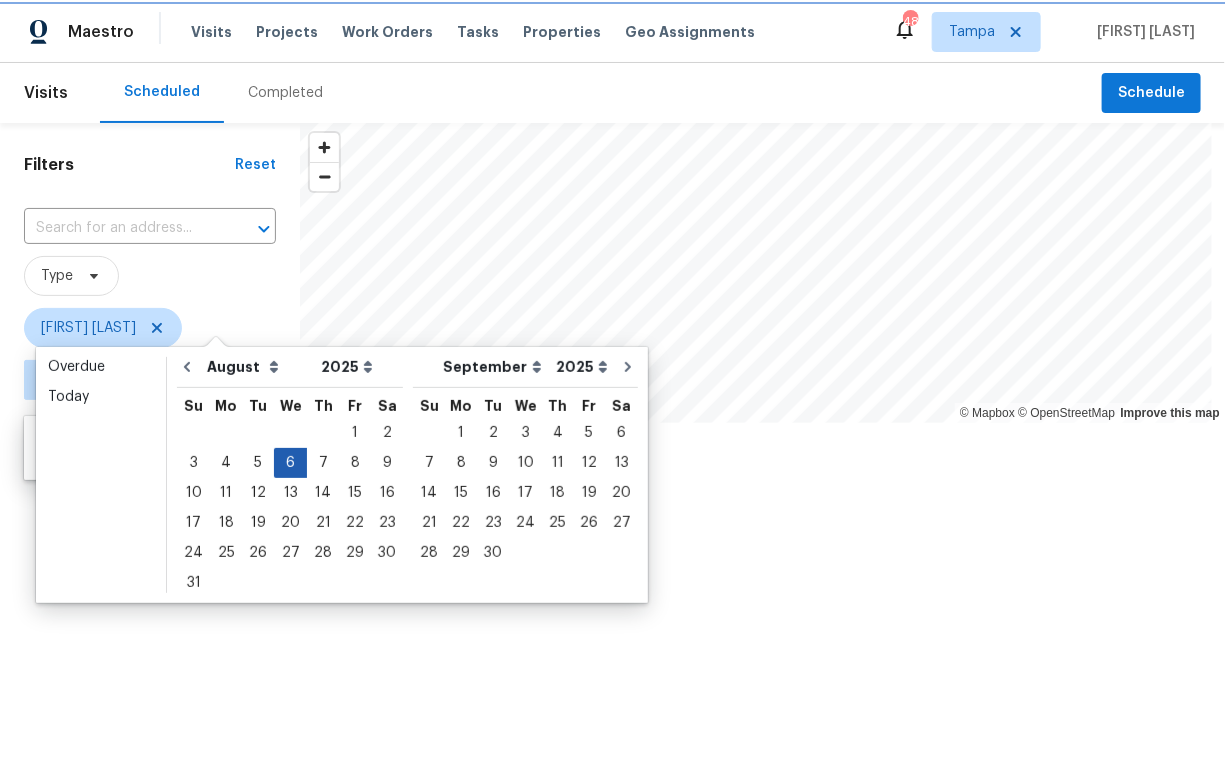 type on "Wed, Aug 06" 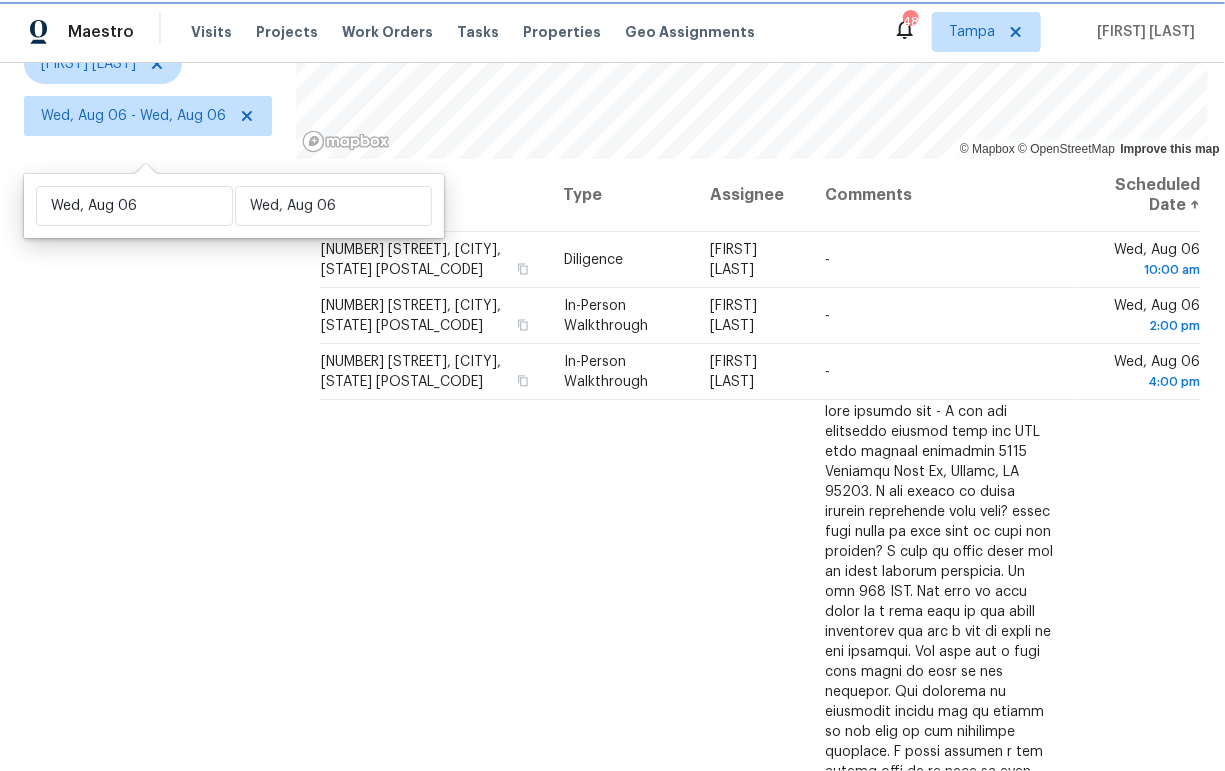 scroll, scrollTop: 281, scrollLeft: 0, axis: vertical 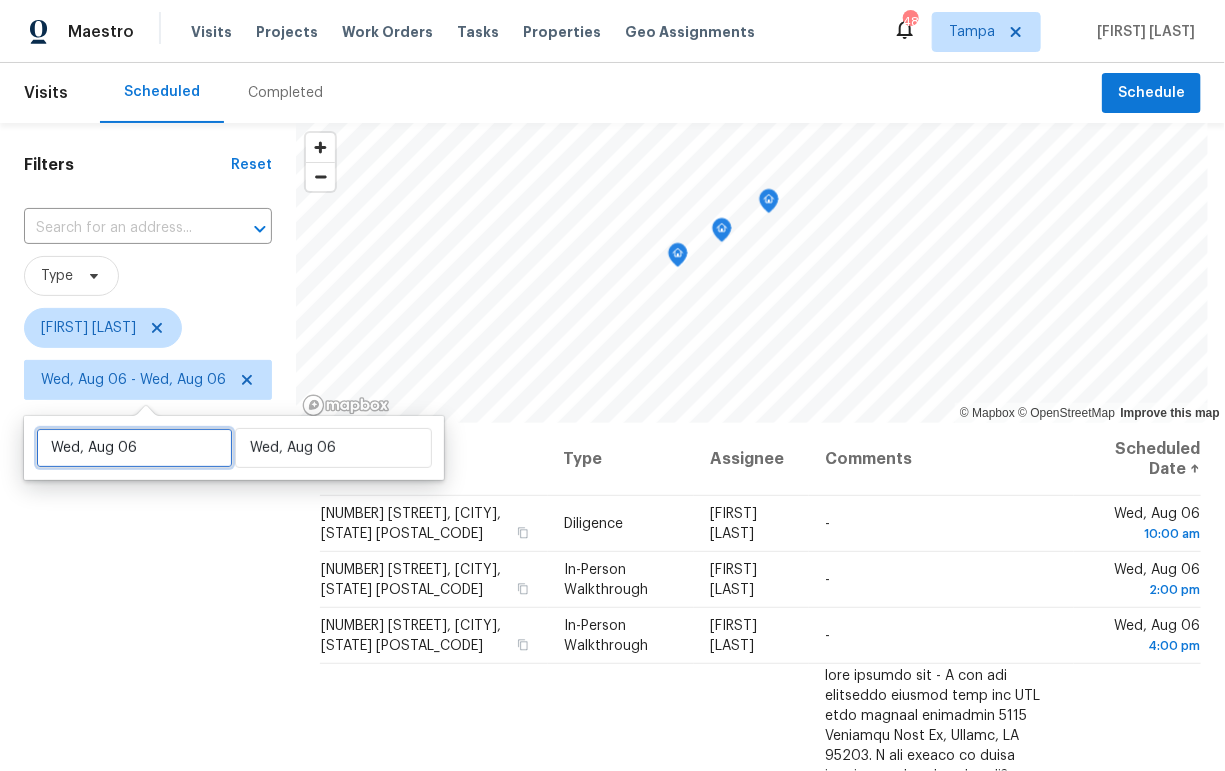 select on "7" 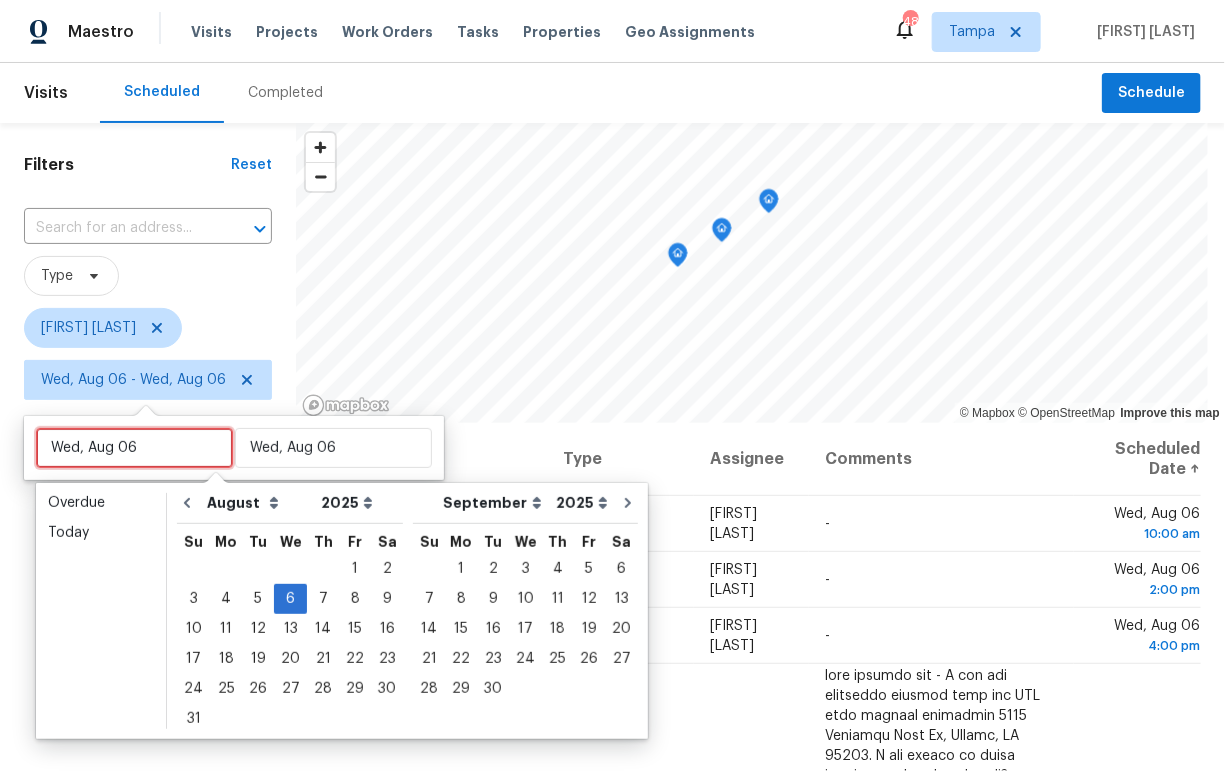 click on "Wed, Aug 06" at bounding box center [134, 448] 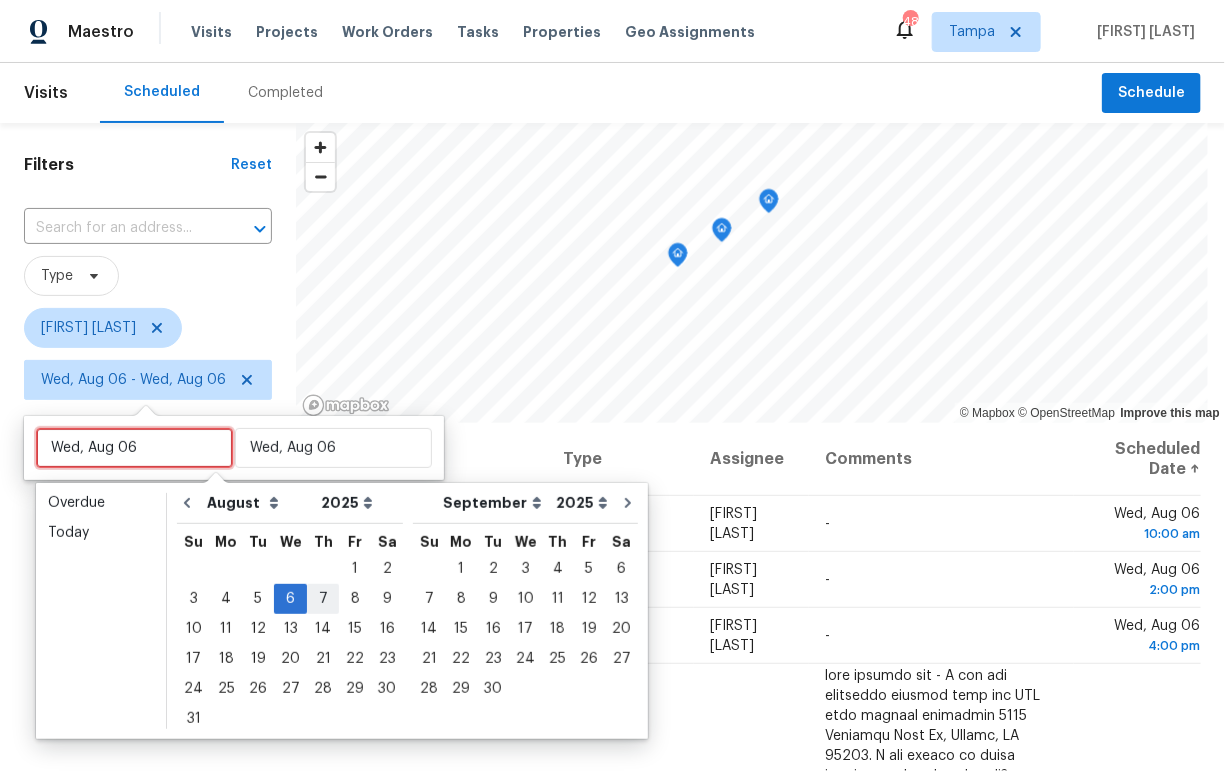 type on "Thu, Aug 07" 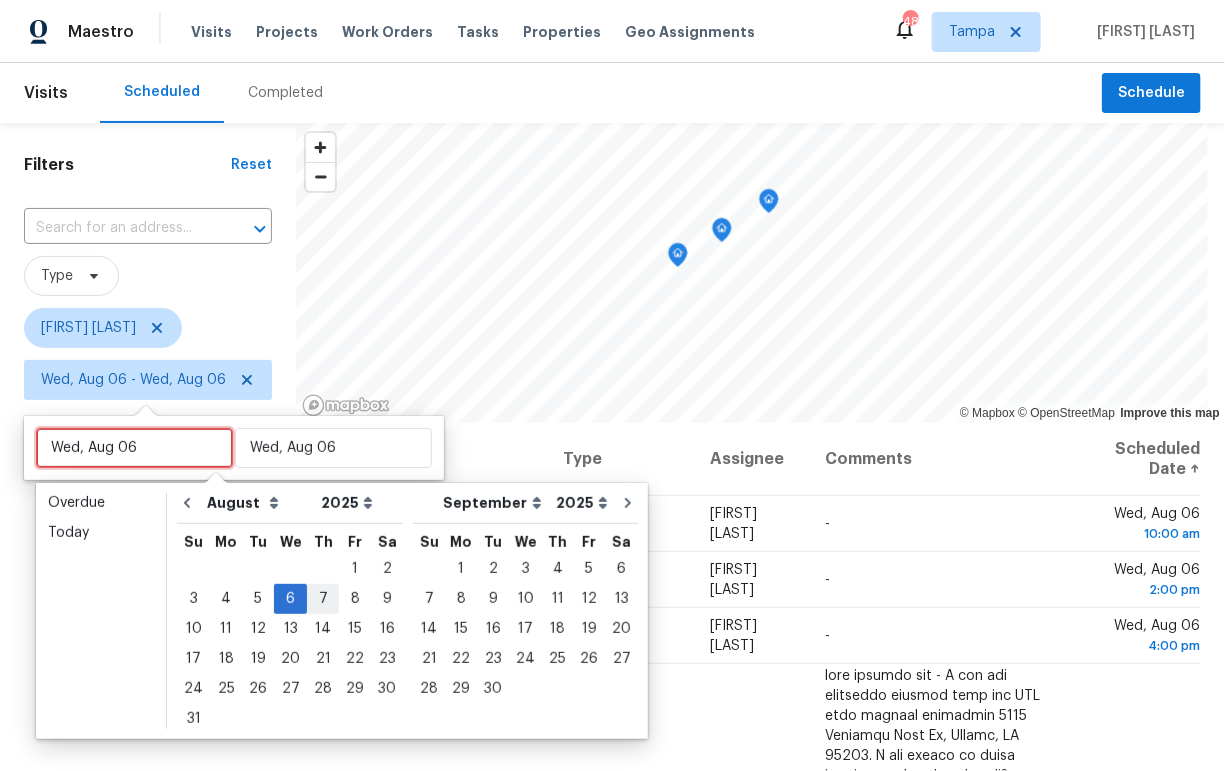 type 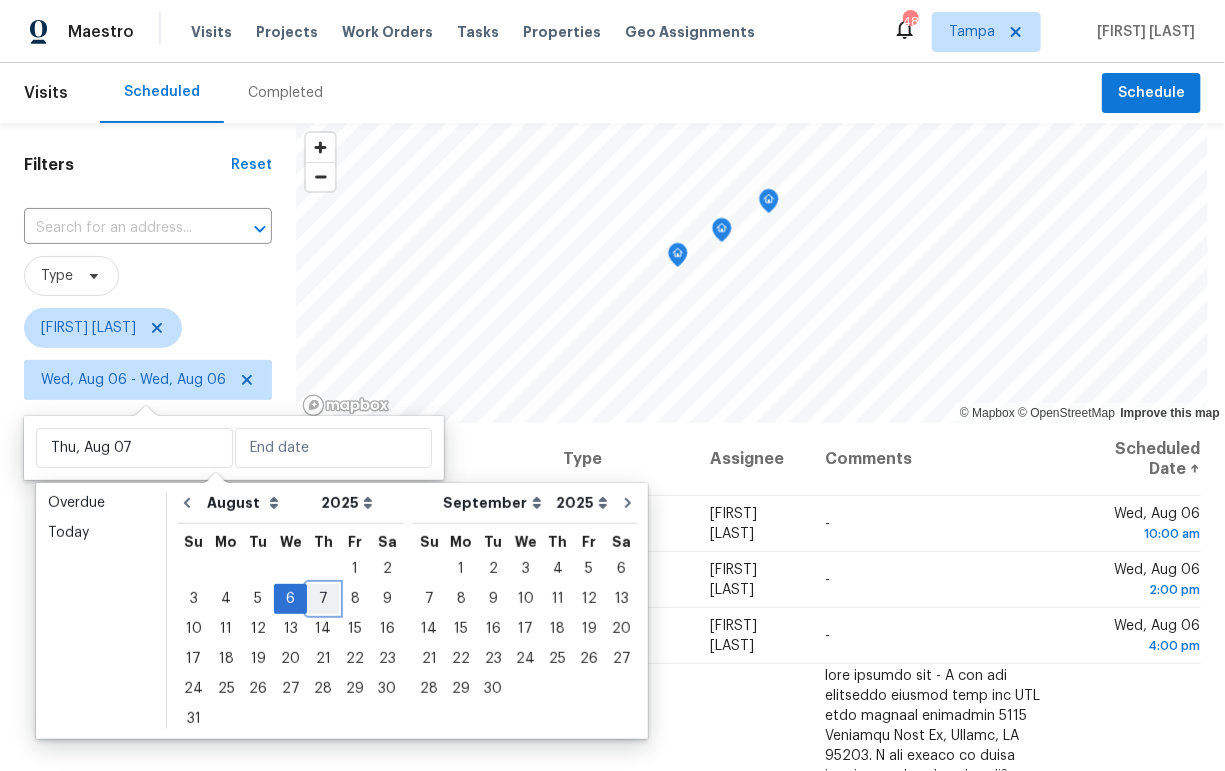 click on "7" at bounding box center (323, 599) 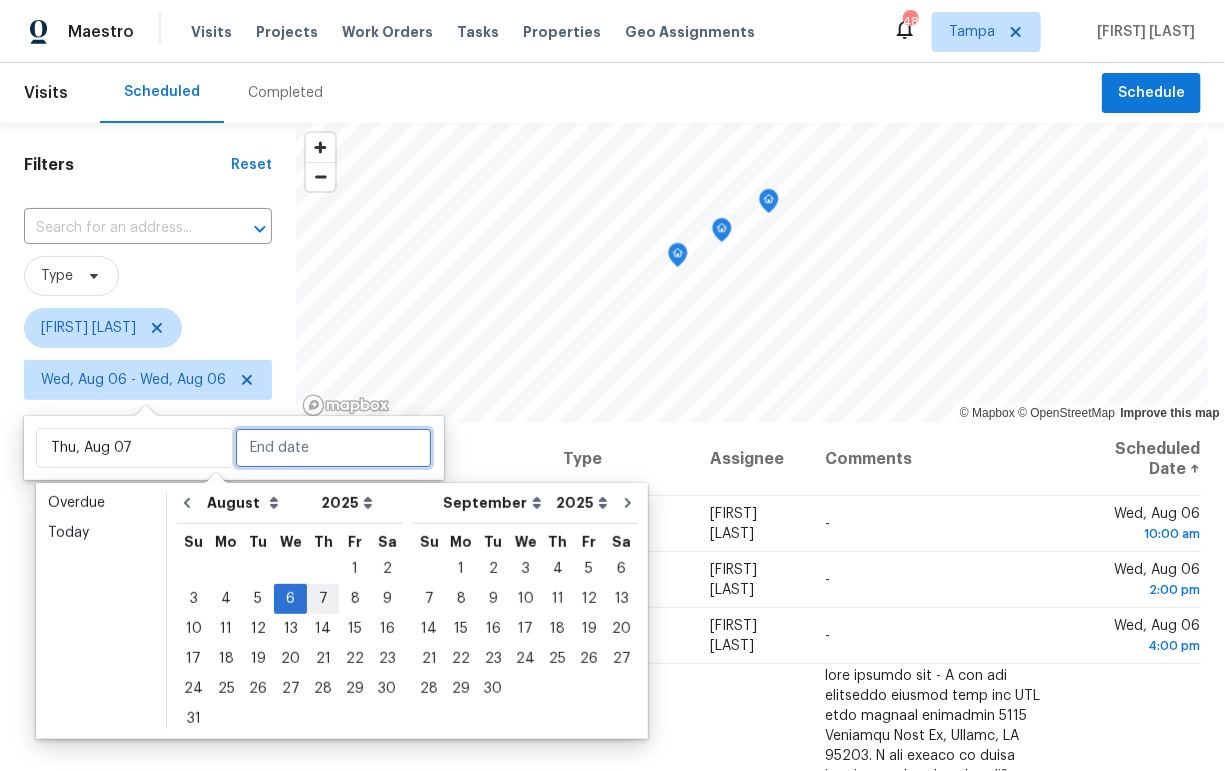 type on "Thu, Aug 07" 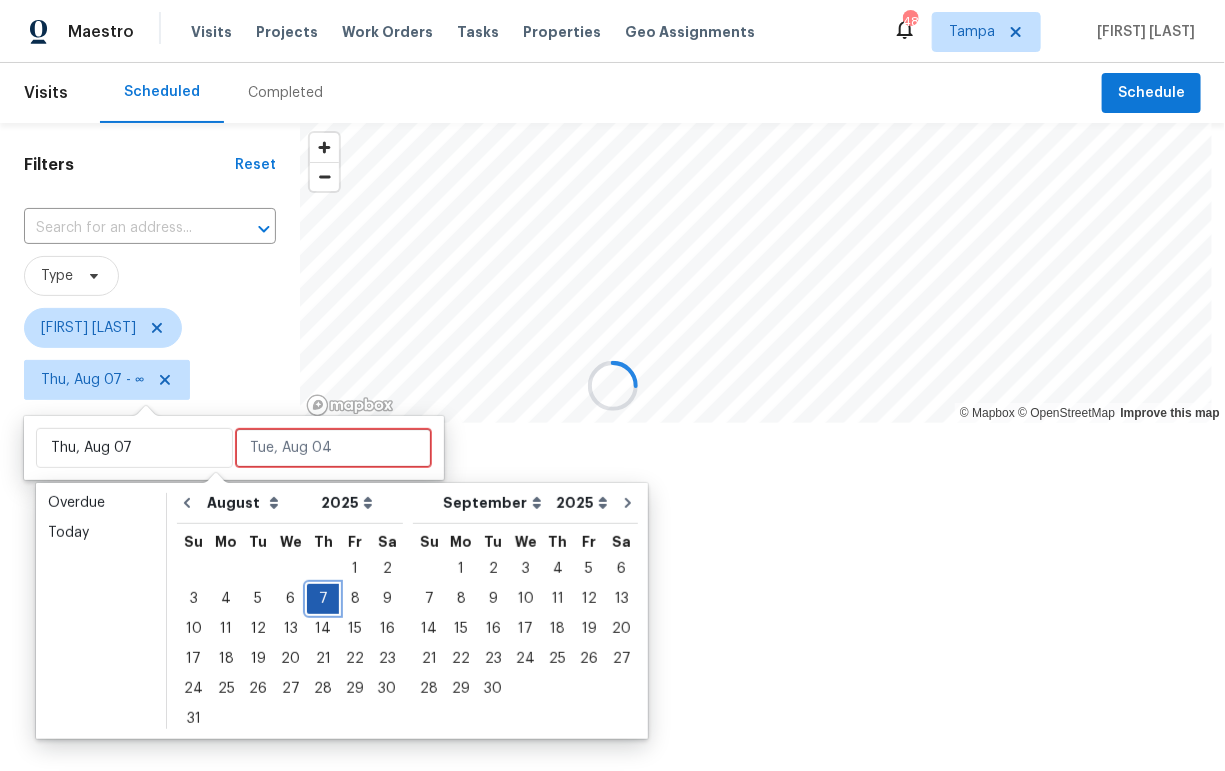 click on "7" at bounding box center [323, 599] 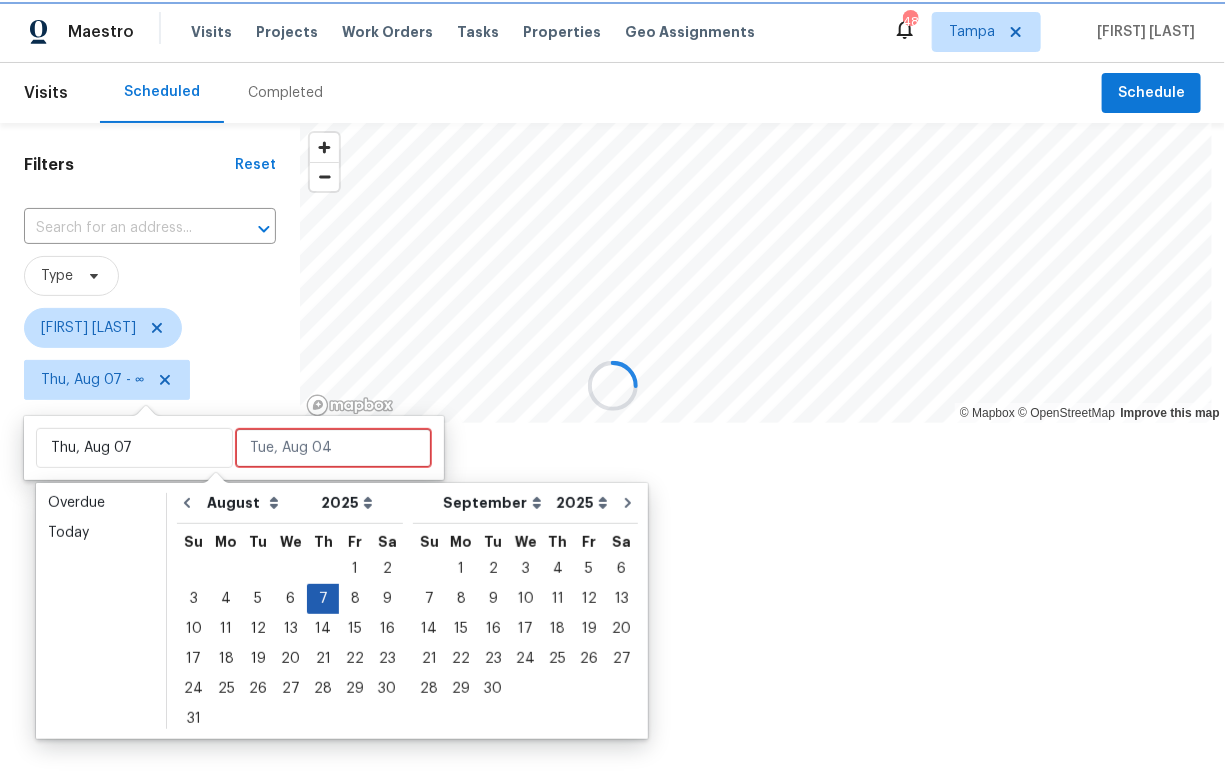 type on "Thu, Aug 07" 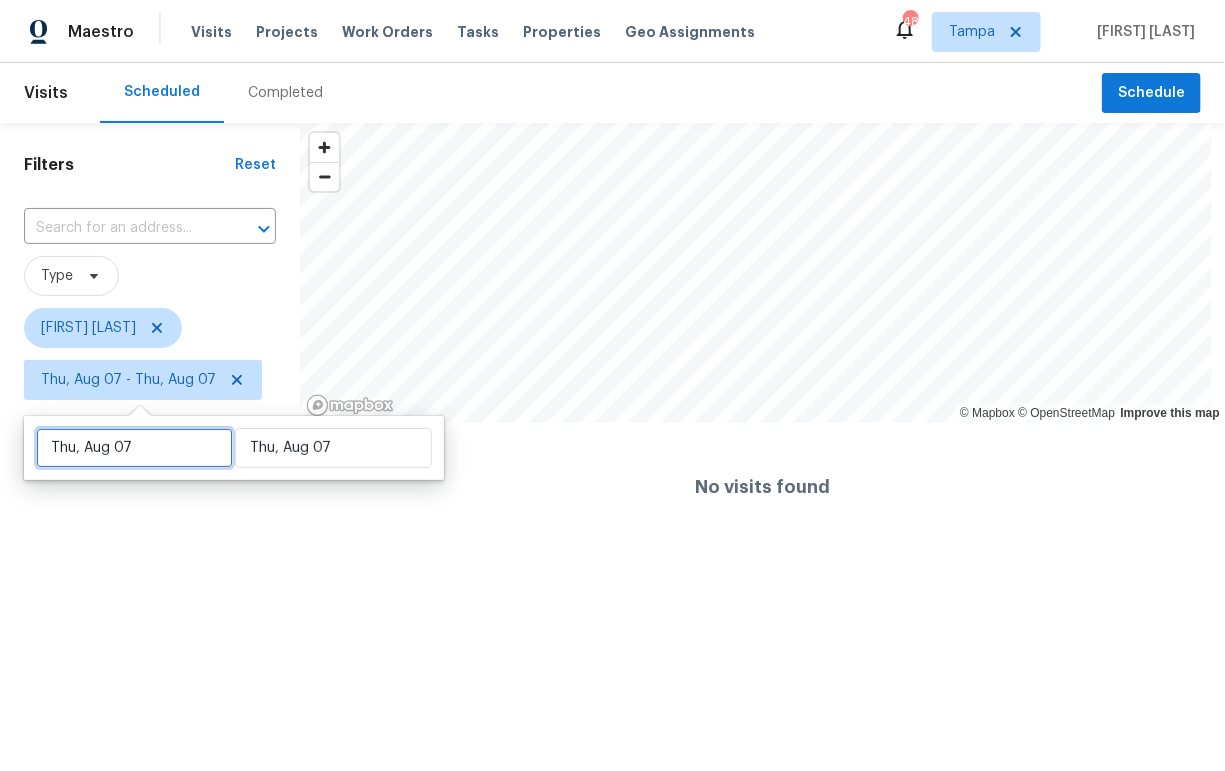 click on "Thu, Aug 07" at bounding box center [134, 448] 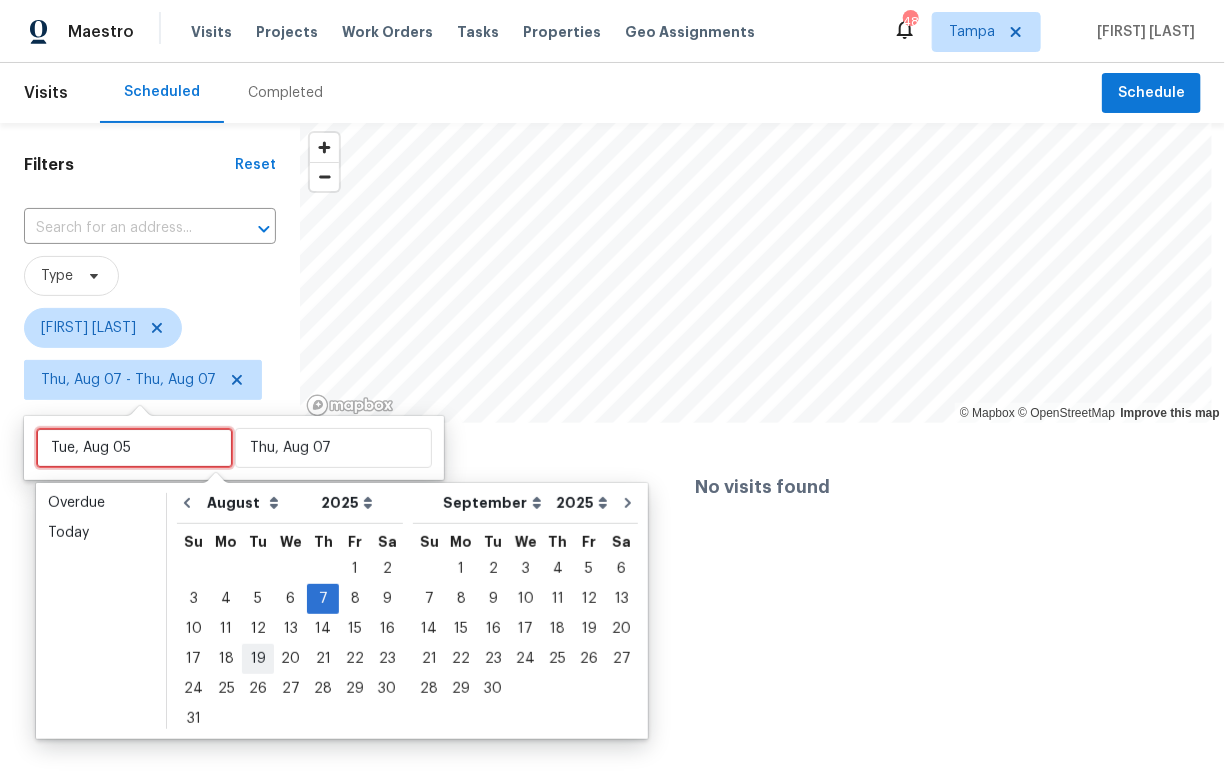 type on "Tue, Aug 12" 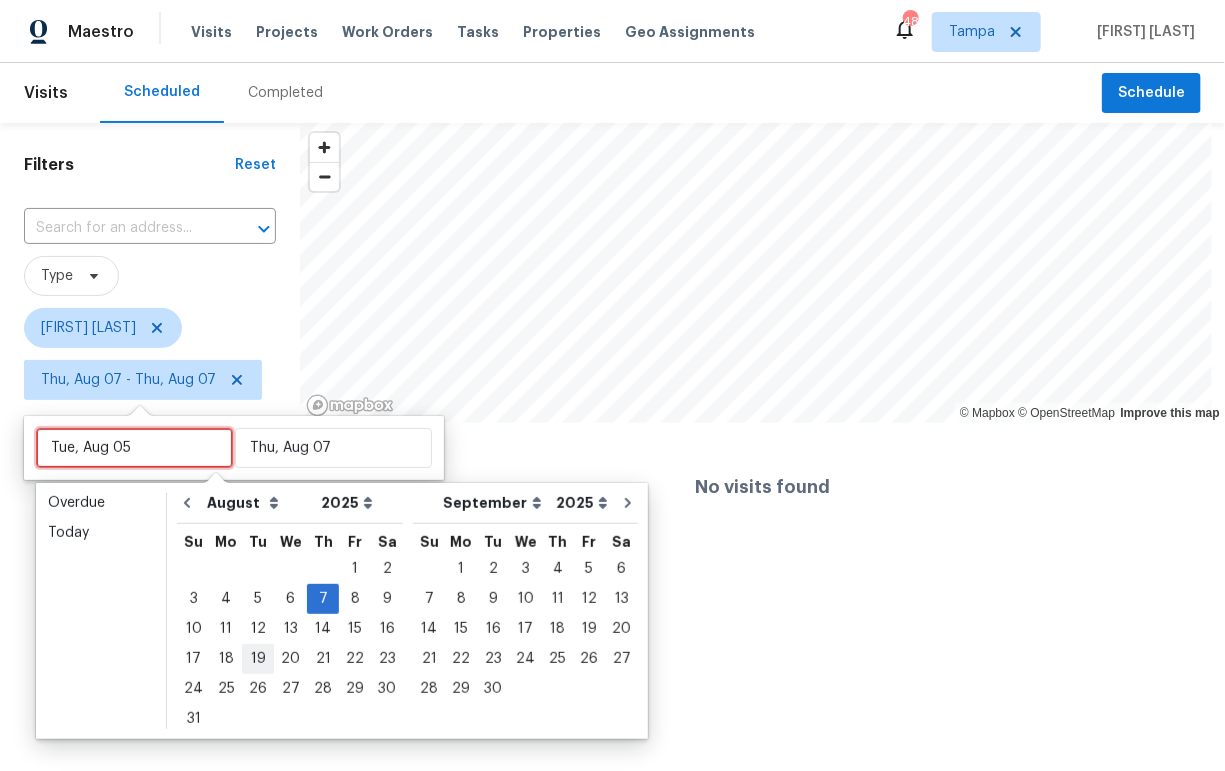 type 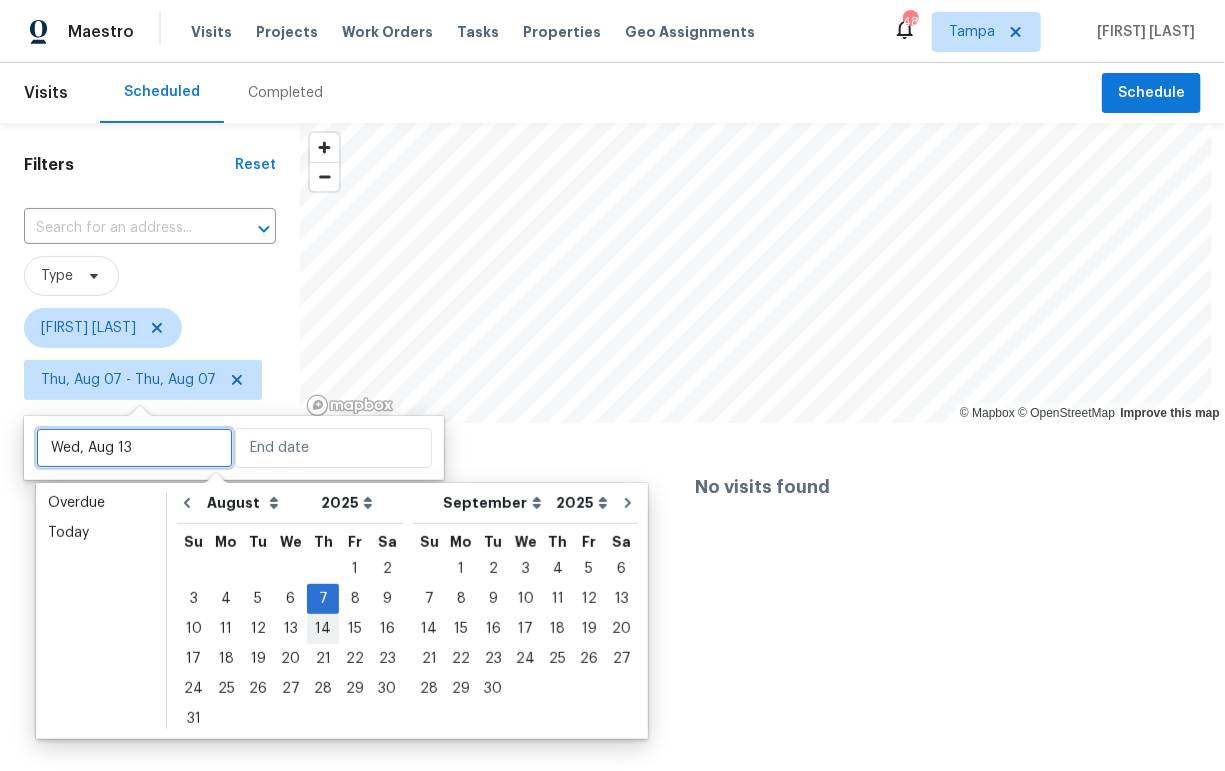 type on "Thu, Aug 14" 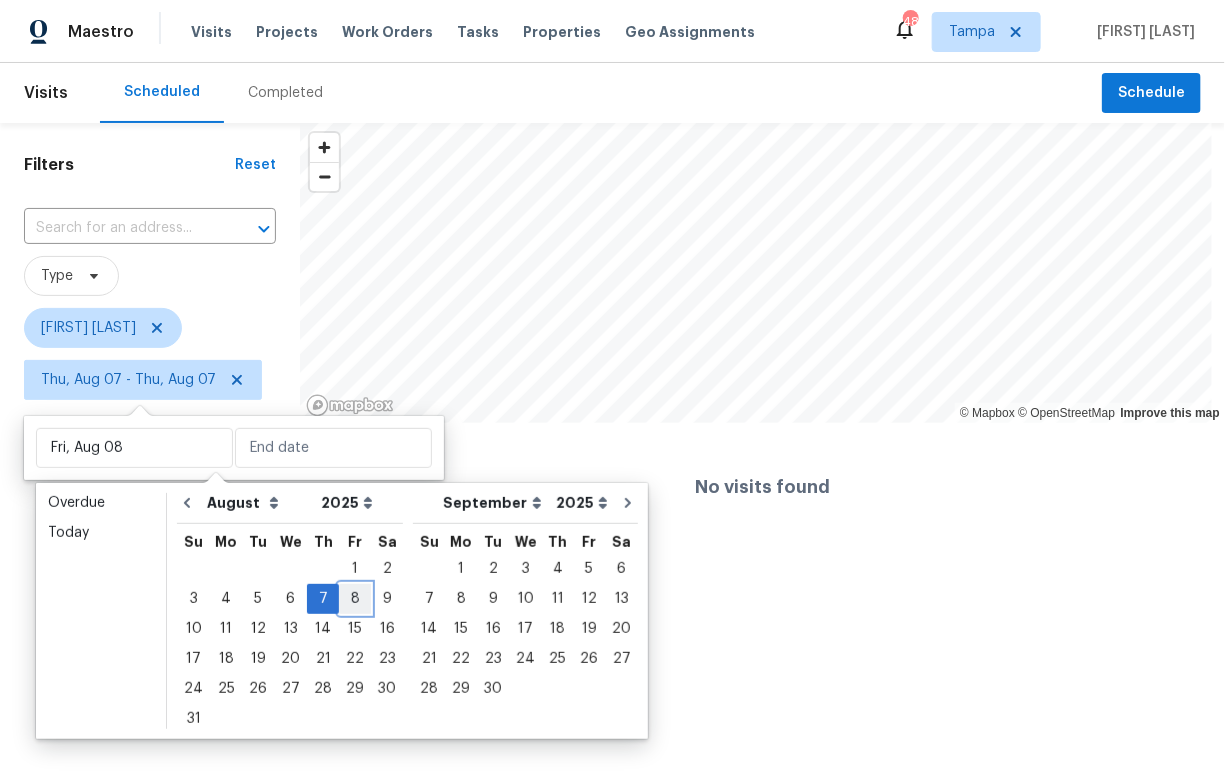 click on "8" at bounding box center (355, 599) 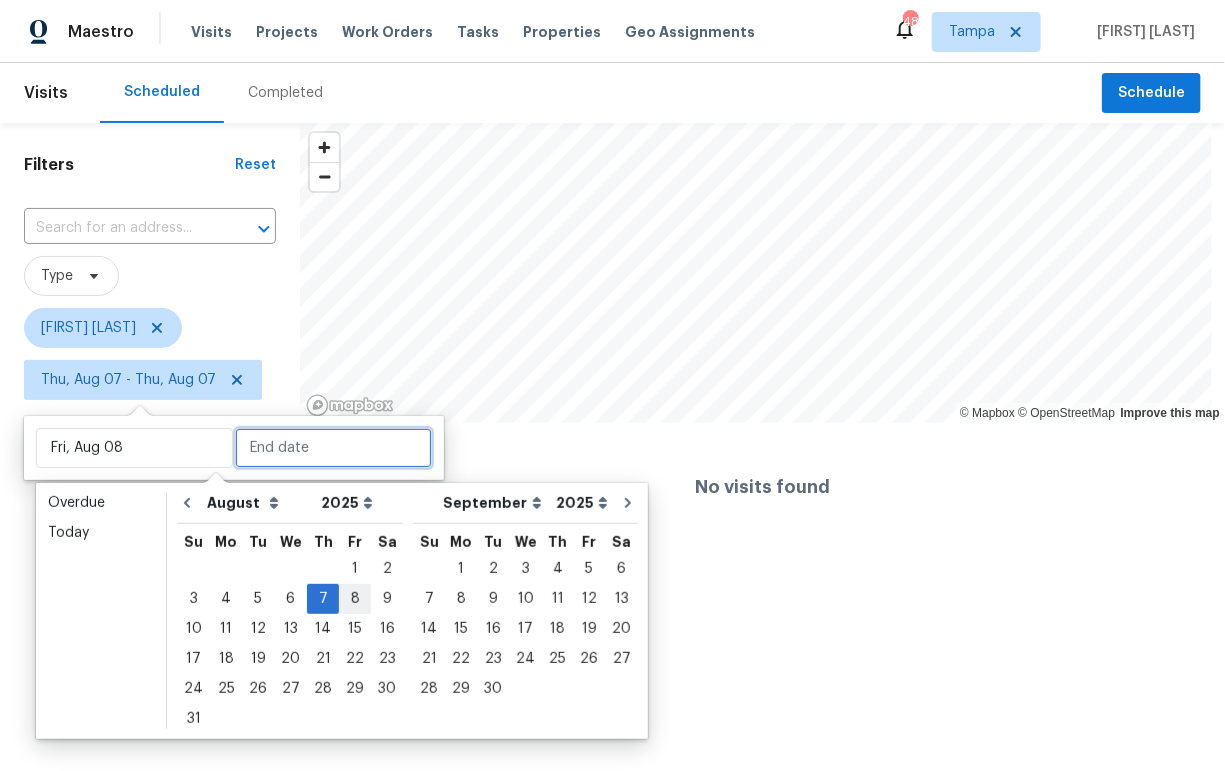 type on "Fri, Aug 08" 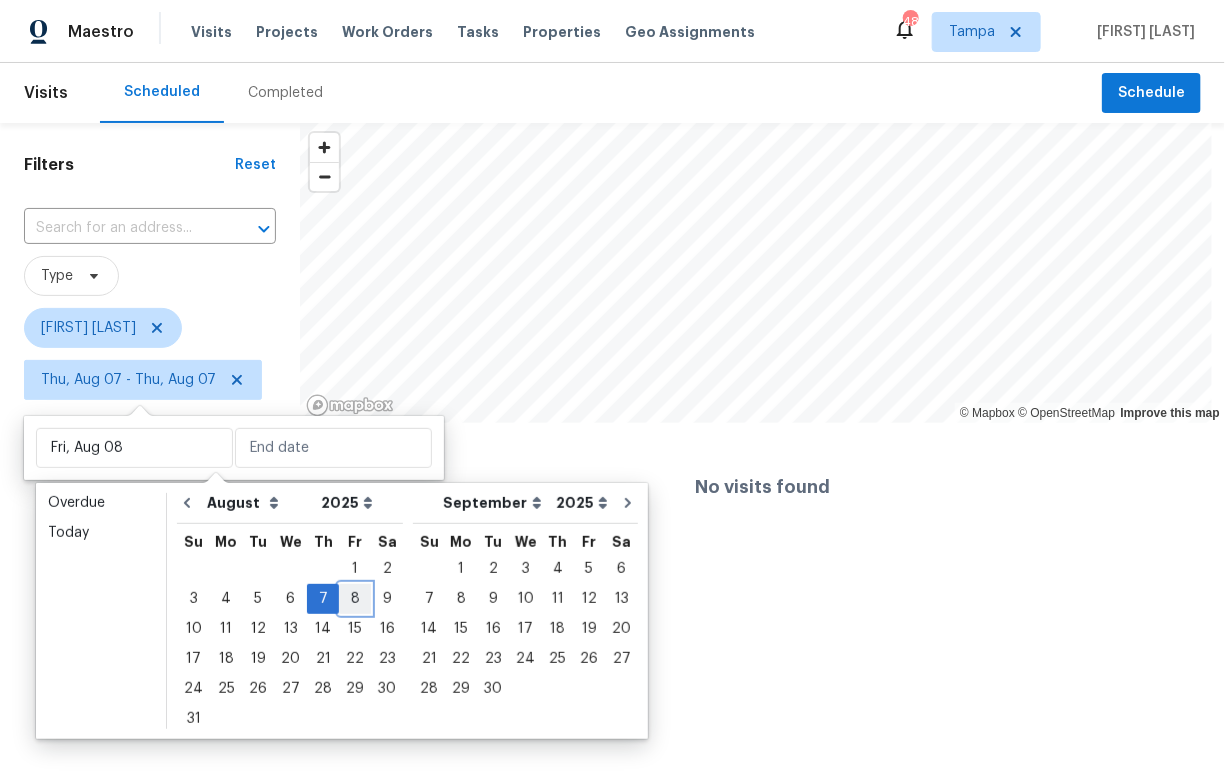 click on "8" at bounding box center [355, 599] 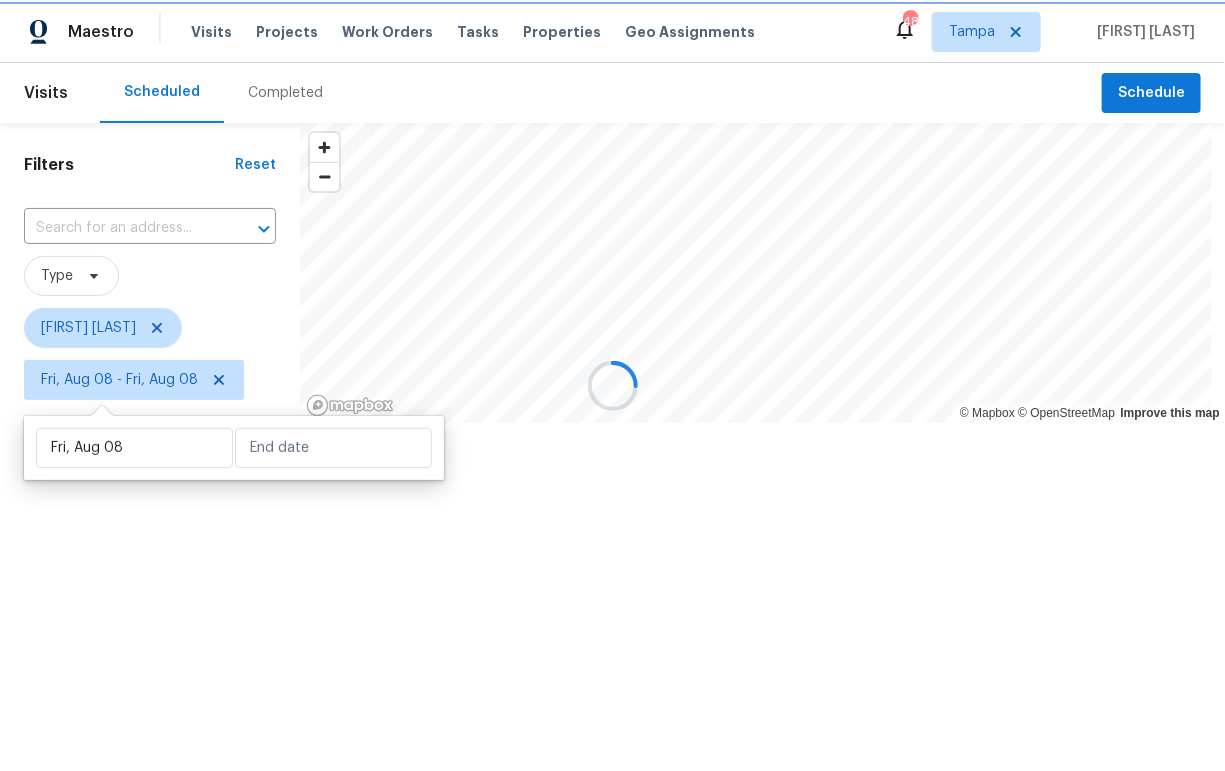 type on "Fri, Aug 08" 